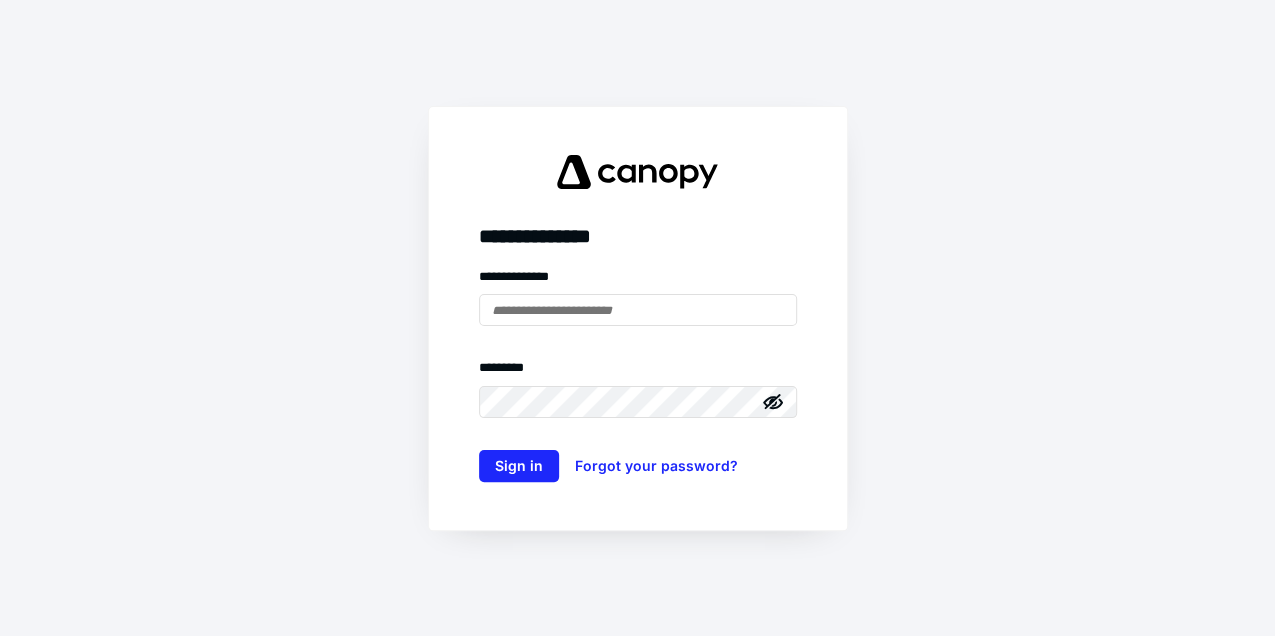 scroll, scrollTop: 0, scrollLeft: 0, axis: both 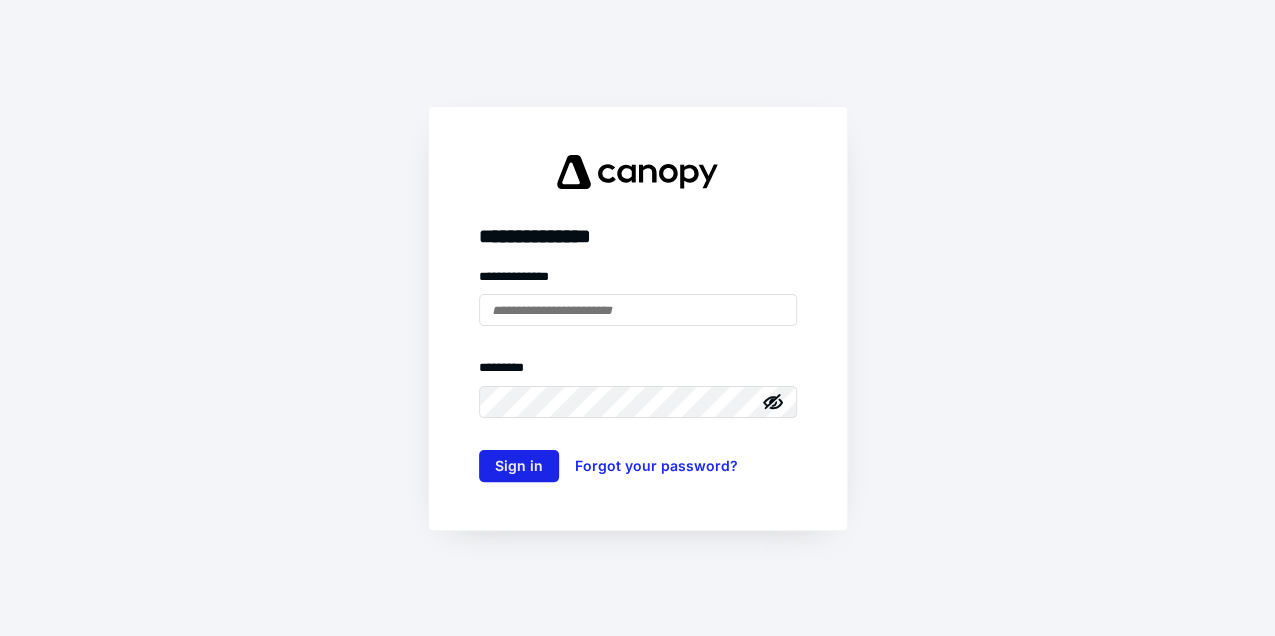 type on "**********" 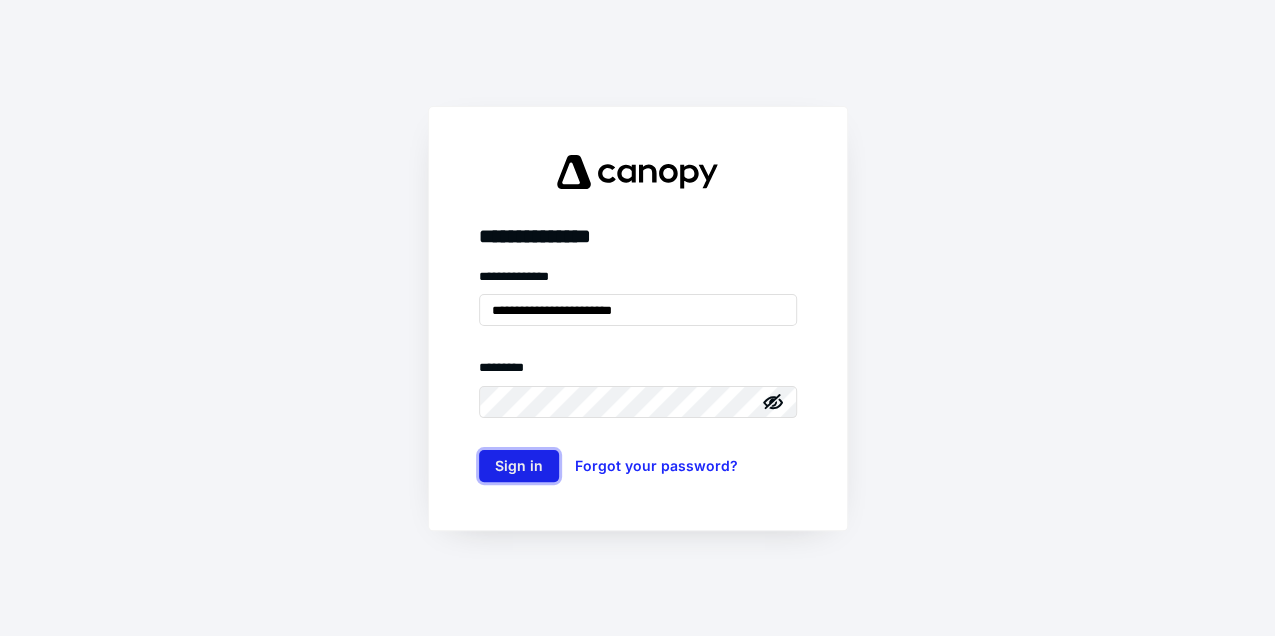 click on "Sign in" at bounding box center (519, 466) 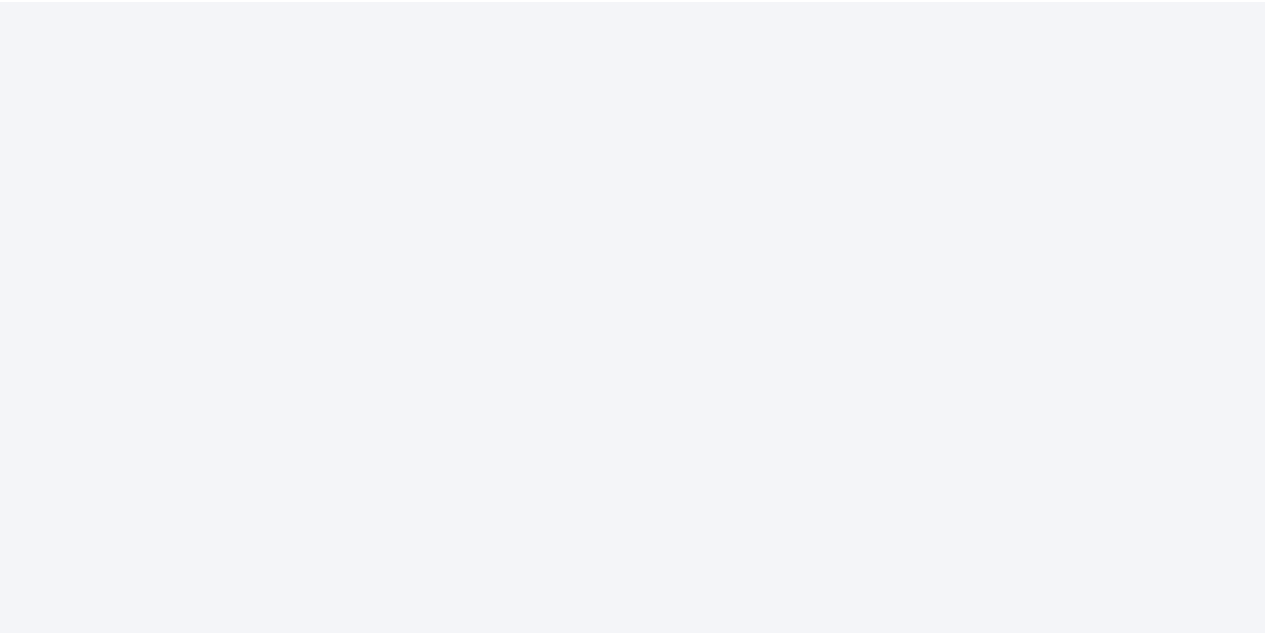 scroll, scrollTop: 0, scrollLeft: 0, axis: both 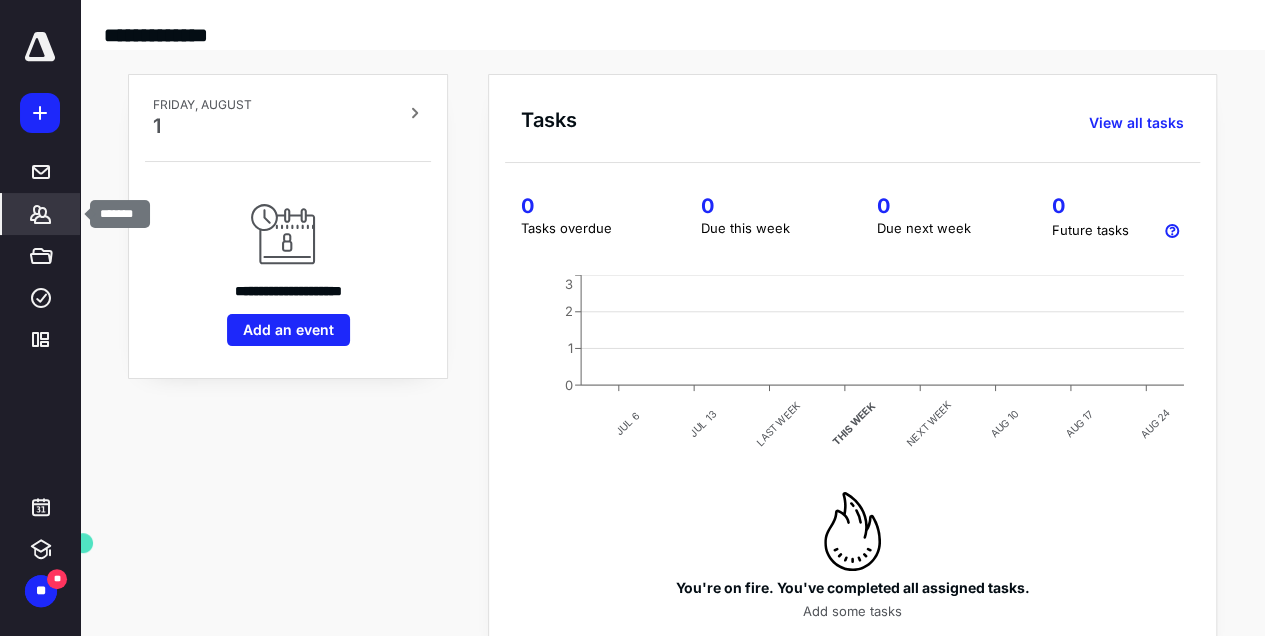 click 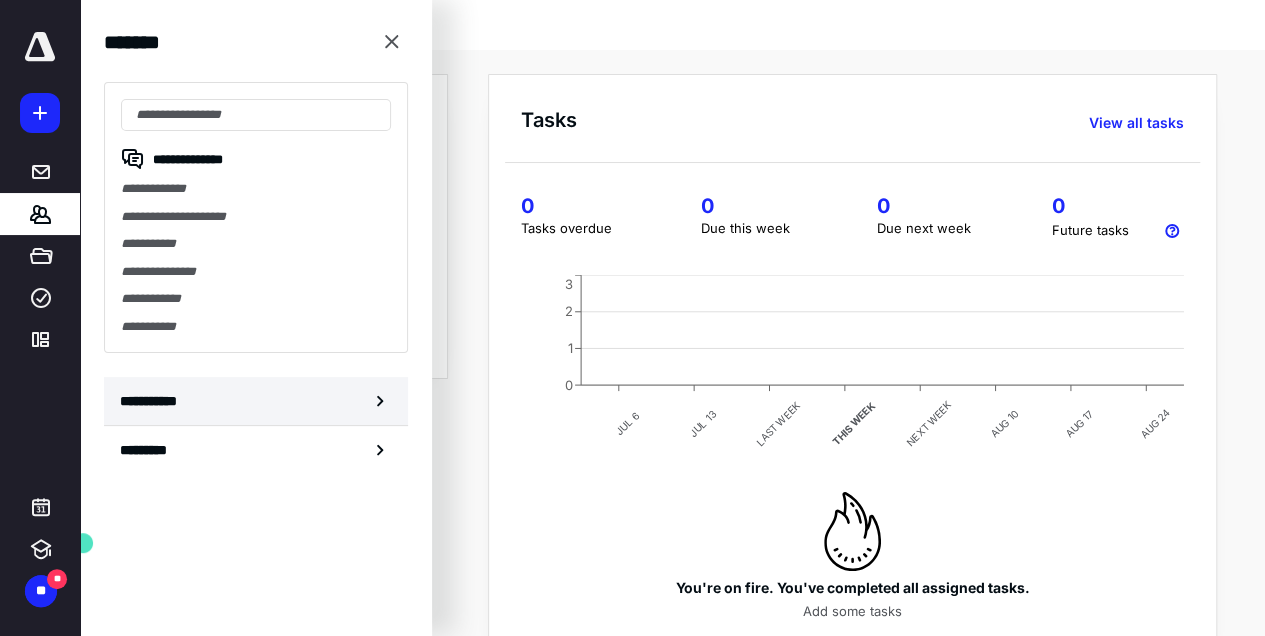 click on "**********" at bounding box center [153, 401] 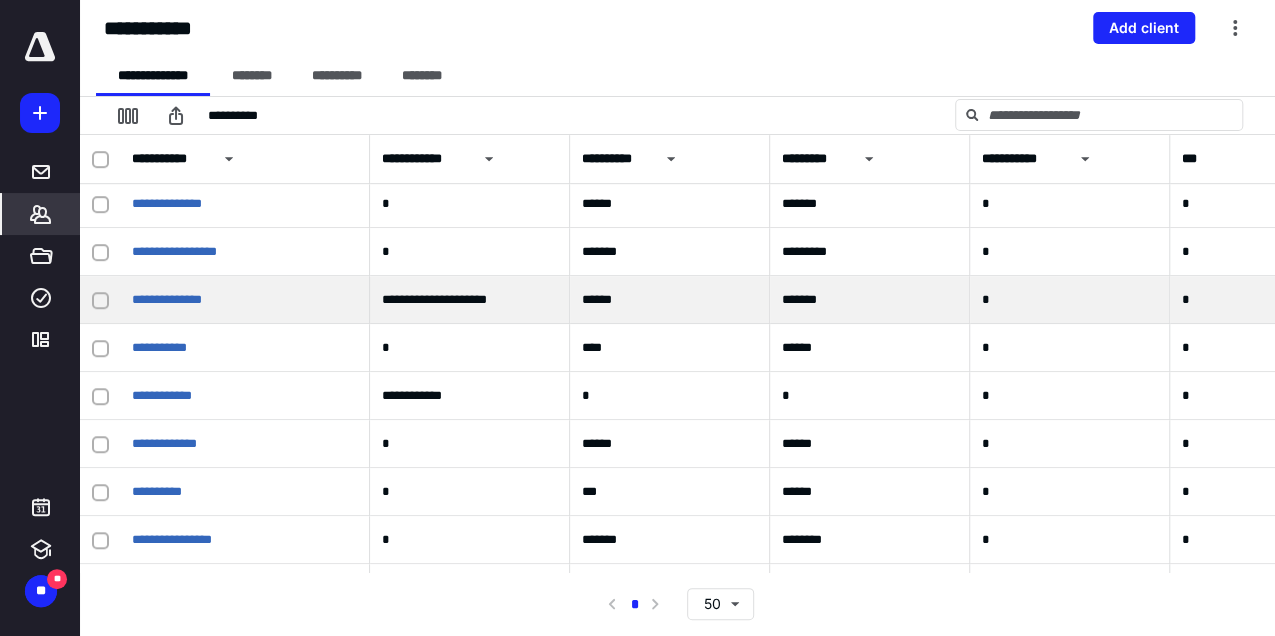 scroll, scrollTop: 666, scrollLeft: 0, axis: vertical 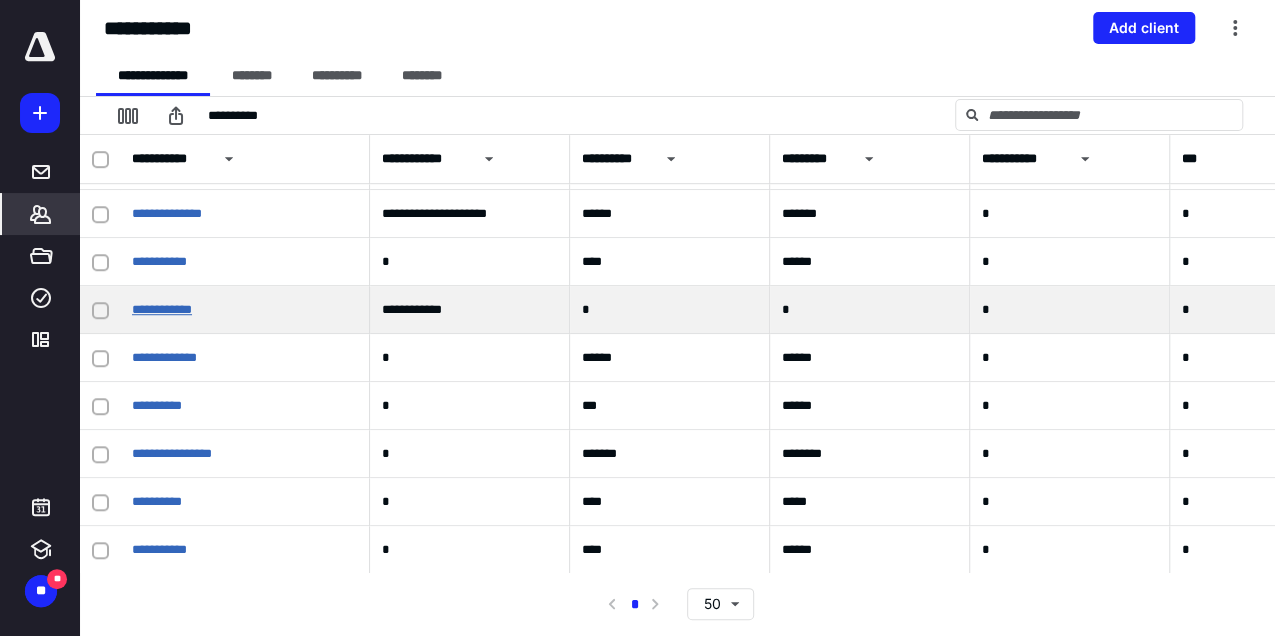 click on "**********" at bounding box center (162, 309) 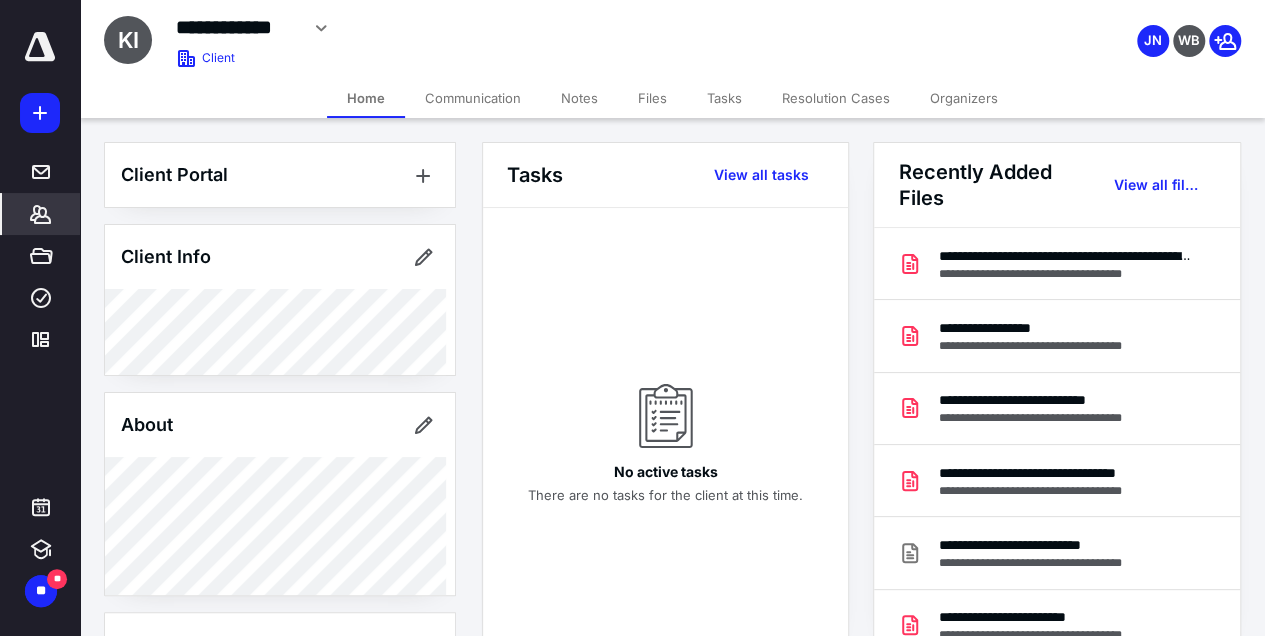 click on "Files" at bounding box center (652, 98) 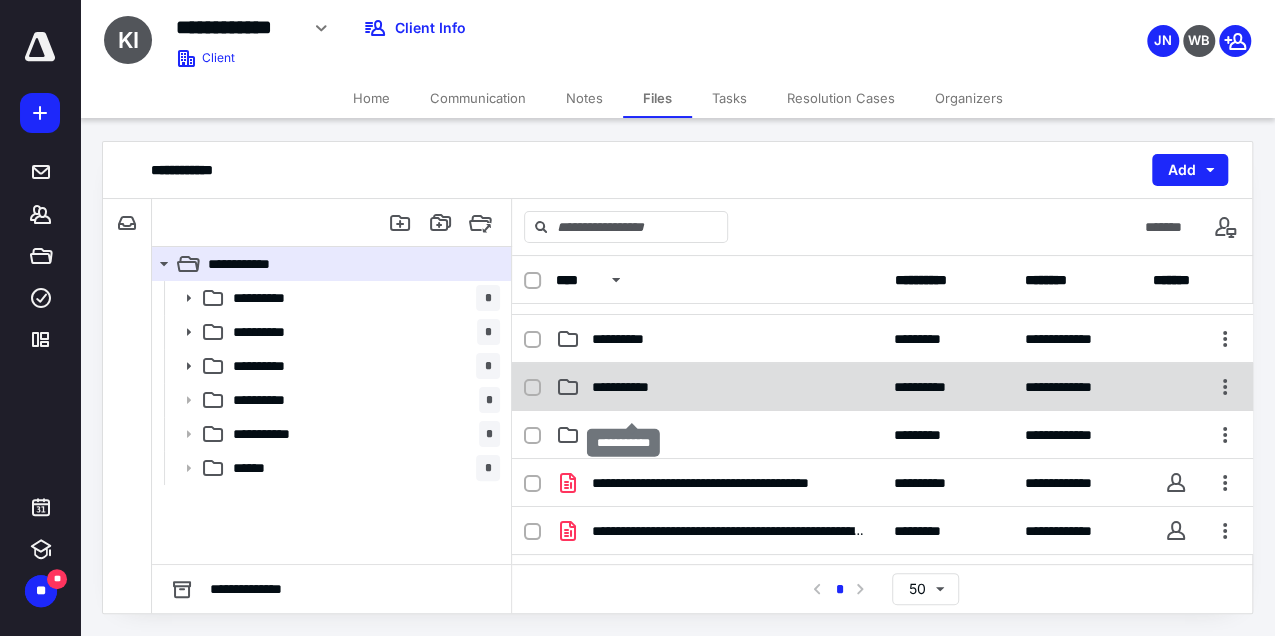 scroll, scrollTop: 66, scrollLeft: 0, axis: vertical 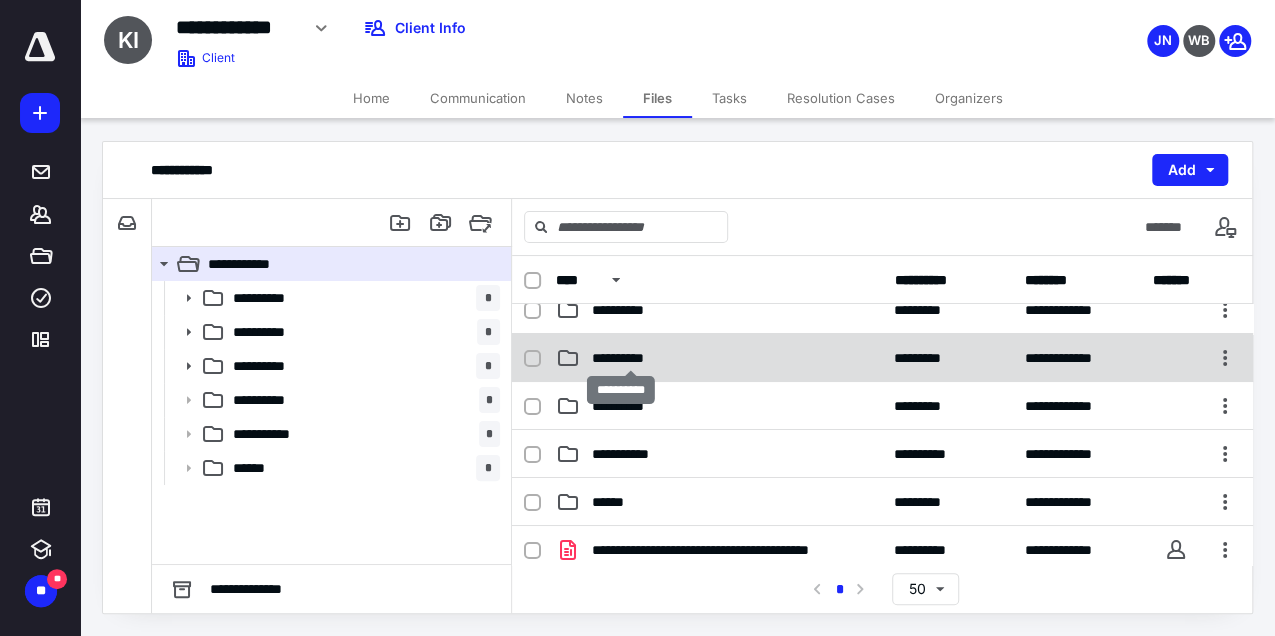 click on "**********" at bounding box center (630, 358) 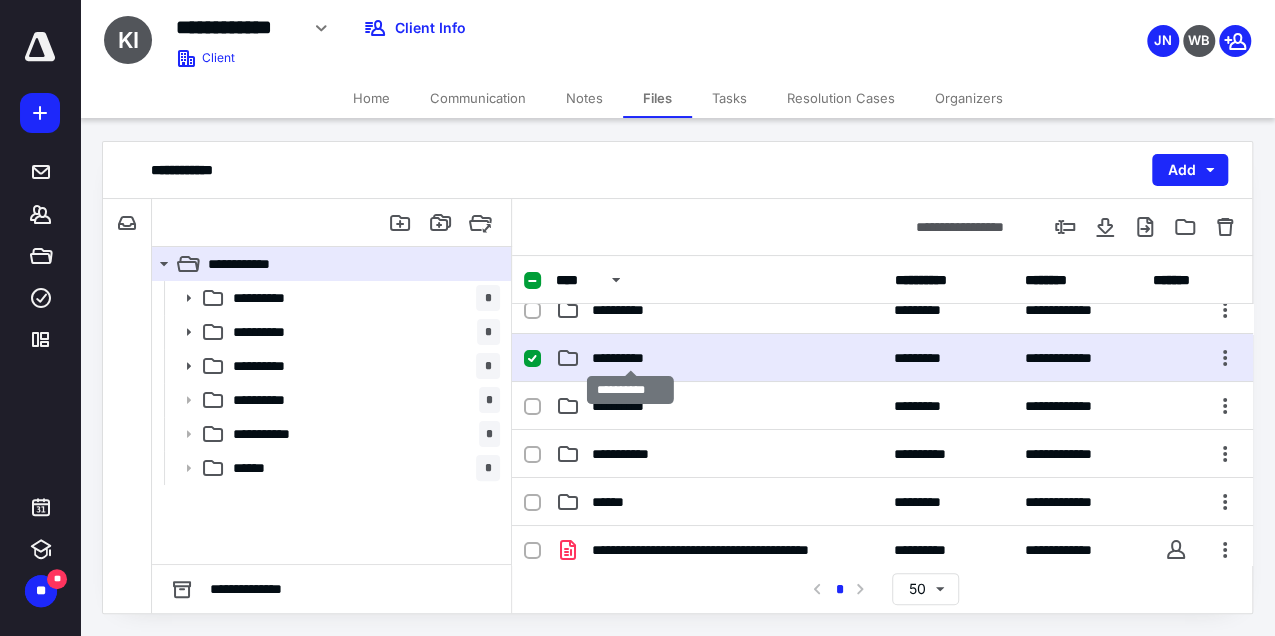 click on "**********" at bounding box center (630, 358) 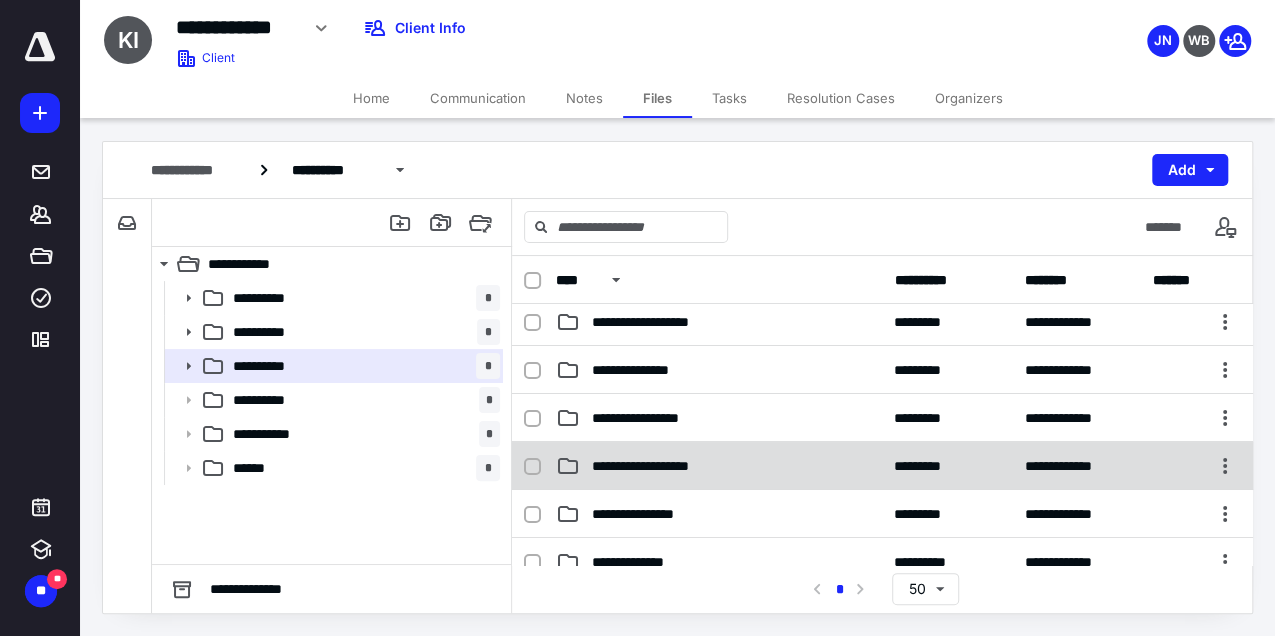 scroll, scrollTop: 0, scrollLeft: 0, axis: both 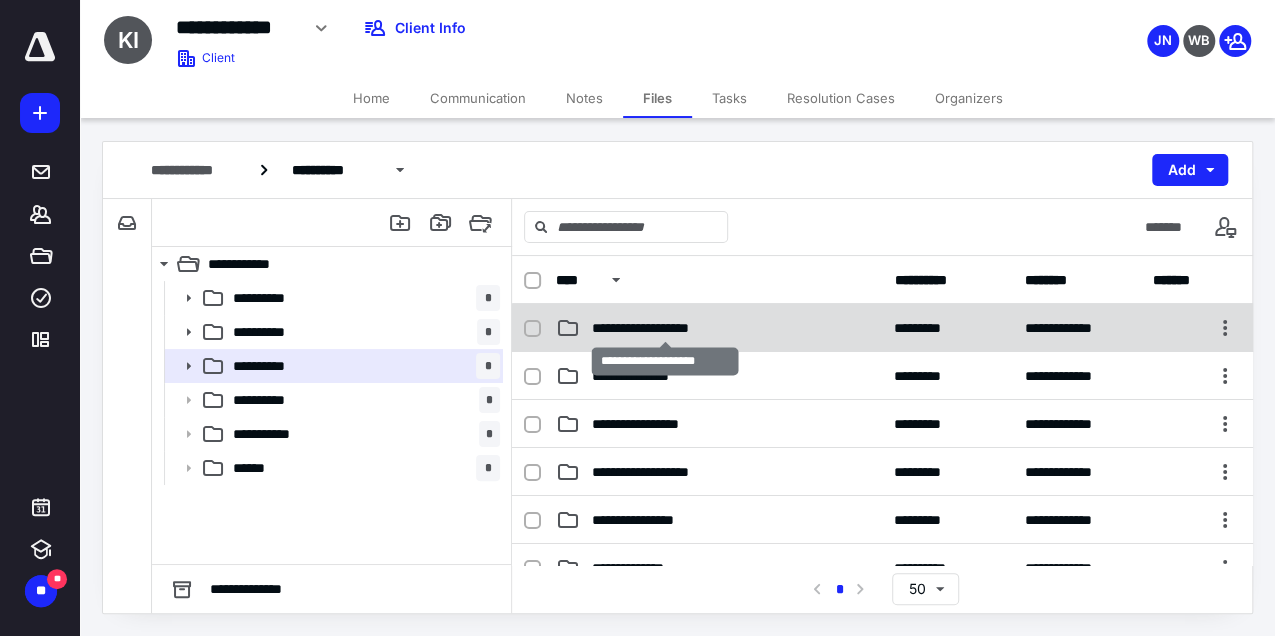 click on "**********" at bounding box center [665, 328] 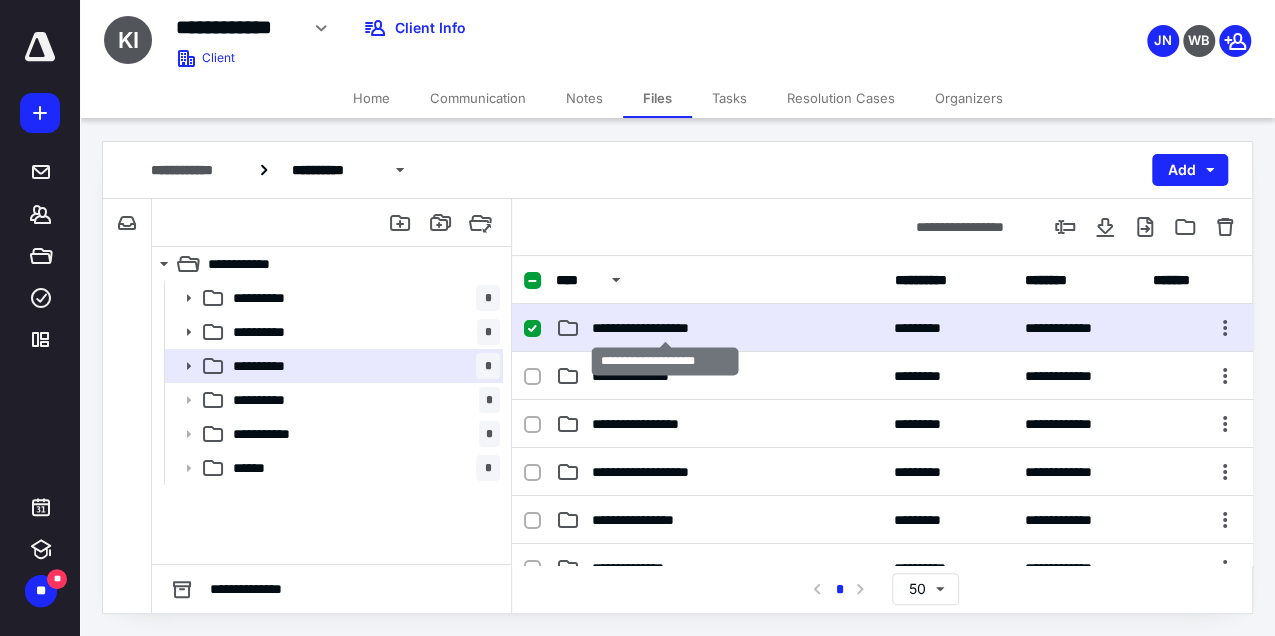 click on "**********" at bounding box center (665, 328) 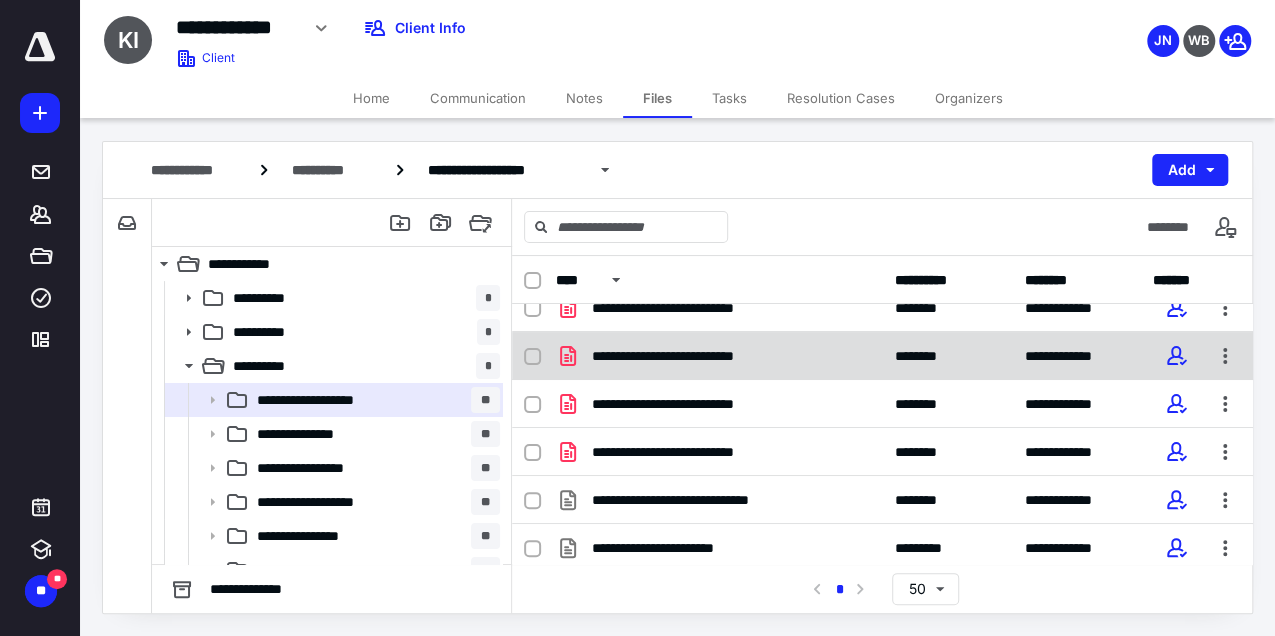 scroll, scrollTop: 406, scrollLeft: 0, axis: vertical 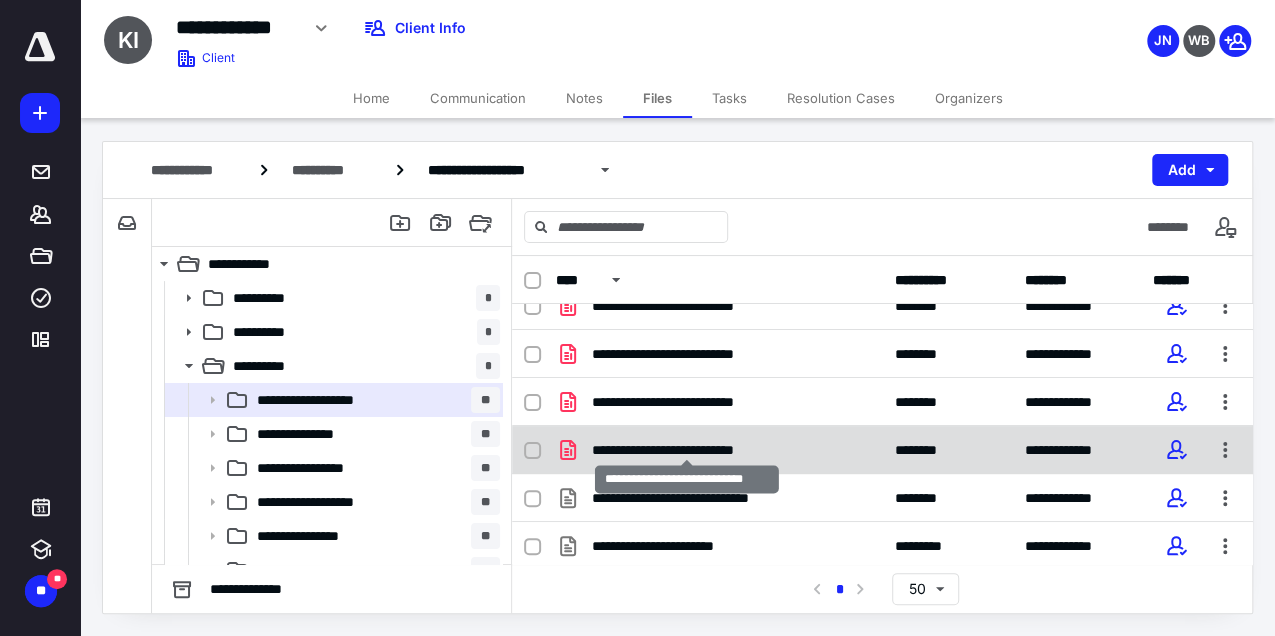 click on "**********" at bounding box center [687, 450] 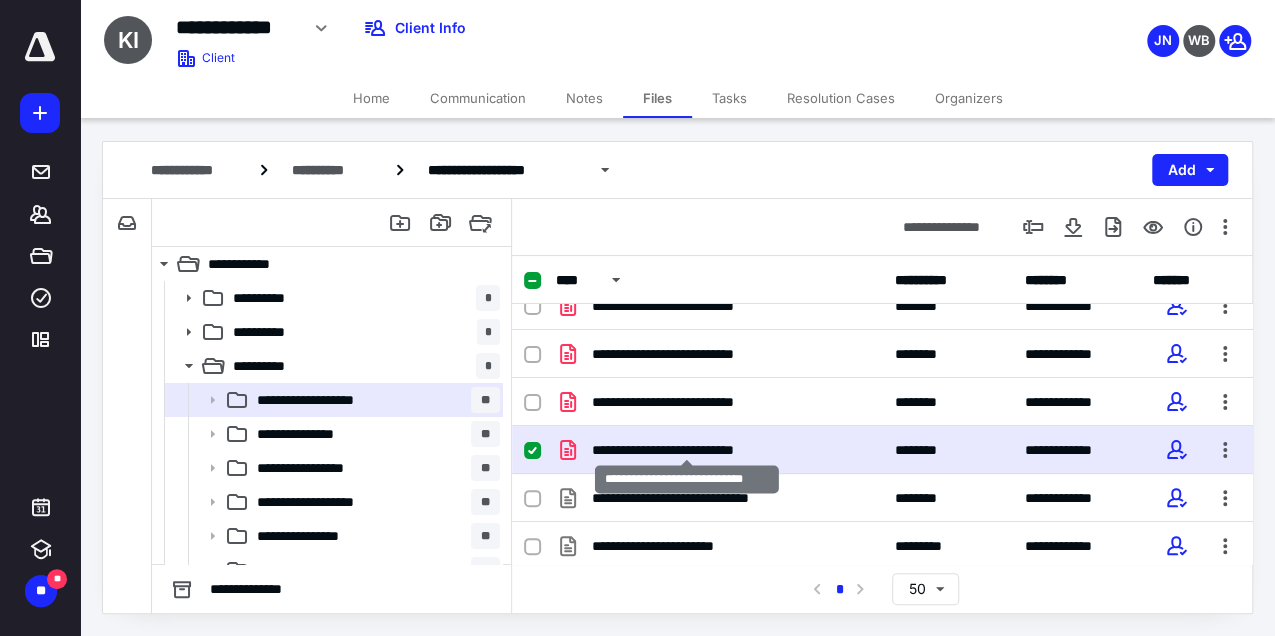 click on "**********" at bounding box center [687, 450] 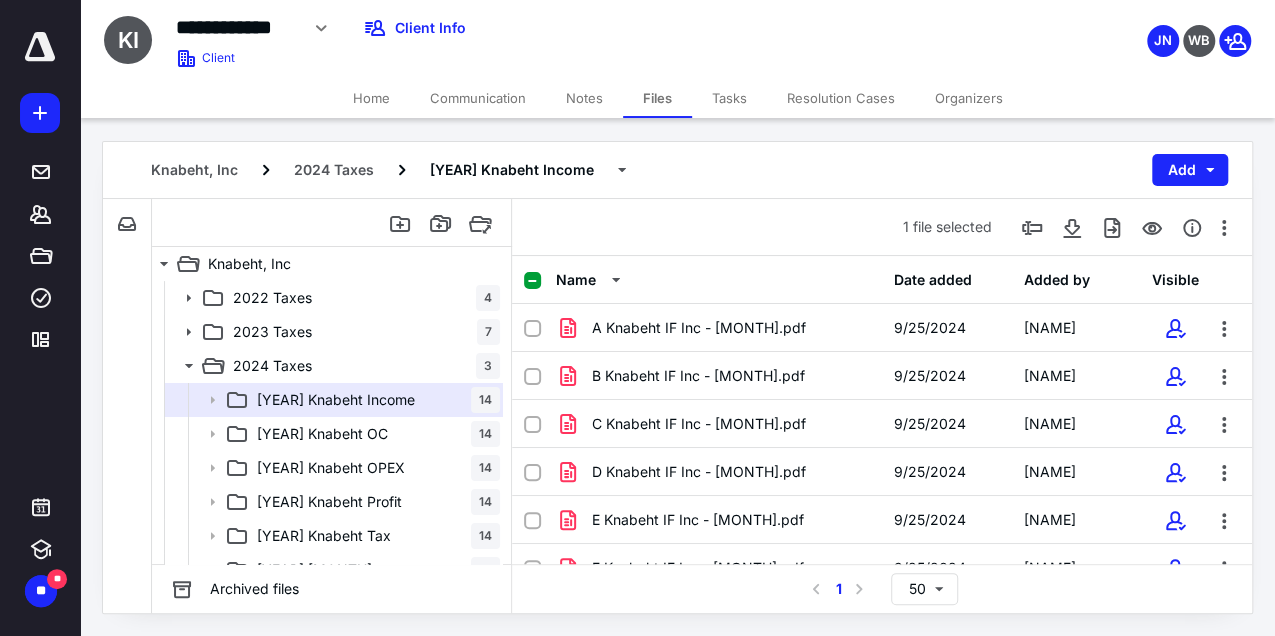 scroll, scrollTop: 406, scrollLeft: 0, axis: vertical 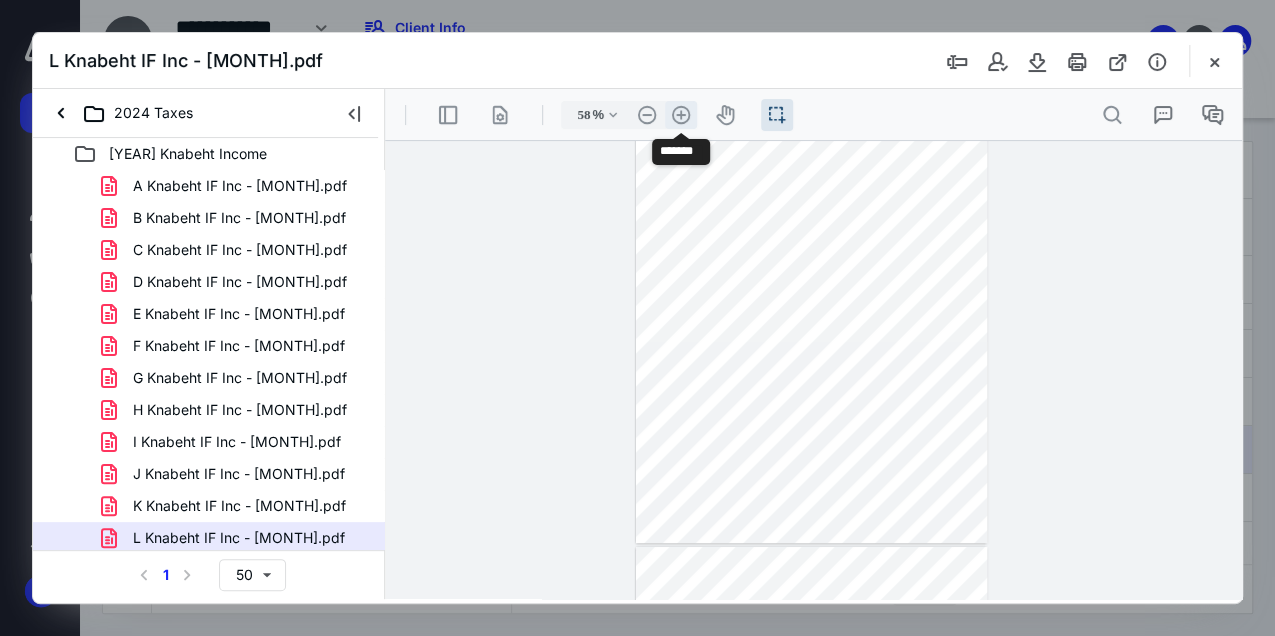 click on ".cls-1{fill:#abb0c4;} icon - header - zoom - in - line" at bounding box center (681, 115) 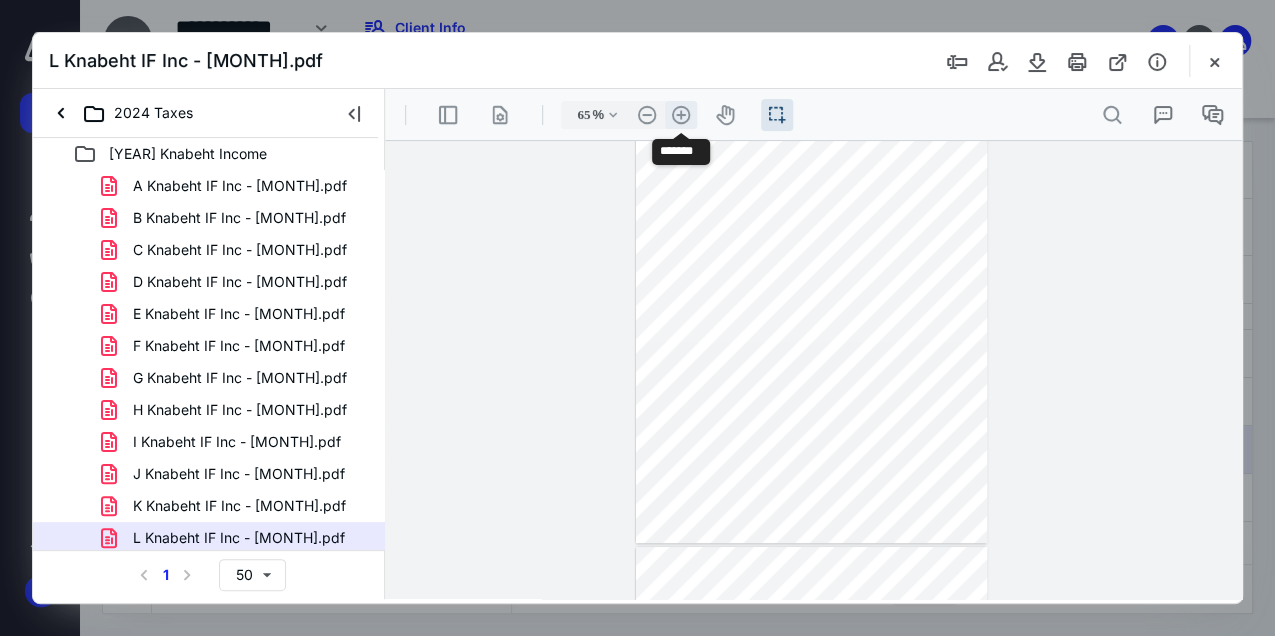 scroll, scrollTop: 87, scrollLeft: 0, axis: vertical 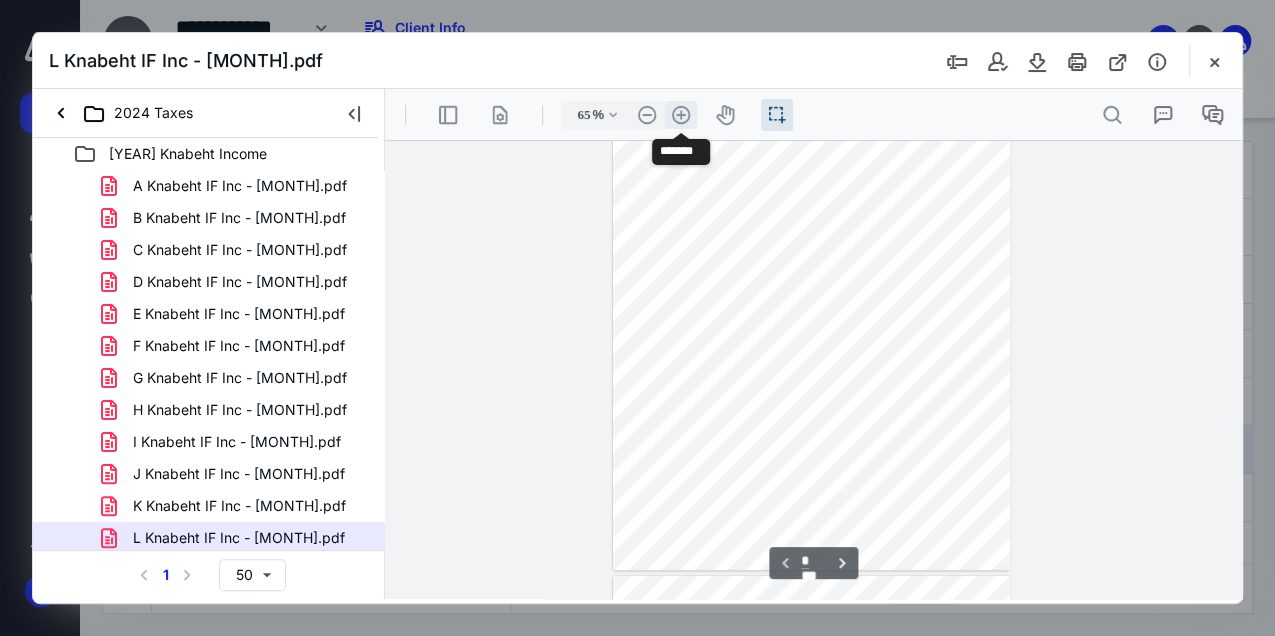 click on ".cls-1{fill:#abb0c4;} icon - header - zoom - in - line" at bounding box center (681, 115) 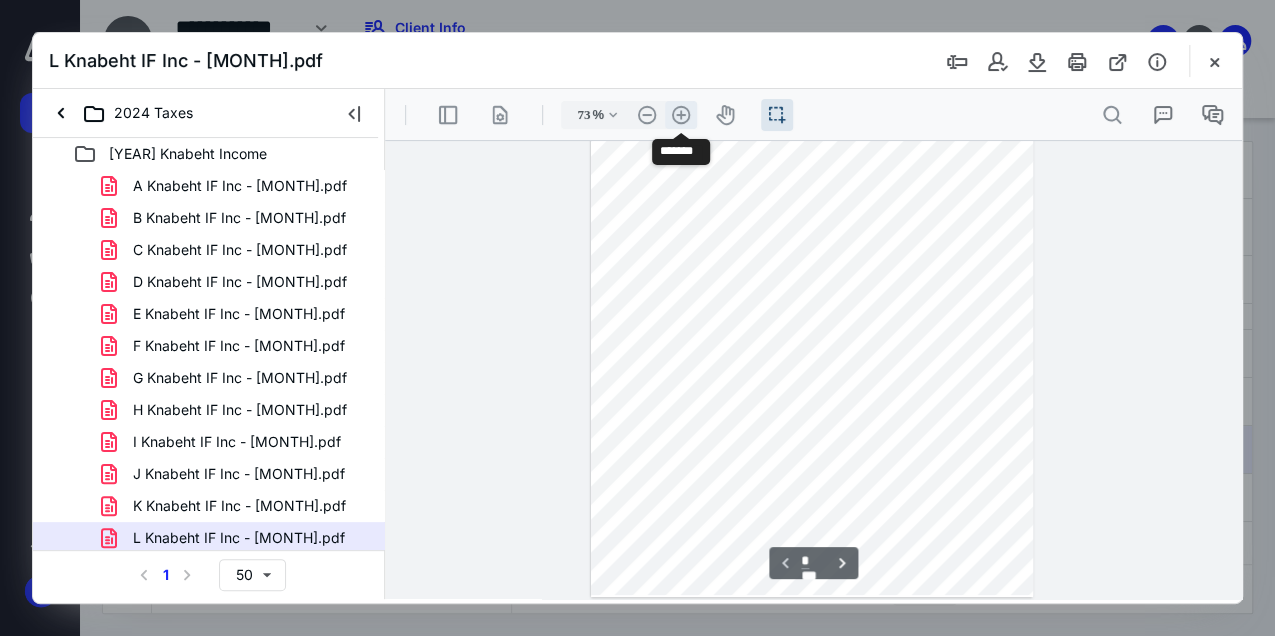 click on ".cls-1{fill:#abb0c4;} icon - header - zoom - in - line" at bounding box center [681, 115] 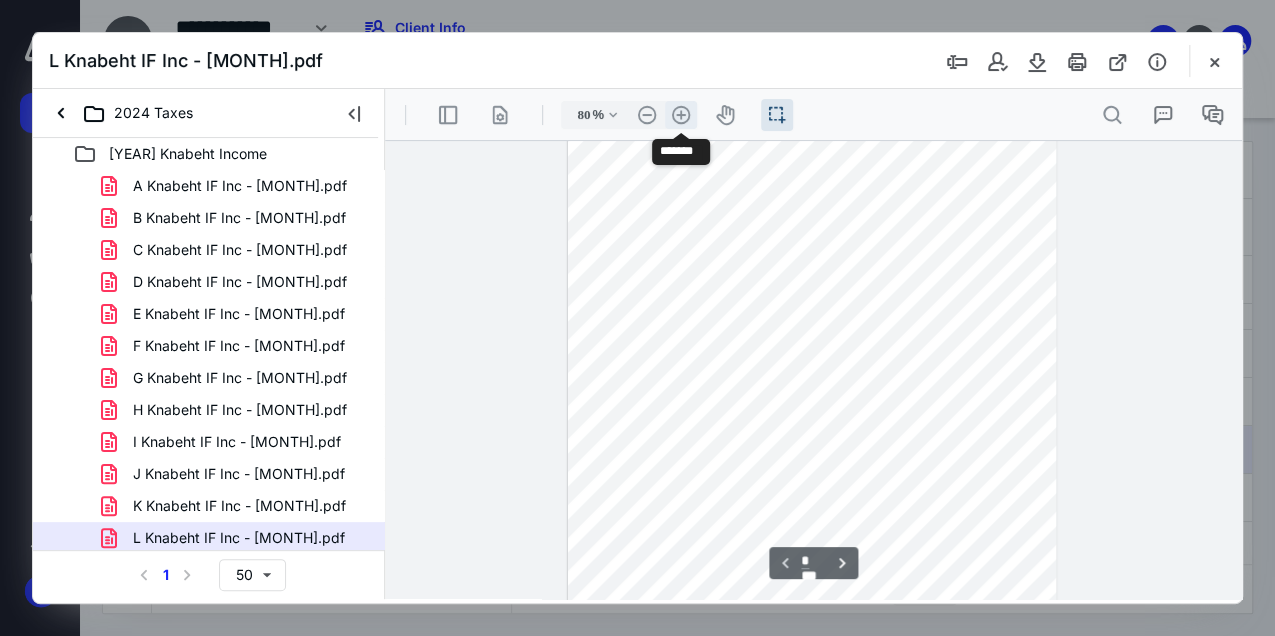 scroll, scrollTop: 154, scrollLeft: 0, axis: vertical 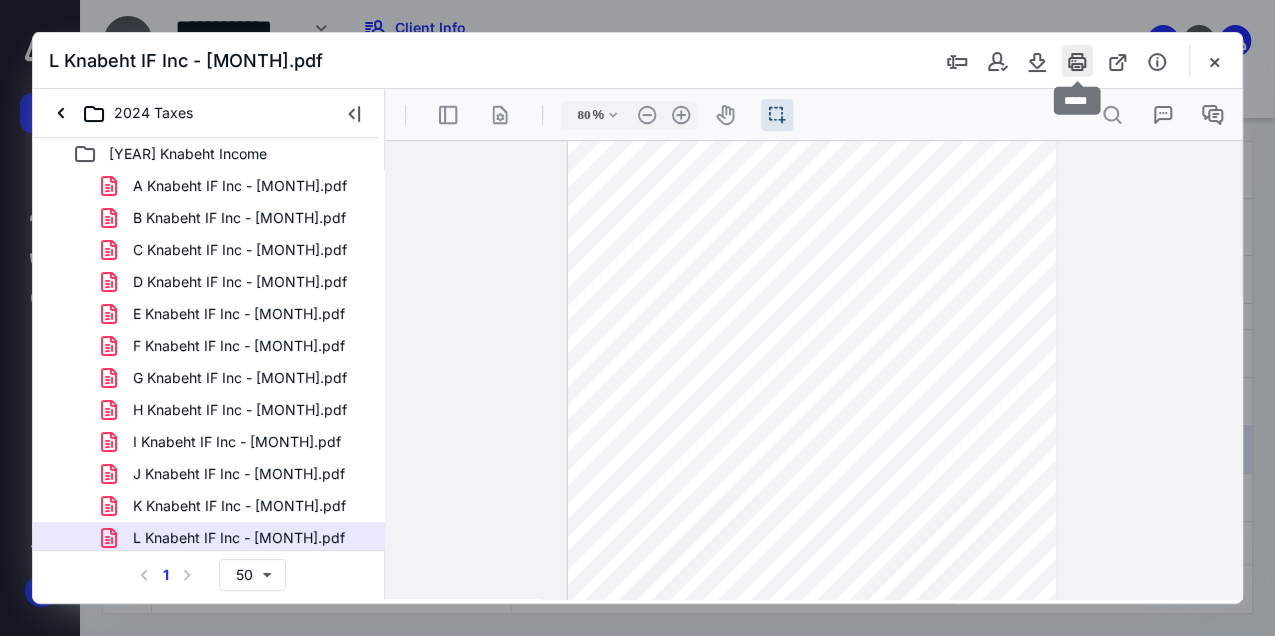 click at bounding box center (1077, 61) 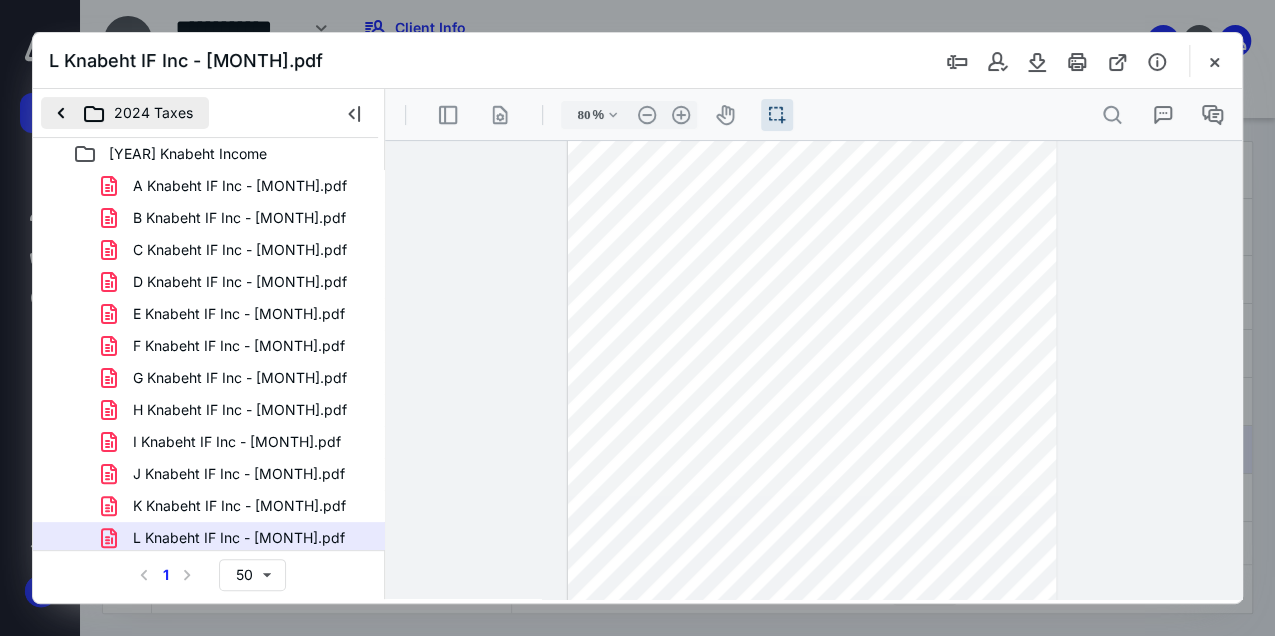 click on "2024 Taxes" at bounding box center (125, 113) 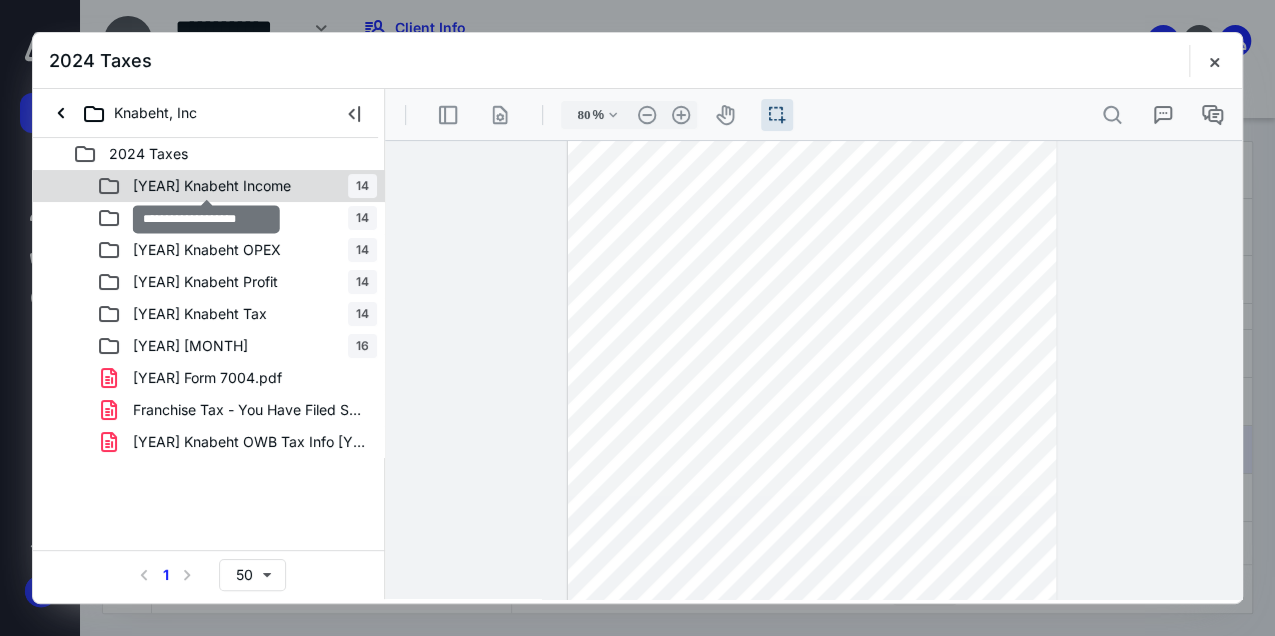 click on "[YEAR] Knabeht Income" at bounding box center [212, 186] 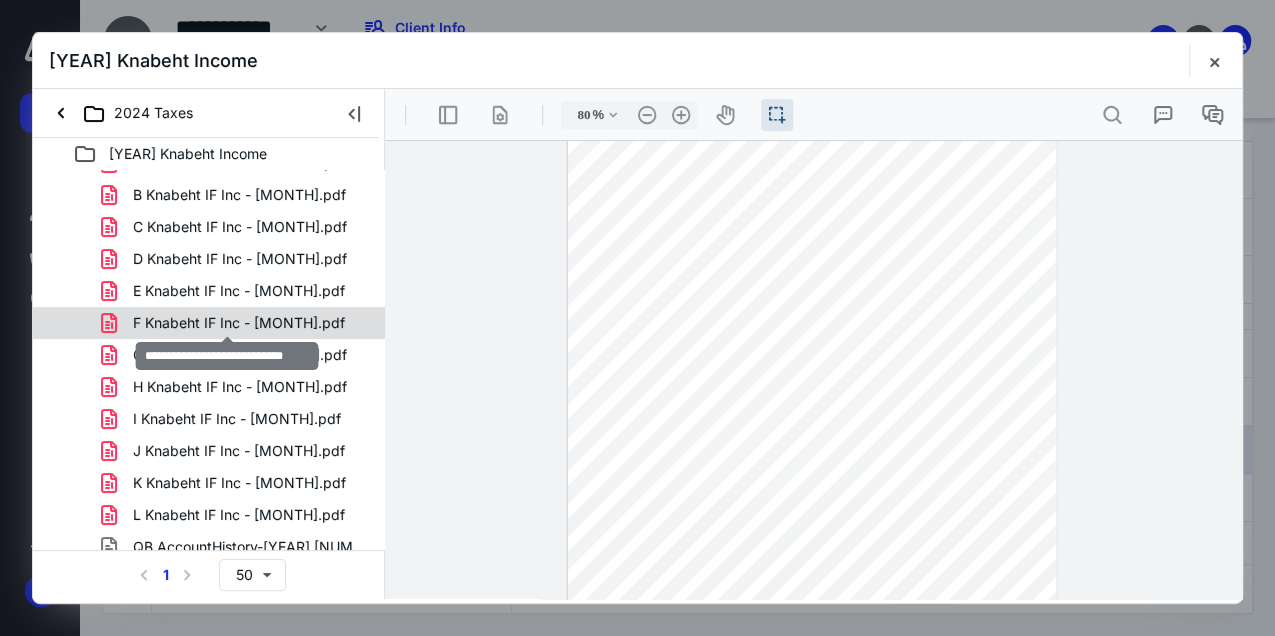 scroll, scrollTop: 0, scrollLeft: 0, axis: both 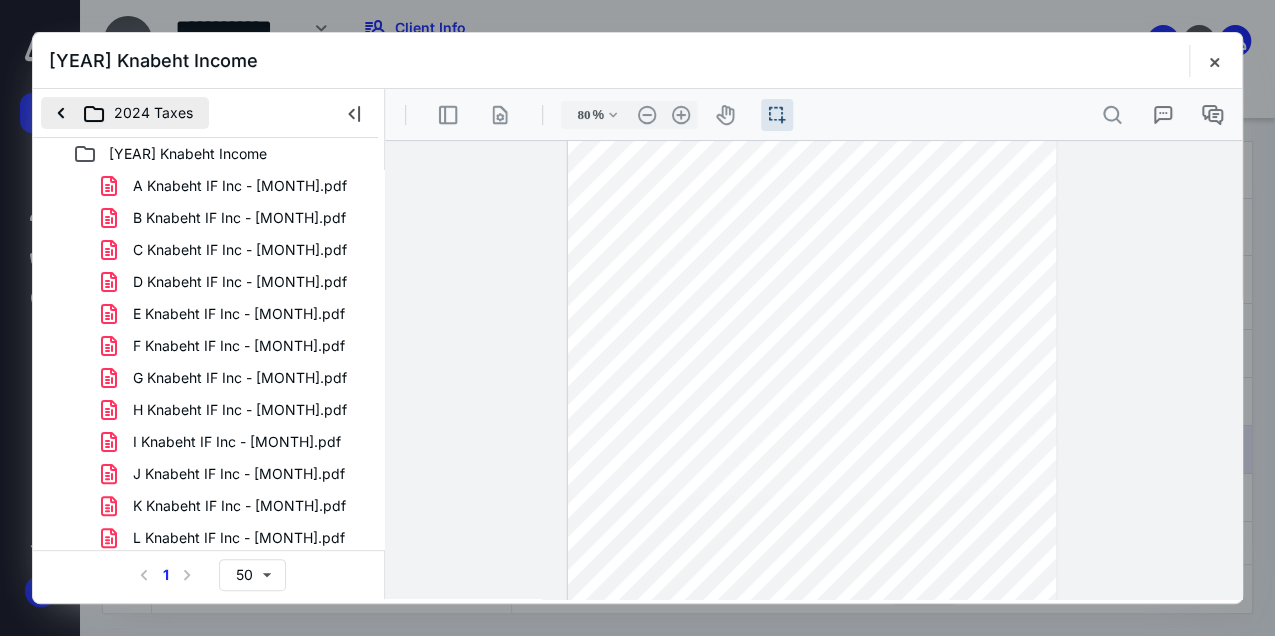 click on "2024 Taxes" at bounding box center (125, 113) 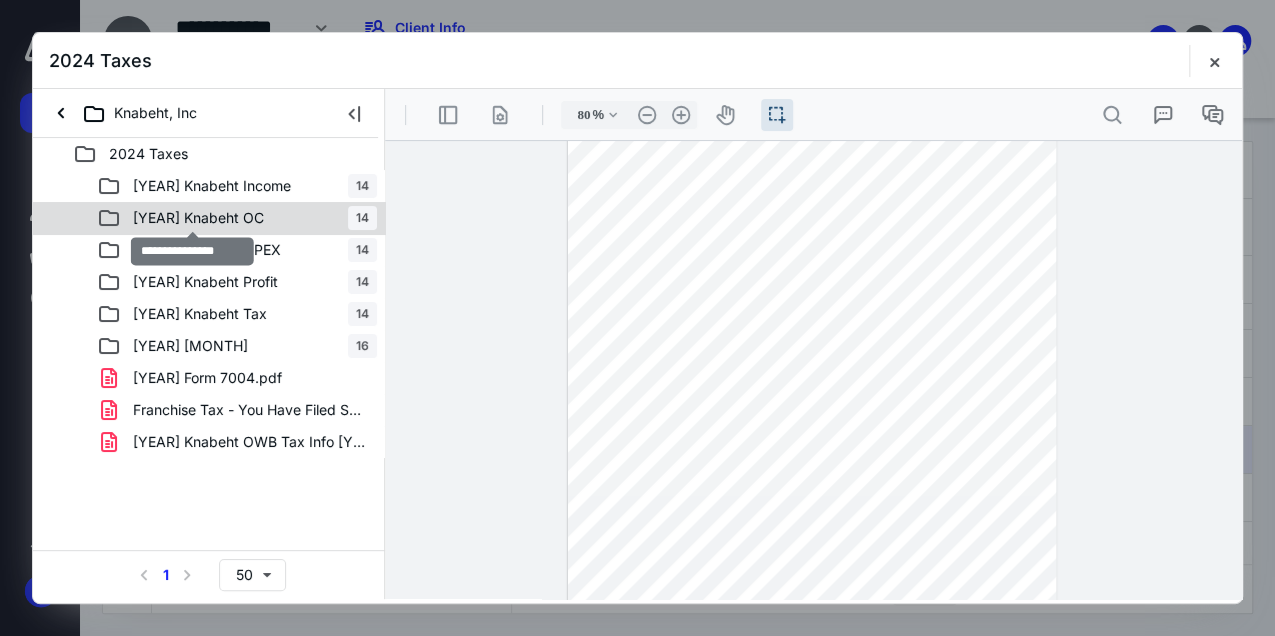 click on "[YEAR] Knabeht OC" at bounding box center (198, 218) 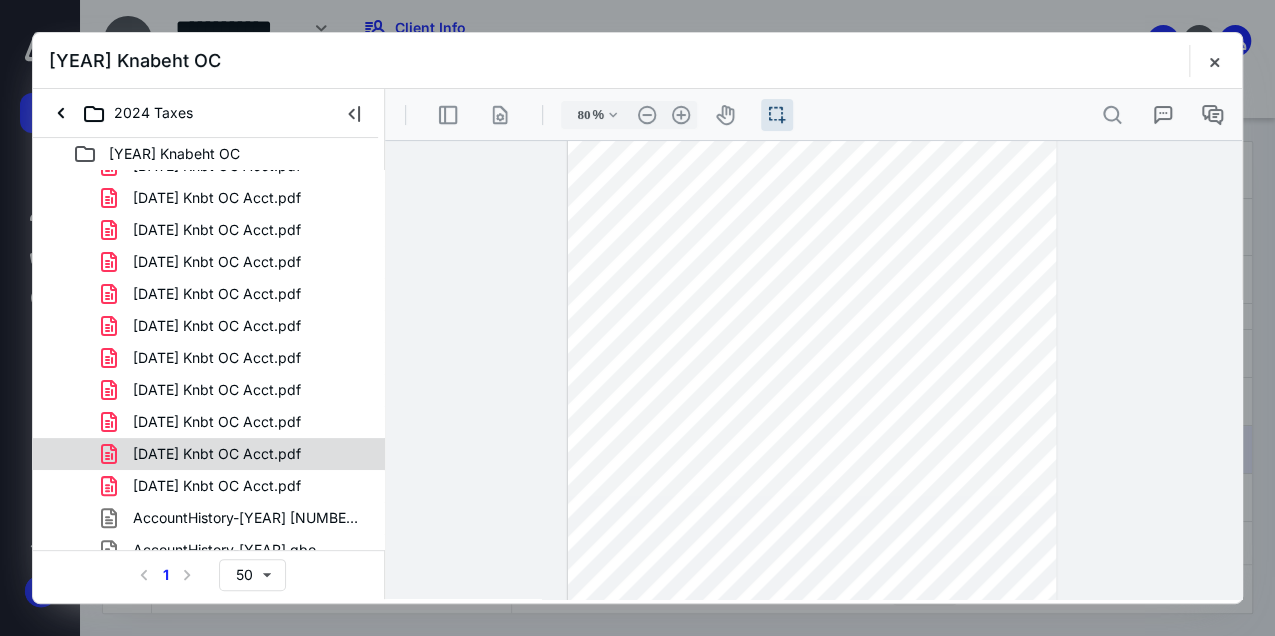 scroll, scrollTop: 66, scrollLeft: 0, axis: vertical 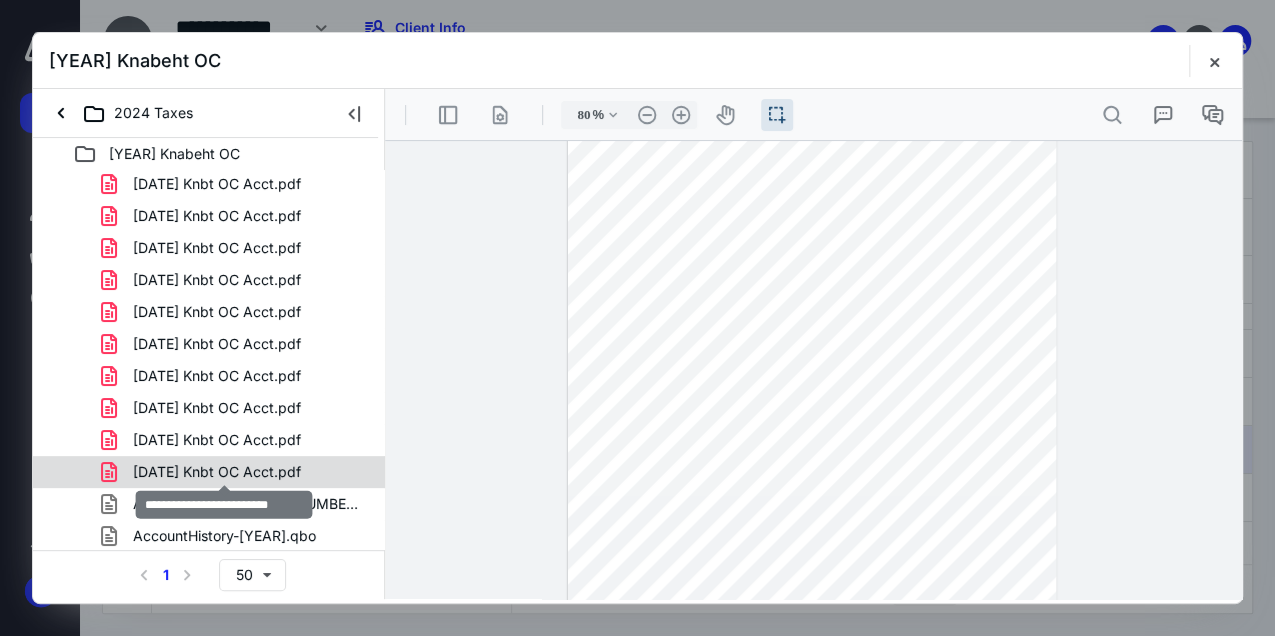 click on "[DATE] Knbt OC Acct.pdf" at bounding box center [217, 472] 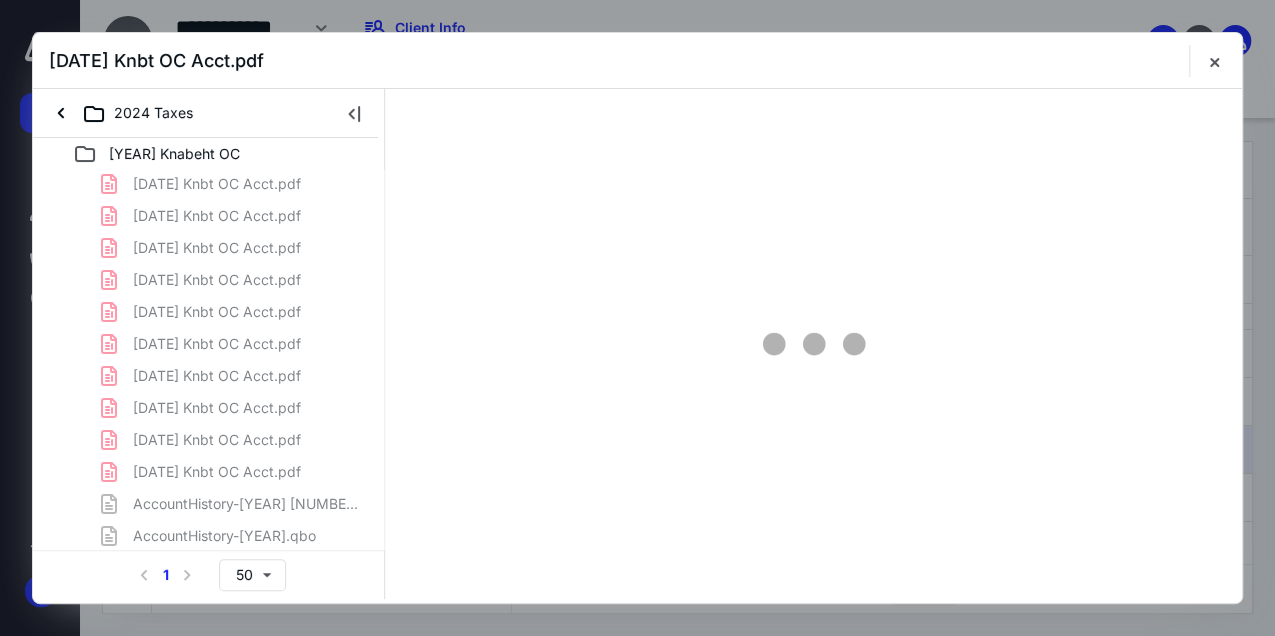 click on "[DATE] Knbt OC Acct.pdf [DATE] Knbt OC Acct.pdf [DATE] Knbt OC Acct.pdf [DATE] Knbt OC Acct.pdf [DATE] Knbt OC Acct.pdf [DATE] Knbt OC Acct.pdf [DATE] Knbt OC Acct.pdf [DATE] Knbt OC Acct.pdf [DATE] Knbt OC Acct.pdf [DATE] Knbt OC Acct.pdf [DATE] Knbt OC Acct.pdf [DATE] Knbt OC Acct.pdf AccountHistory-[YEAR] [NUMBER].qbo AccountHistory-[YEAR].qbo" at bounding box center (209, 328) 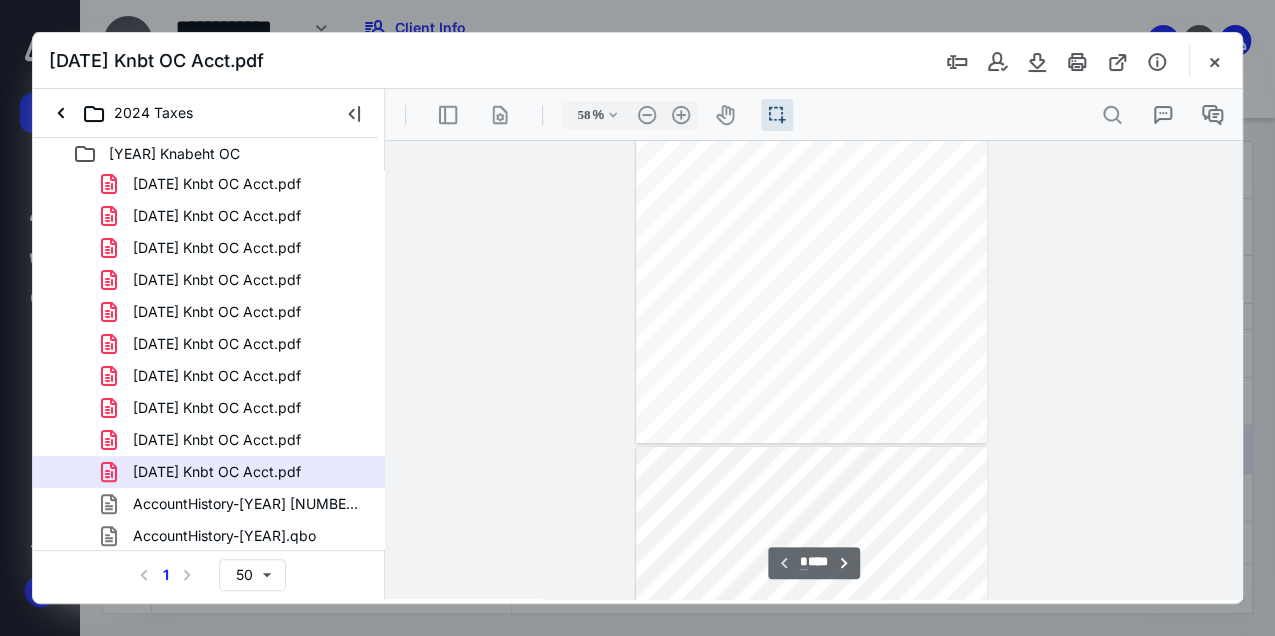 scroll, scrollTop: 0, scrollLeft: 0, axis: both 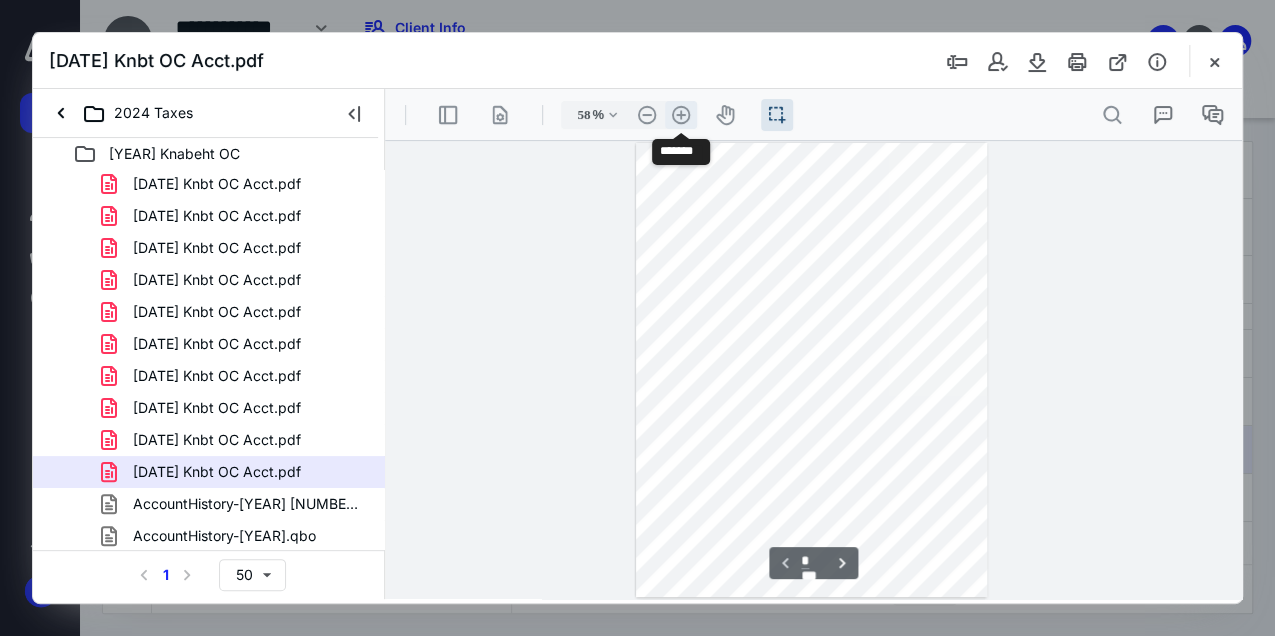 click on ".cls-1{fill:#abb0c4;} icon - header - zoom - in - line" at bounding box center [681, 115] 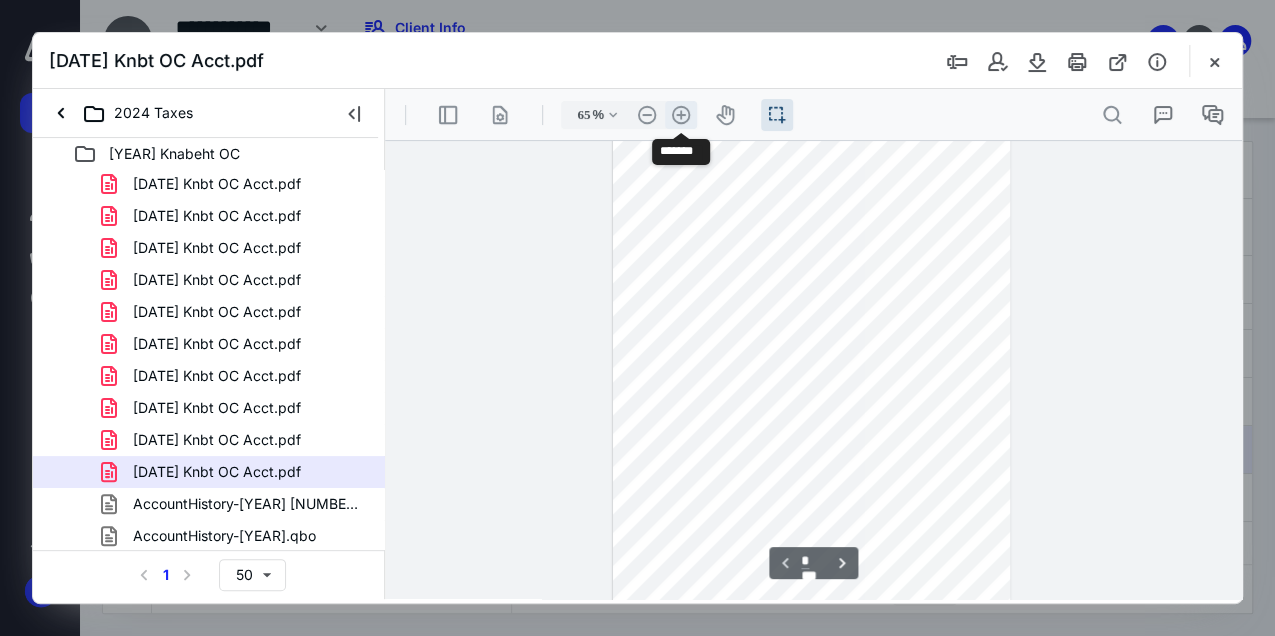 click on ".cls-1{fill:#abb0c4;} icon - header - zoom - in - line" at bounding box center [681, 115] 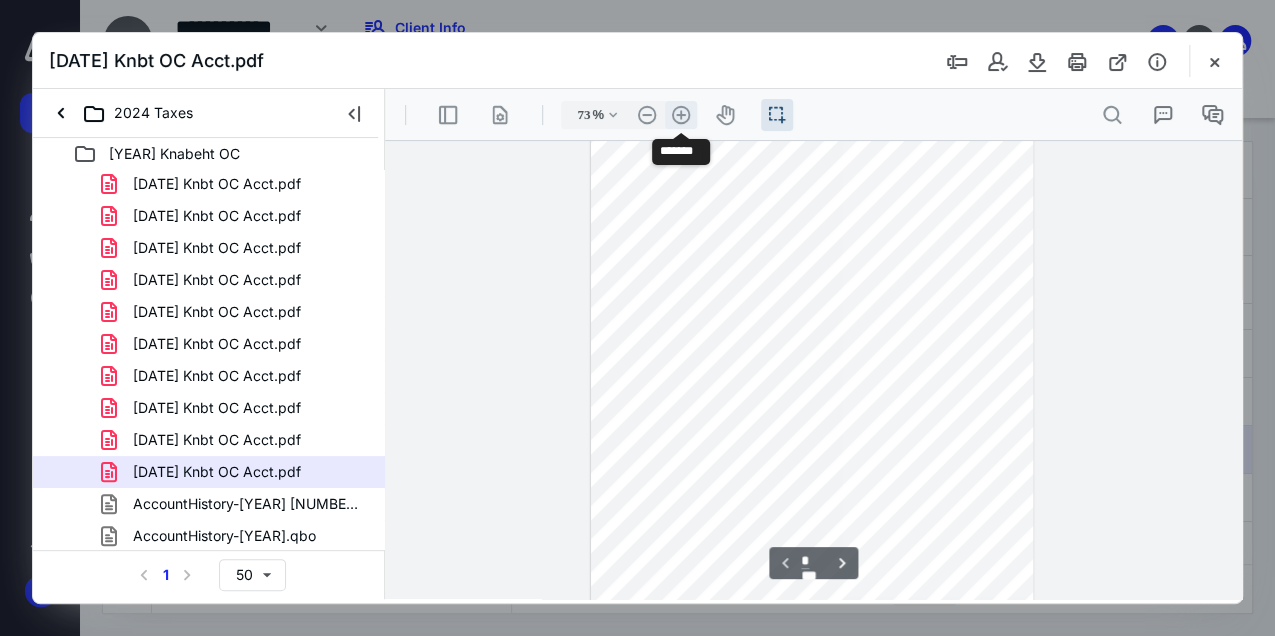click on ".cls-1{fill:#abb0c4;} icon - header - zoom - in - line" at bounding box center [681, 115] 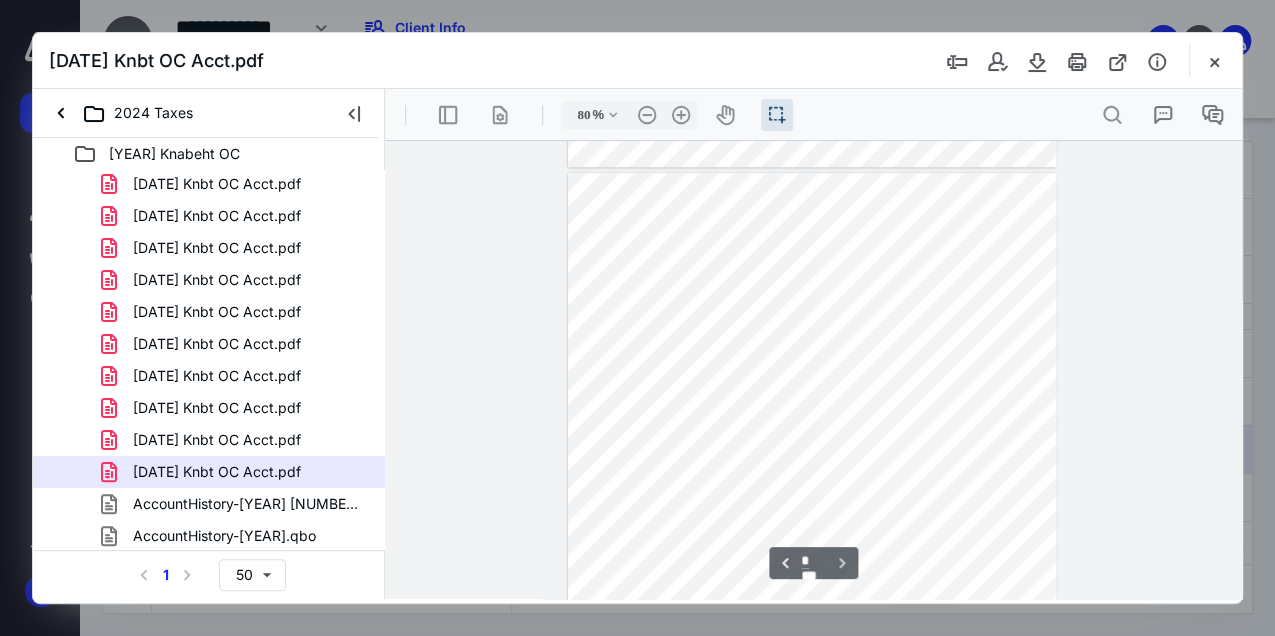 type on "*" 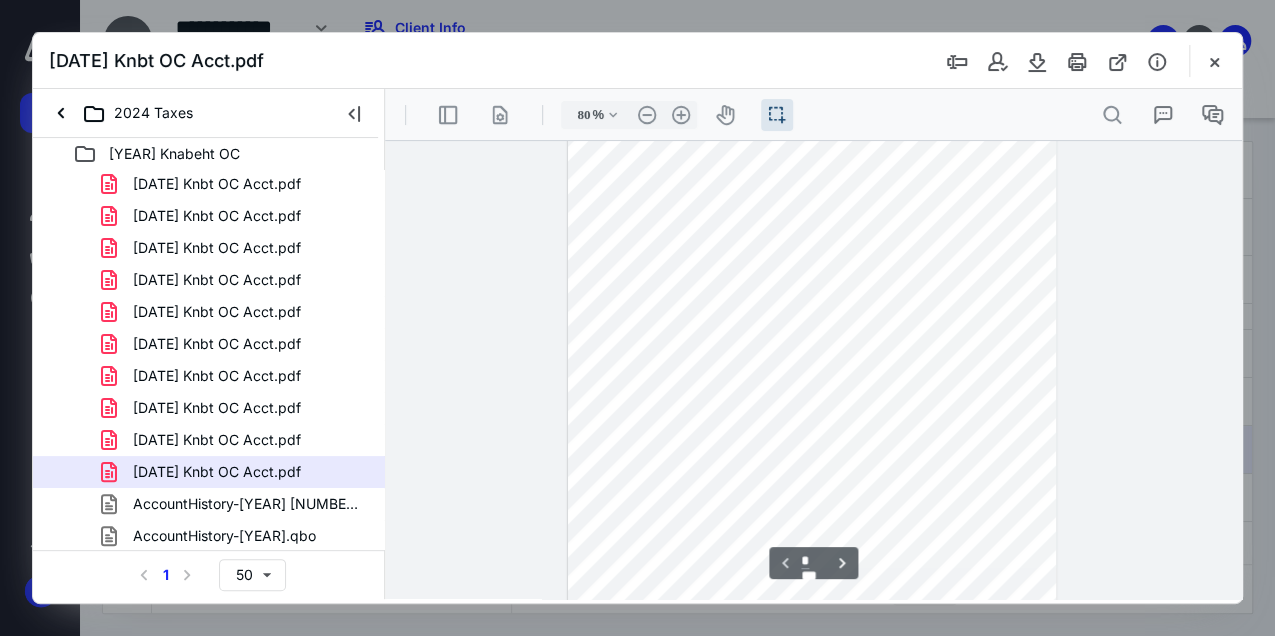 scroll, scrollTop: 0, scrollLeft: 0, axis: both 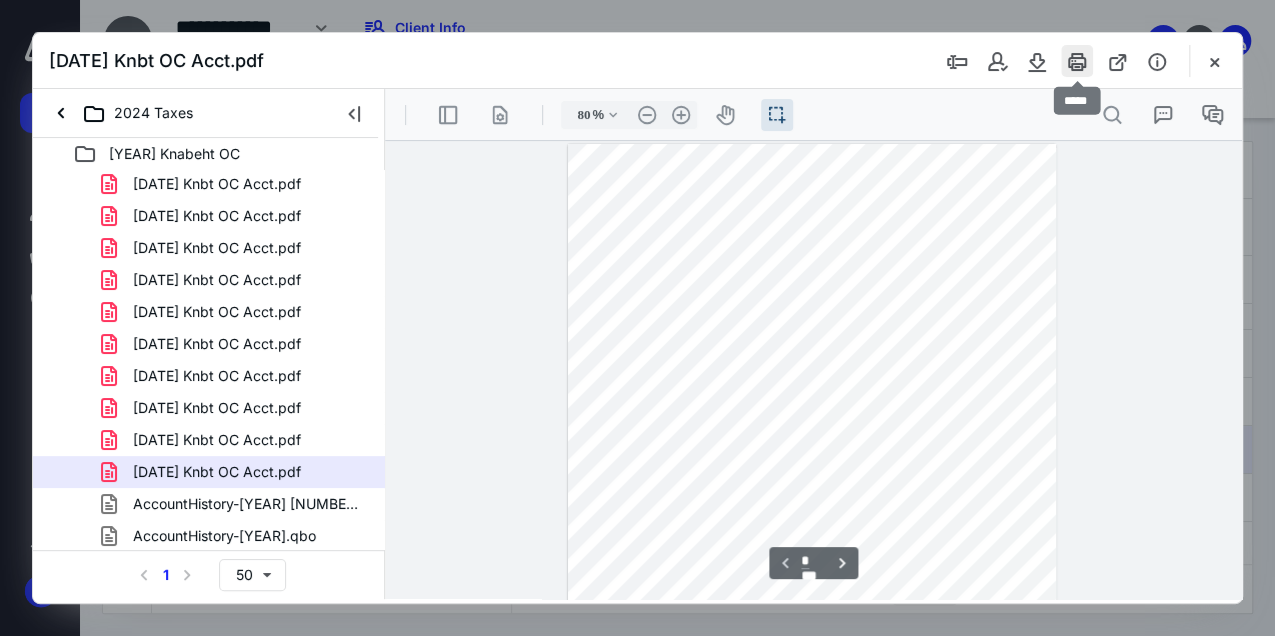 click at bounding box center (1077, 61) 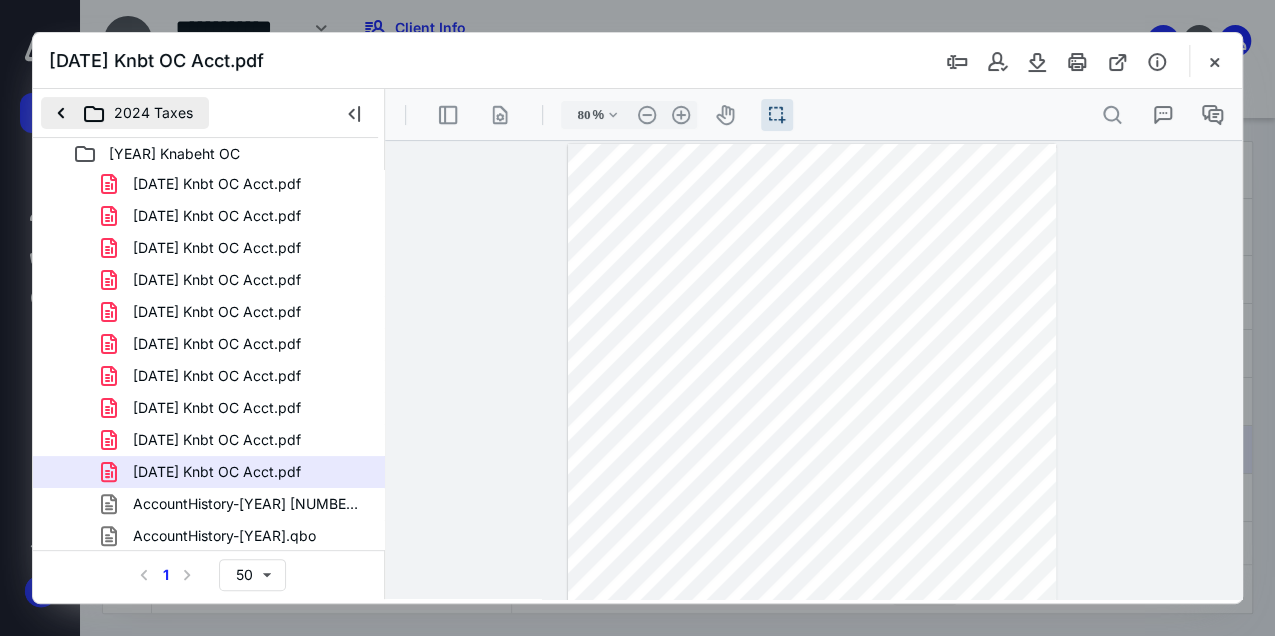 click on "2024 Taxes" at bounding box center [125, 113] 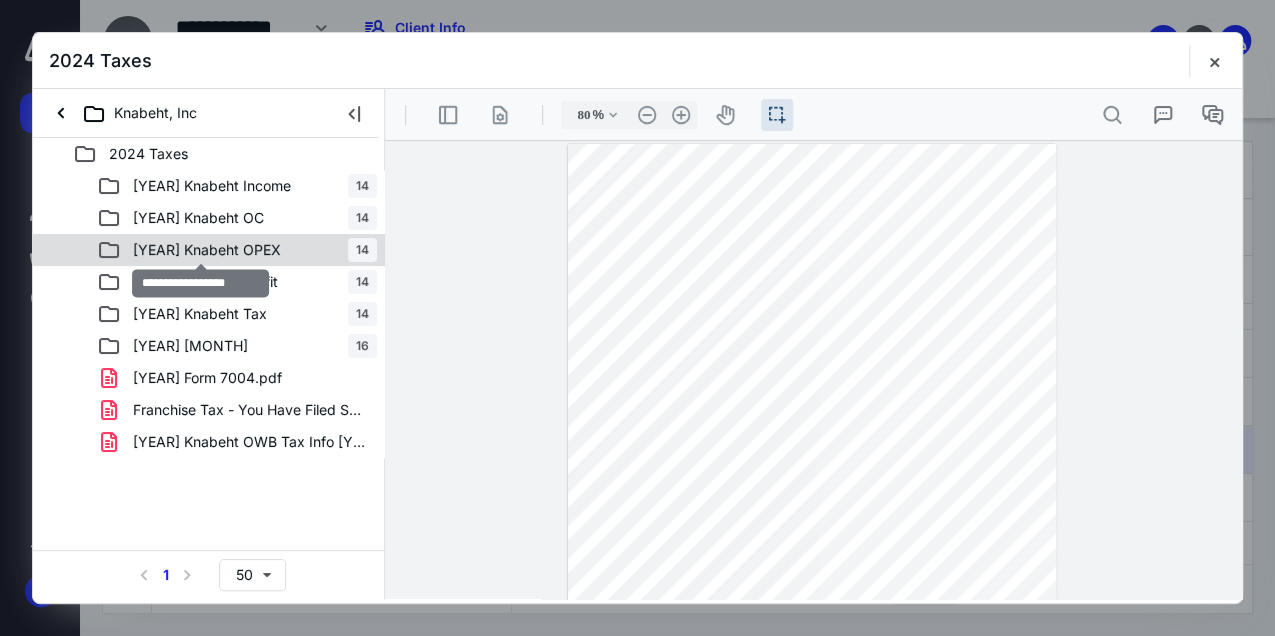 click on "[YEAR] Knabeht OPEX" at bounding box center [207, 250] 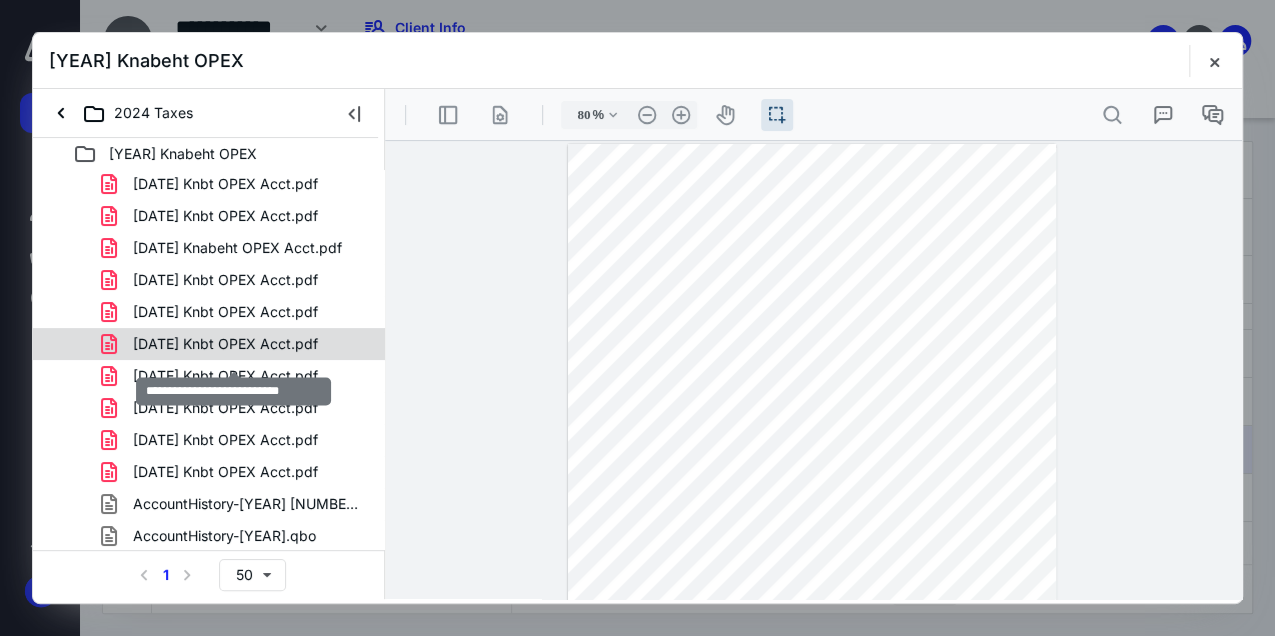 scroll, scrollTop: 66, scrollLeft: 0, axis: vertical 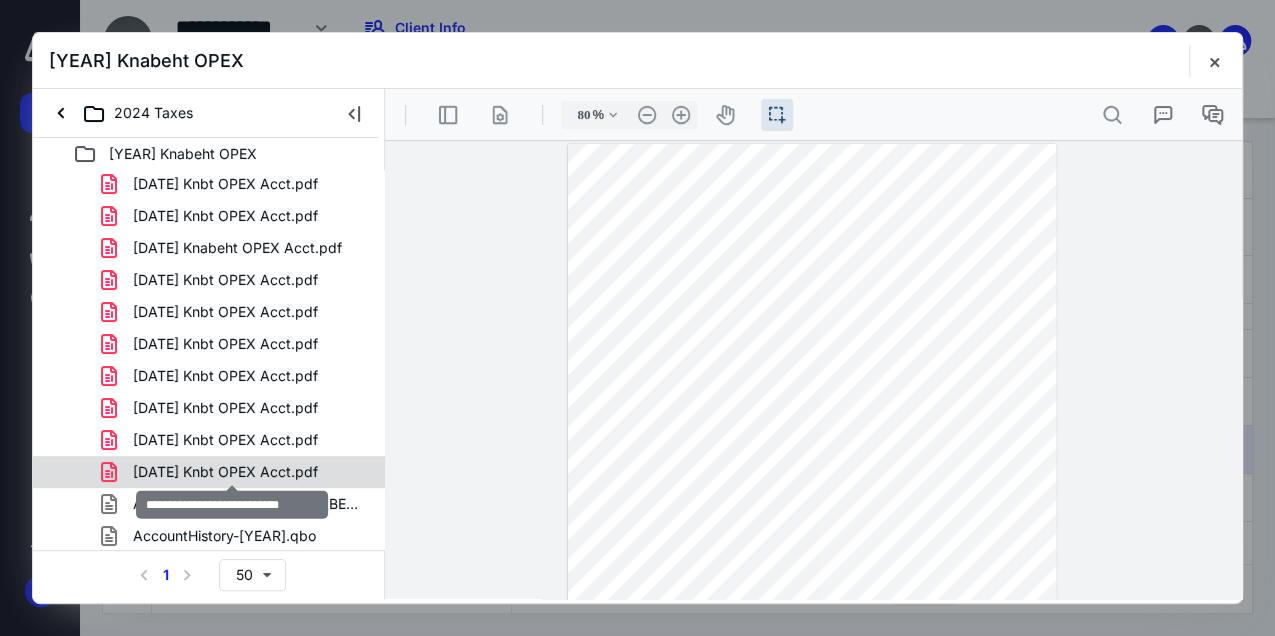click on "[DATE] Knbt OPEX Acct.pdf" at bounding box center [225, 472] 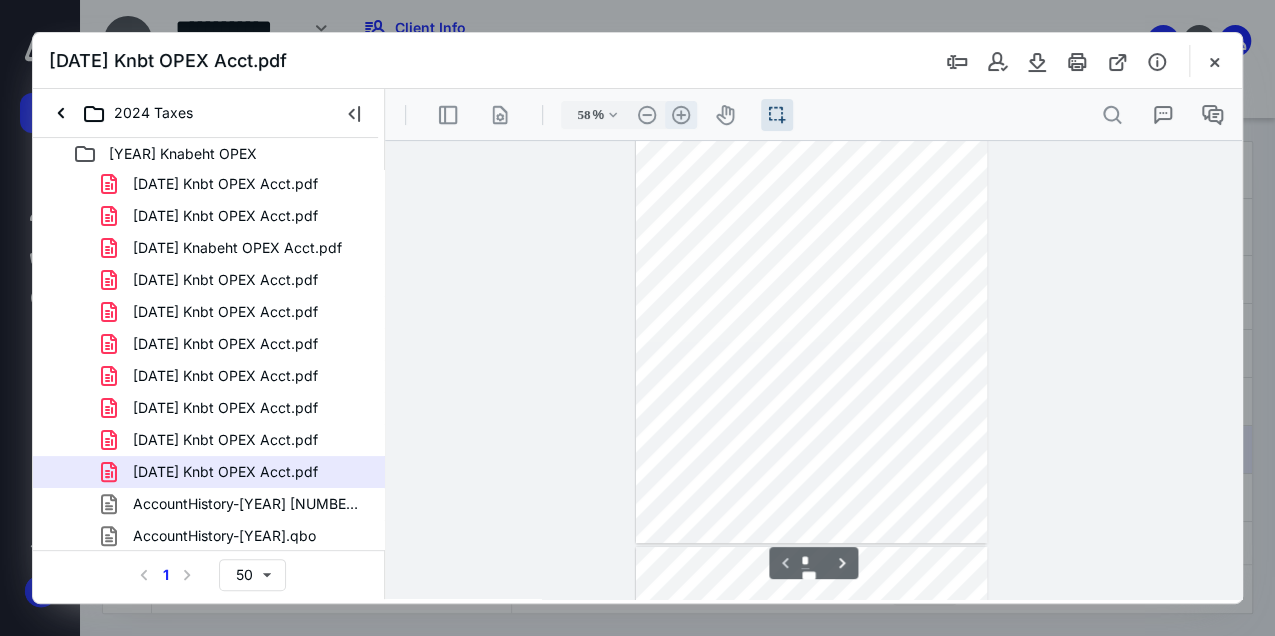 click on ".cls-1{fill:#abb0c4;} icon - header - zoom - in - line" at bounding box center [681, 115] 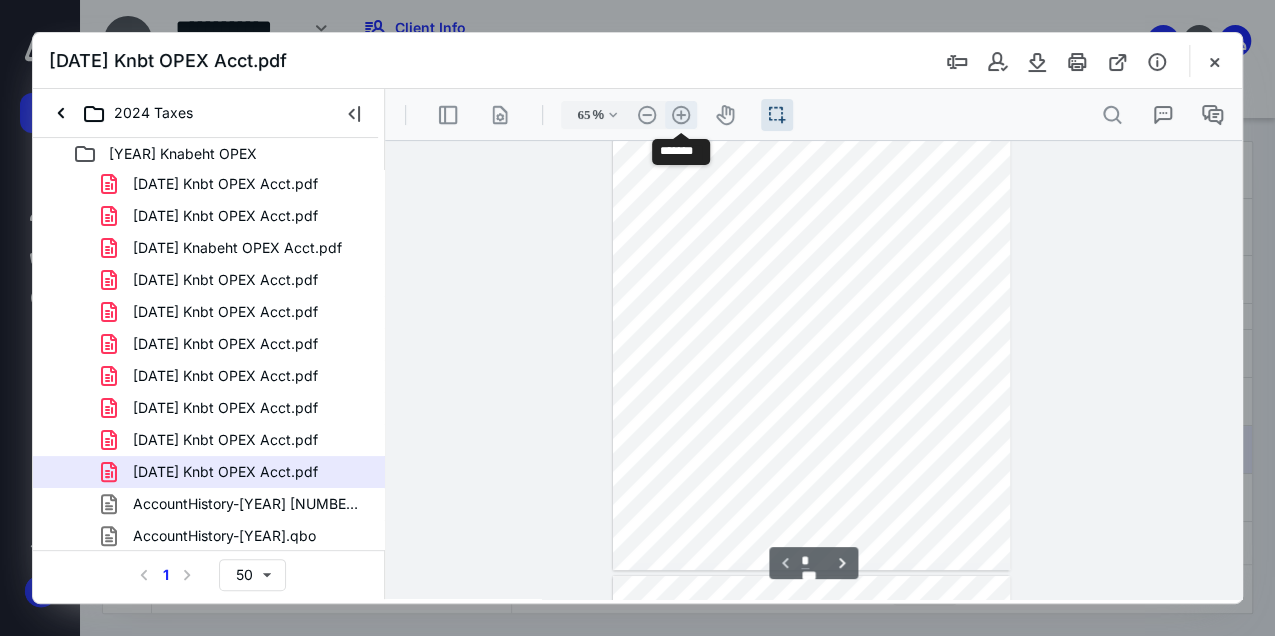 click on ".cls-1{fill:#abb0c4;} icon - header - zoom - in - line" at bounding box center (681, 115) 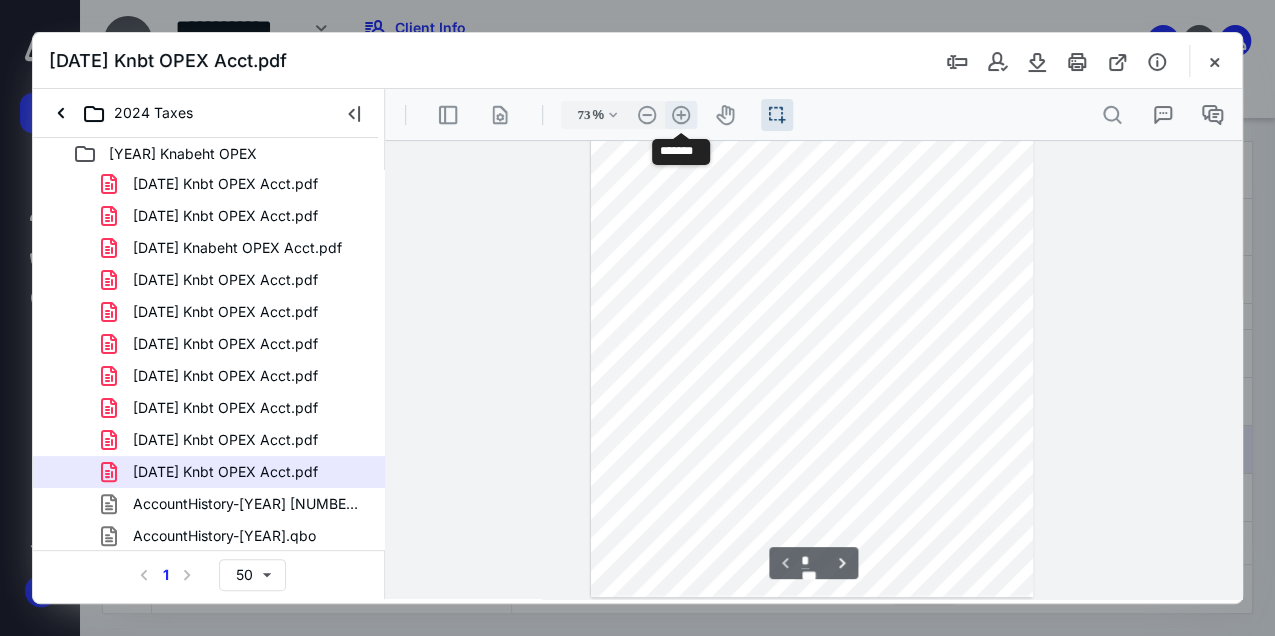 click on ".cls-1{fill:#abb0c4;} icon - header - zoom - in - line" at bounding box center [681, 115] 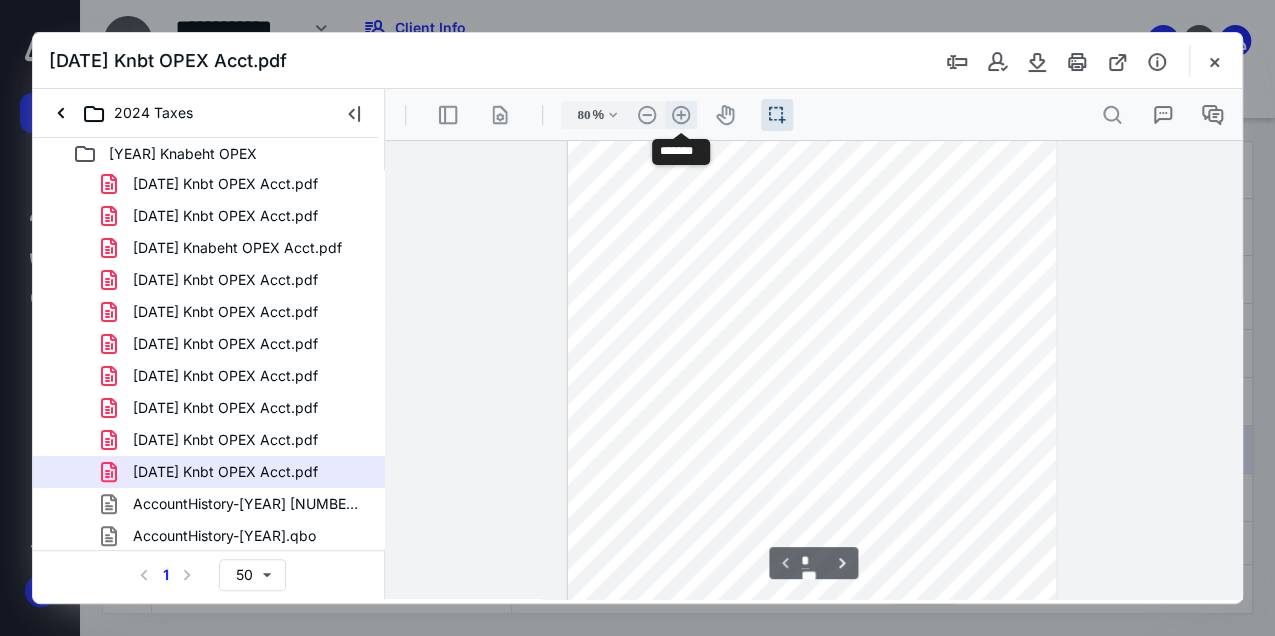 click on ".cls-1{fill:#abb0c4;} icon - header - zoom - in - line" at bounding box center (681, 115) 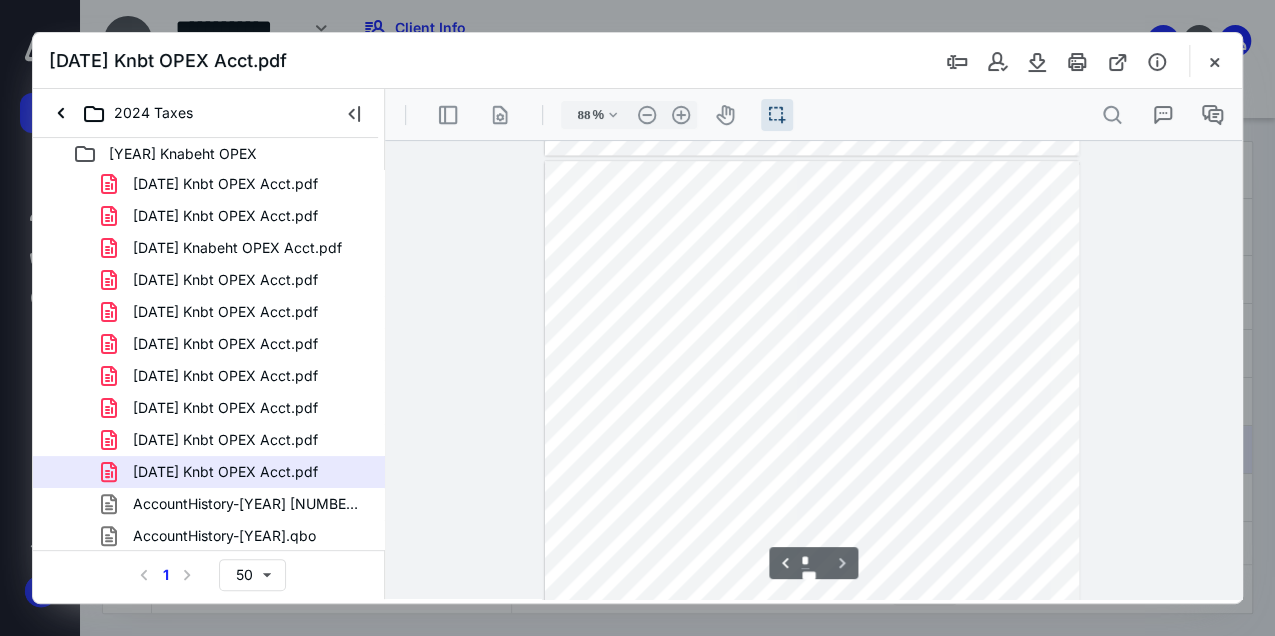 scroll, scrollTop: 1454, scrollLeft: 0, axis: vertical 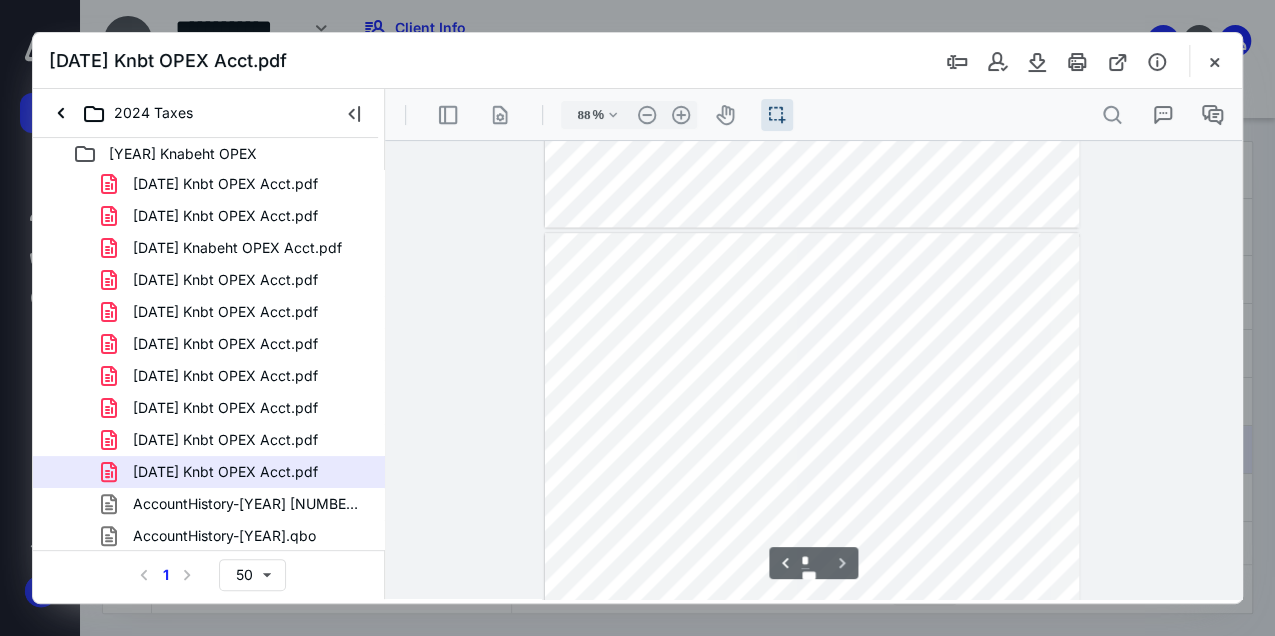 type on "*" 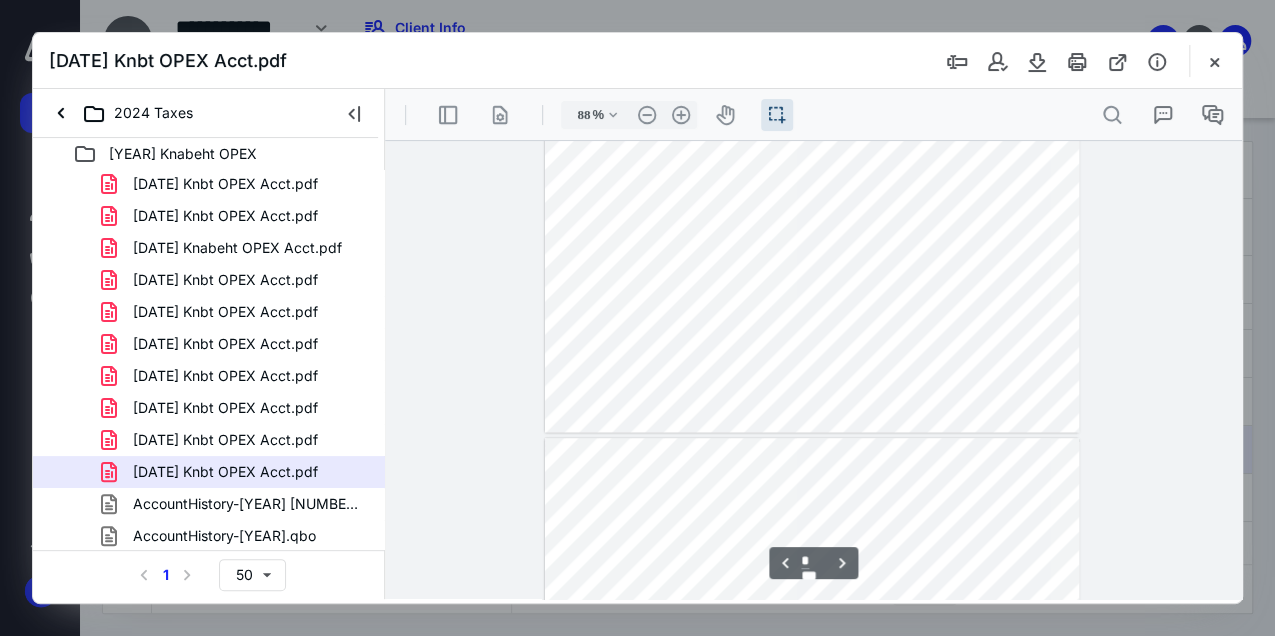 scroll, scrollTop: 635, scrollLeft: 0, axis: vertical 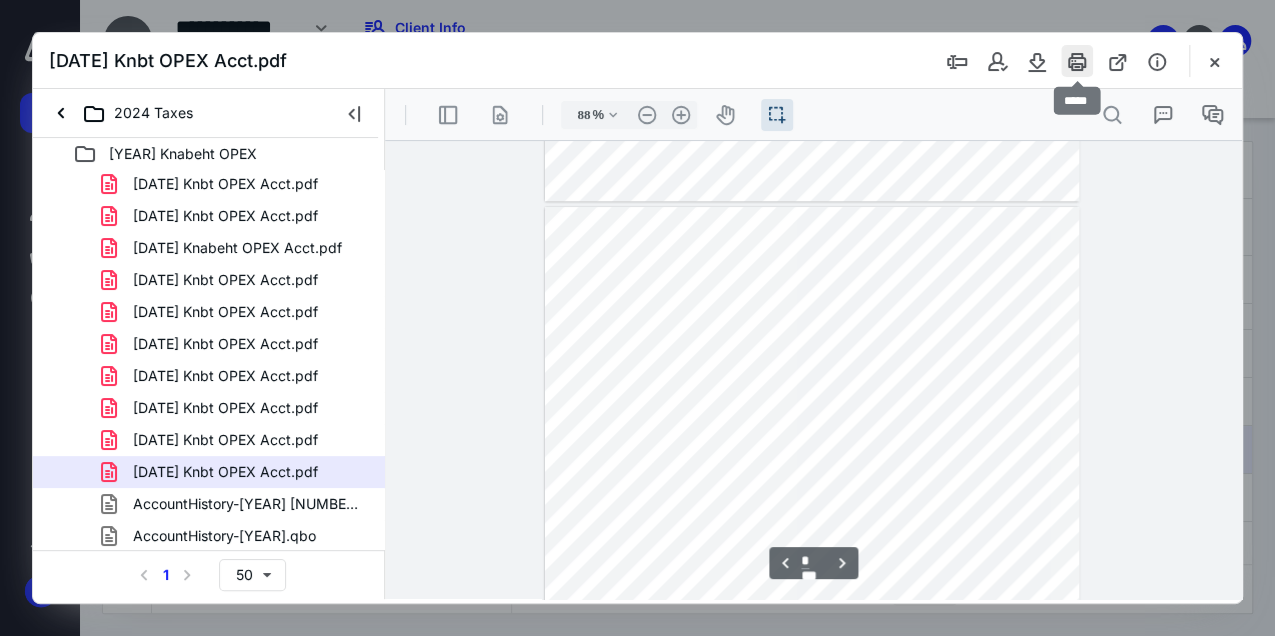 click at bounding box center [1077, 61] 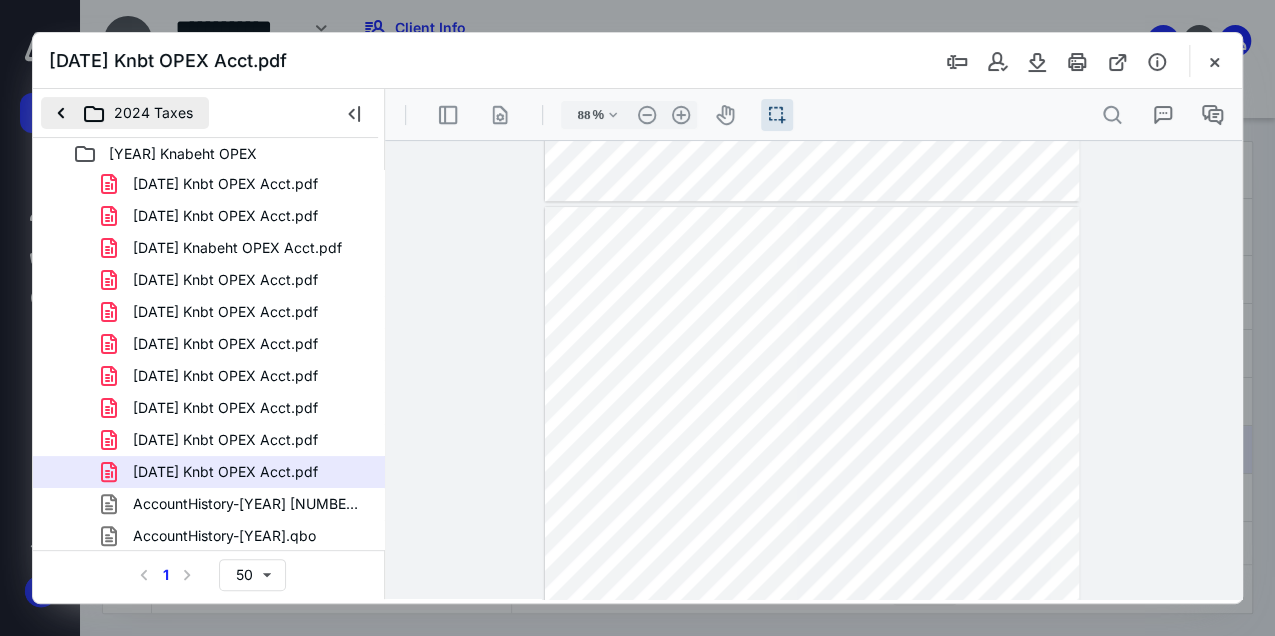 click on "2024 Taxes" at bounding box center [125, 113] 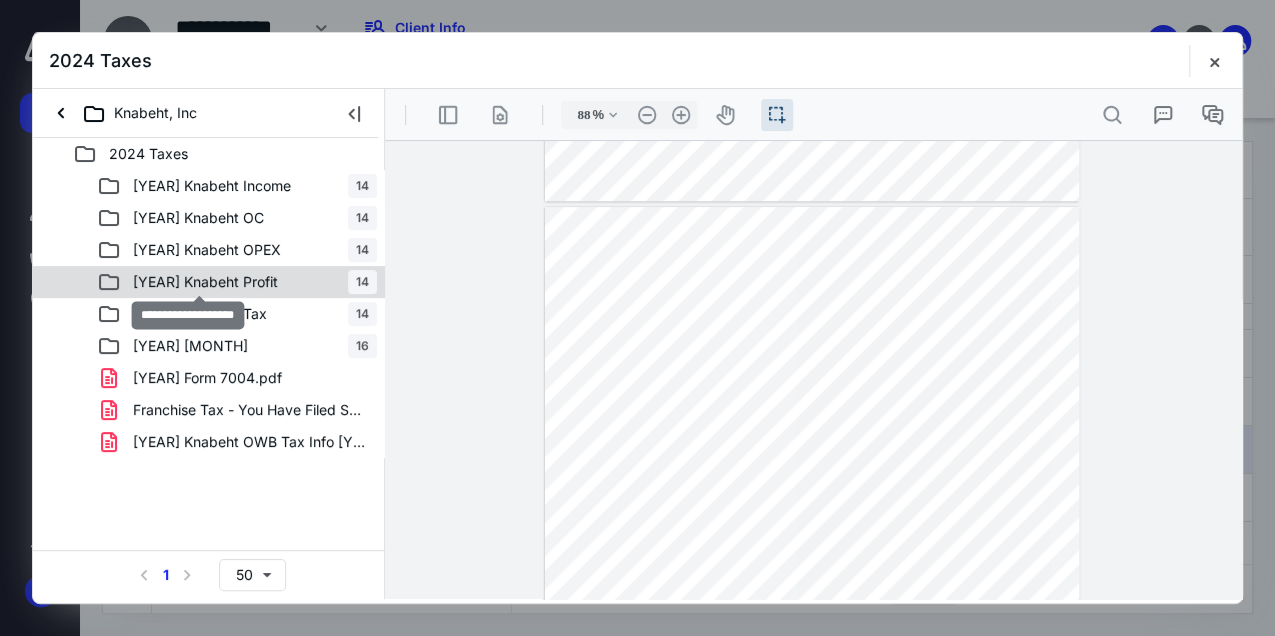 click on "[YEAR] Knabeht Profit" at bounding box center [205, 282] 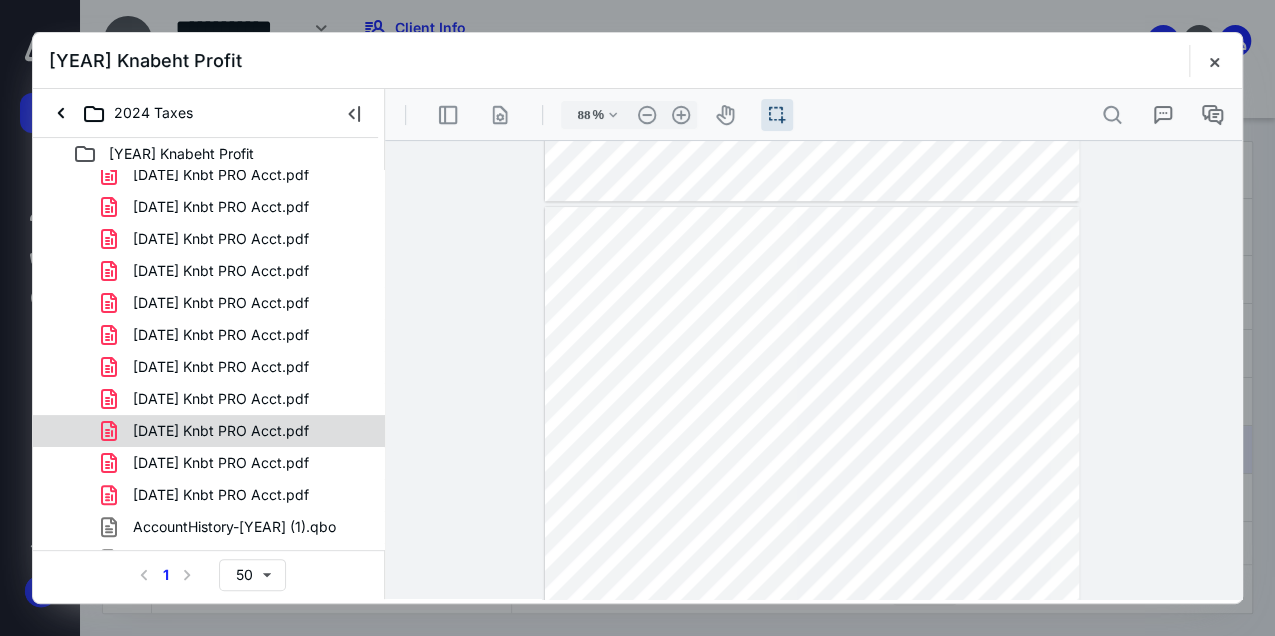 scroll, scrollTop: 66, scrollLeft: 0, axis: vertical 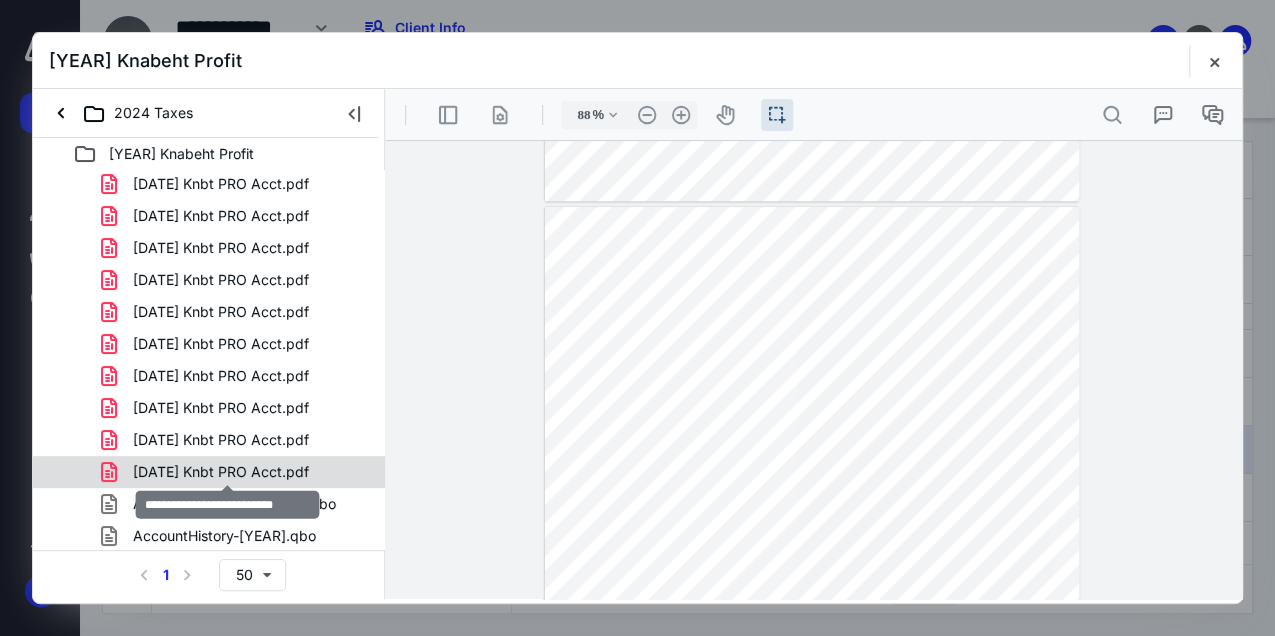 click on "[DATE] Knbt PRO Acct.pdf" at bounding box center [221, 472] 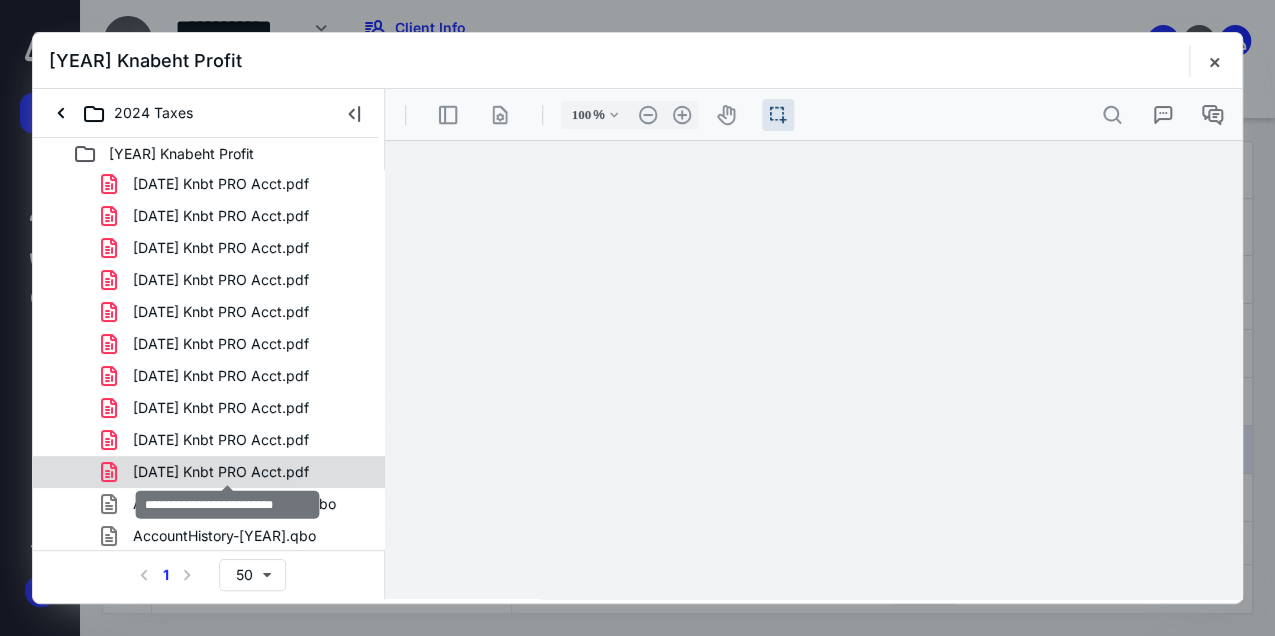 click on "[DATE] Knbt PRO Acct.pdf [DATE] Knbt PRO Acct.pdf [DATE] Knbt PRO Acct.pdf [DATE] Knbt PRO Acct.pdf [DATE] Knbt PRO Acct.pdf [DATE] Knbt PRO Acct.pdf [DATE] Knbt PRO Acct.pdf [DATE] Knbt PRO Acct.pdf [DATE] Knbt PRO Acct.pdf [DATE] Knbt PRO Acct.pdf [DATE] Knbt PRO Acct.pdf [DATE] Knbt PRO Acct.pdf AccountHistory-[YEAR] (1).qbo AccountHistory-[YEAR].qbo" at bounding box center (209, 328) 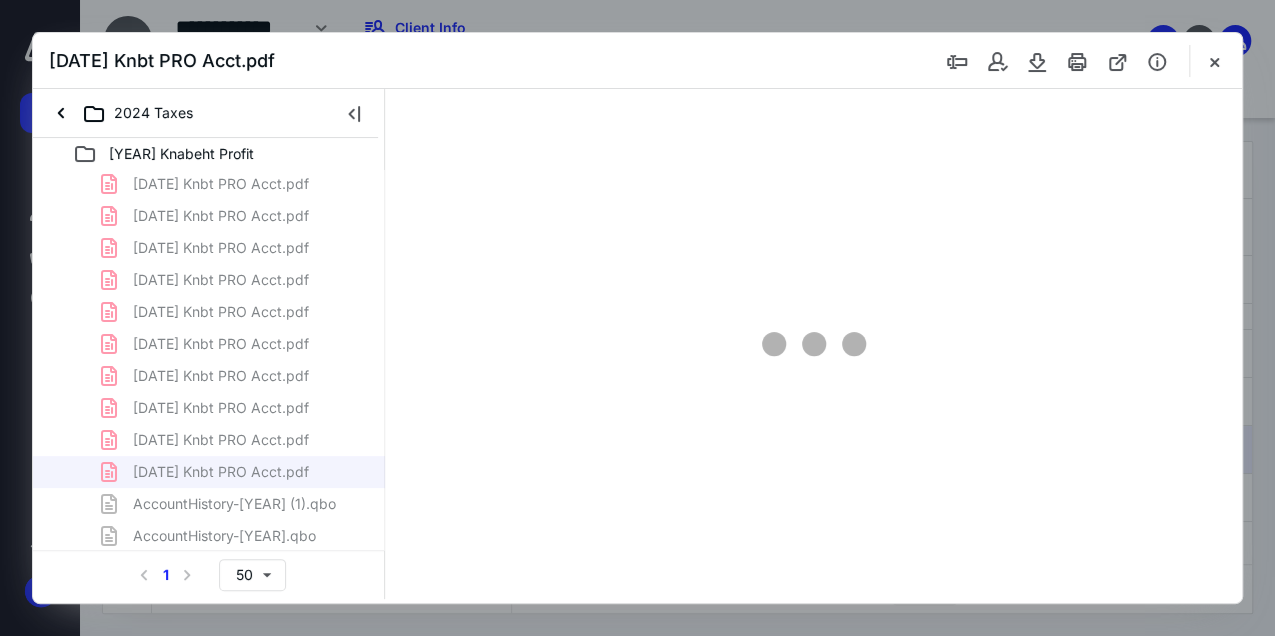 scroll, scrollTop: 0, scrollLeft: 0, axis: both 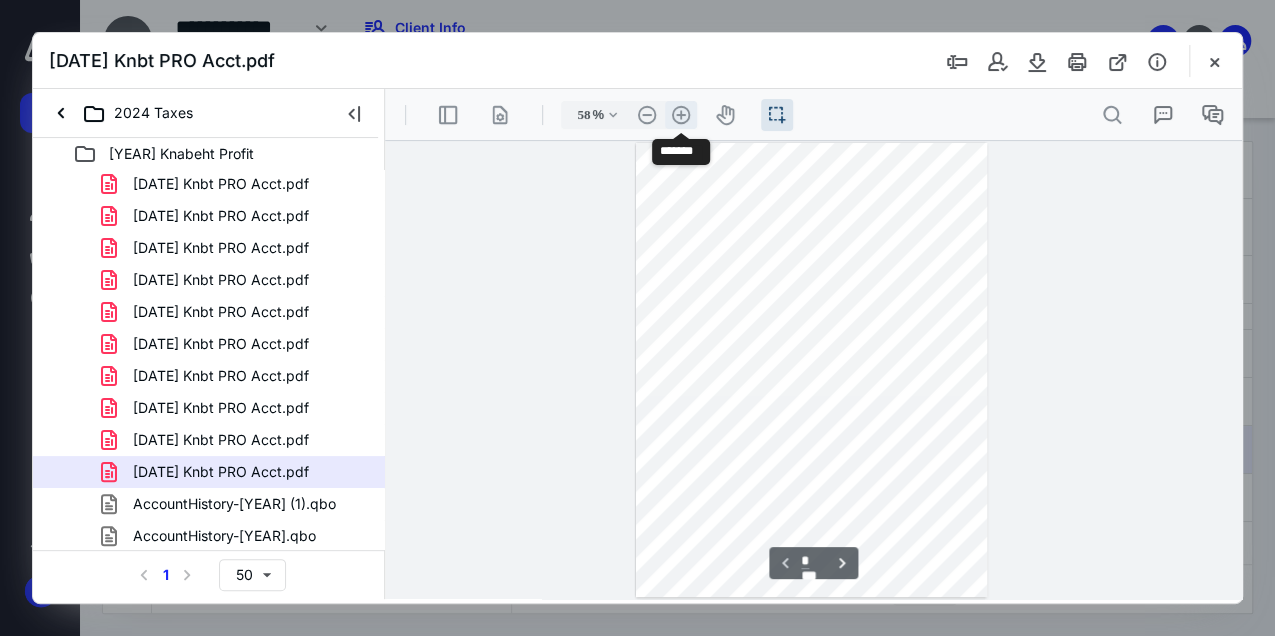 click on ".cls-1{fill:#abb0c4;} icon - header - zoom - in - line" at bounding box center [681, 115] 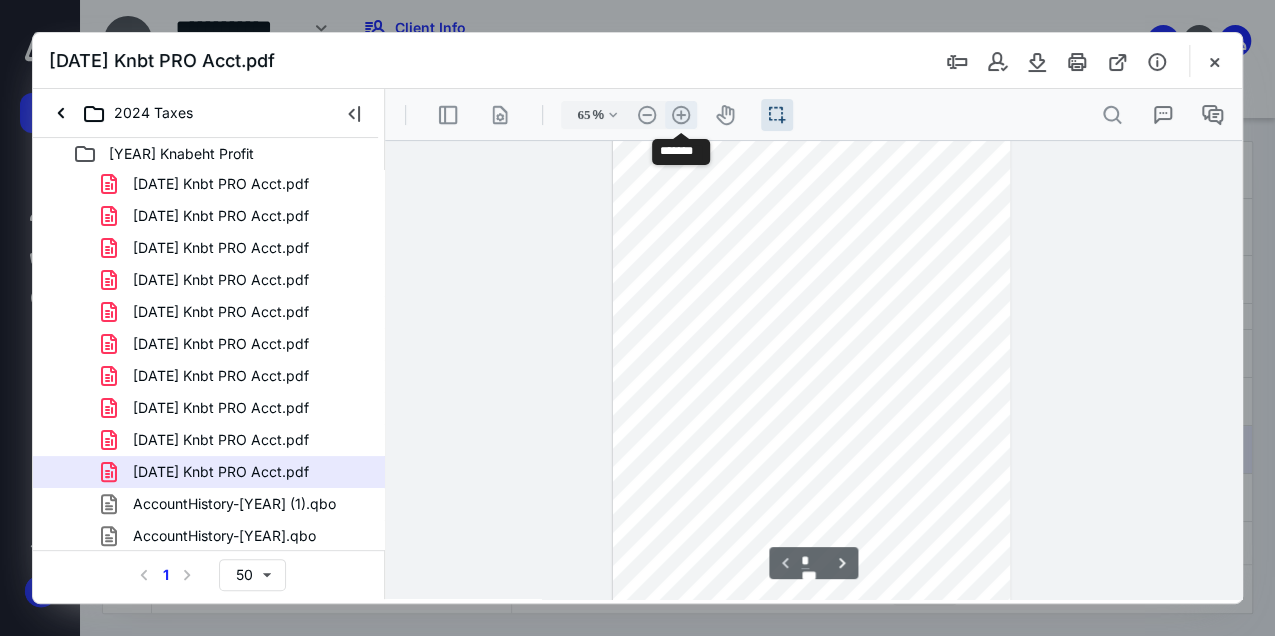 click on ".cls-1{fill:#abb0c4;} icon - header - zoom - in - line" at bounding box center (681, 115) 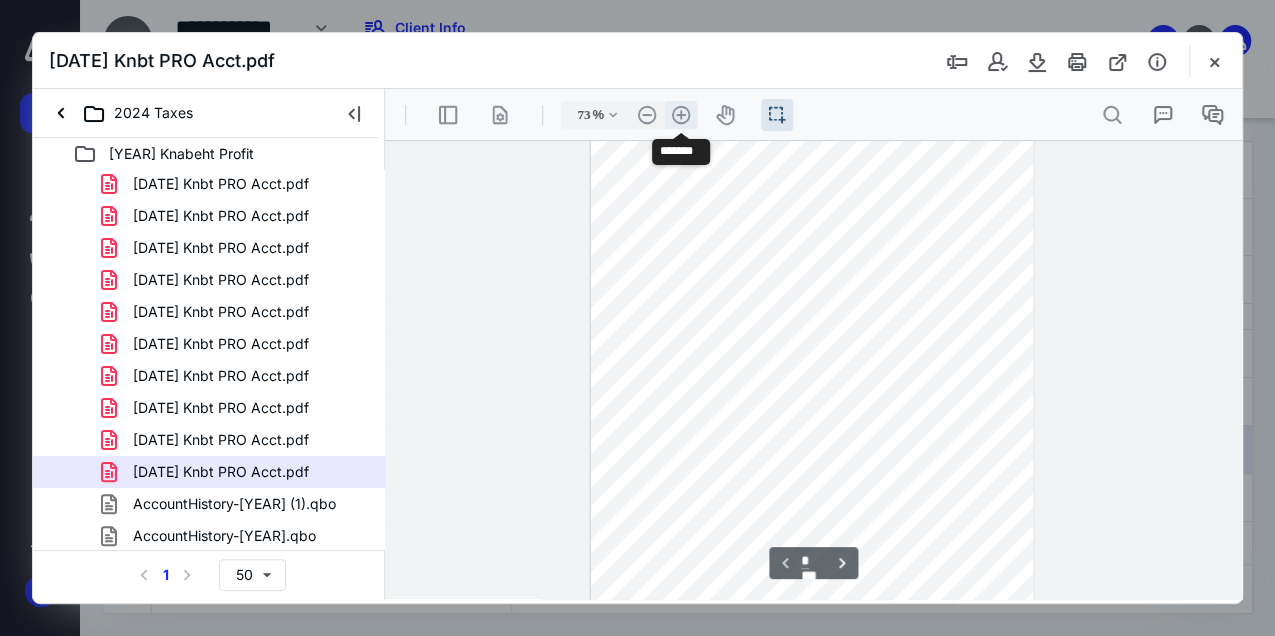 click on ".cls-1{fill:#abb0c4;} icon - header - zoom - in - line" at bounding box center (681, 115) 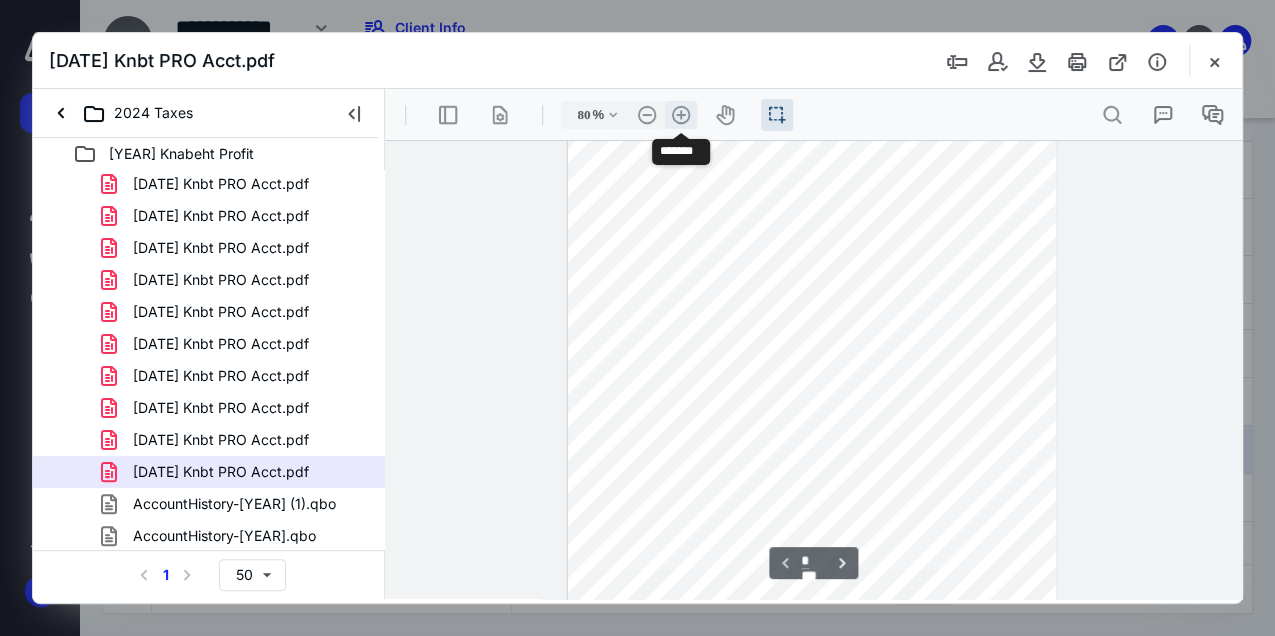 click on ".cls-1{fill:#abb0c4;} icon - header - zoom - in - line" at bounding box center [681, 115] 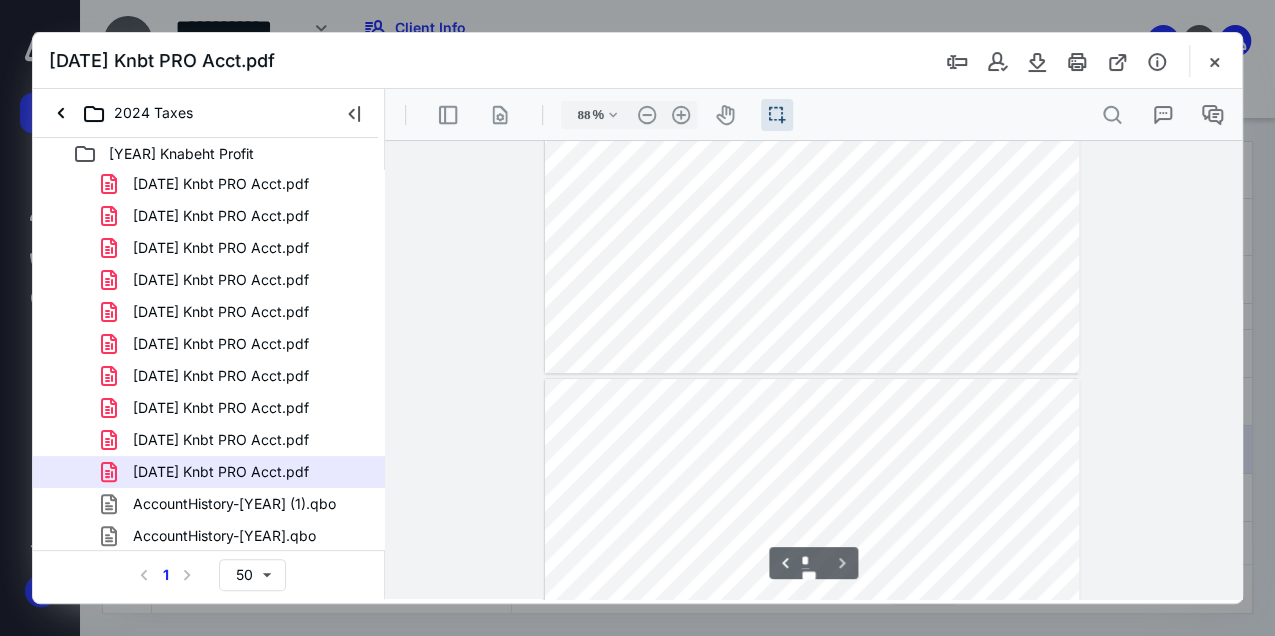 type on "*" 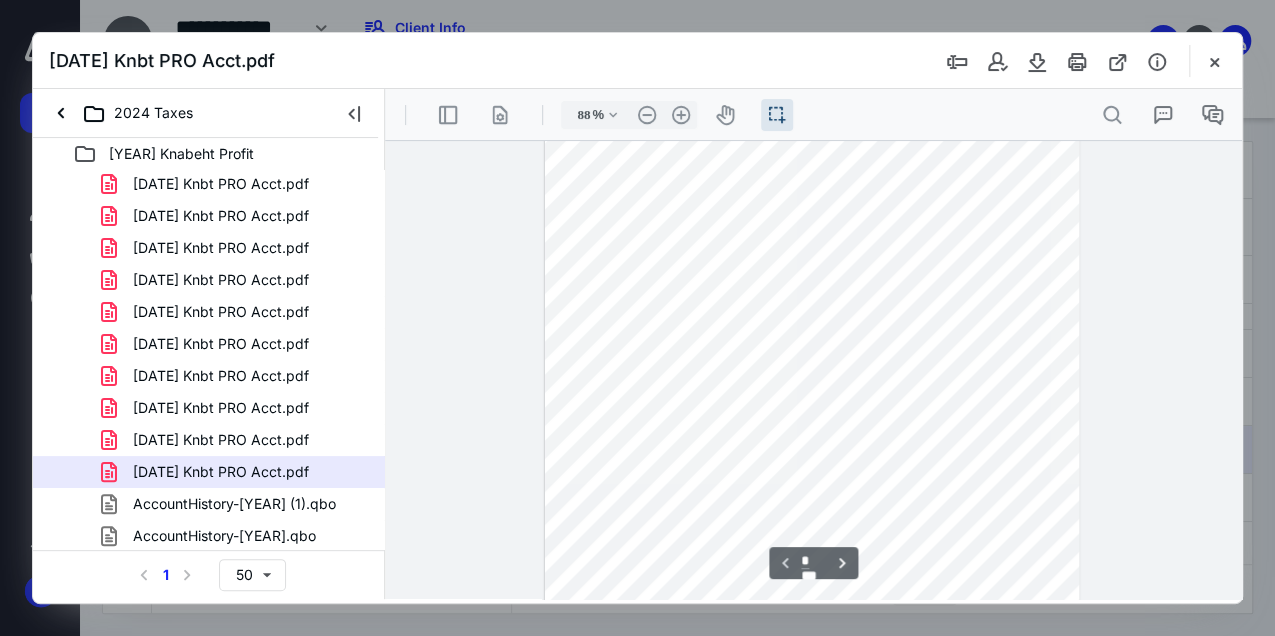 scroll, scrollTop: 0, scrollLeft: 0, axis: both 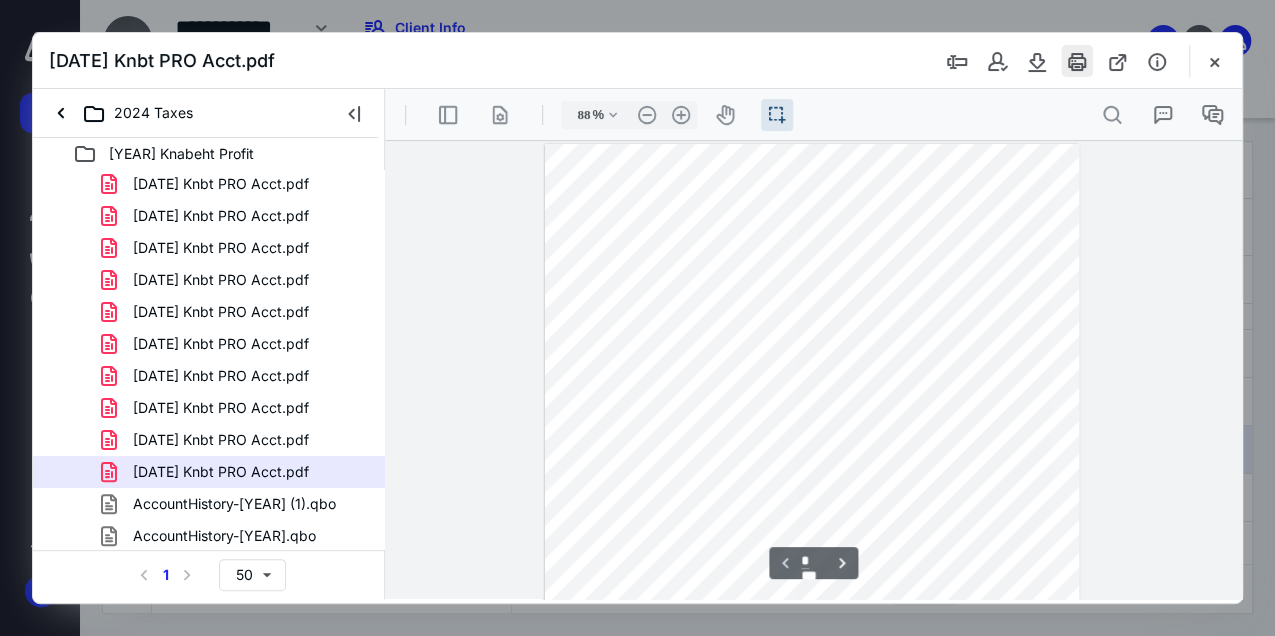 click at bounding box center (1077, 61) 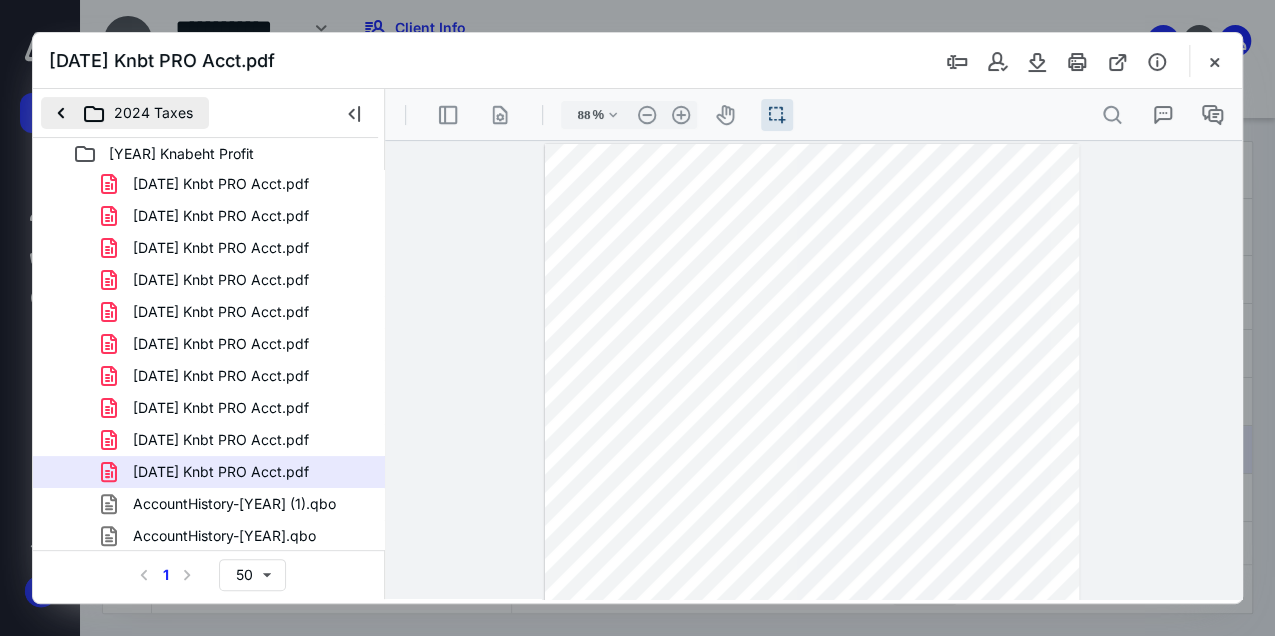 click on "2024 Taxes" at bounding box center [125, 113] 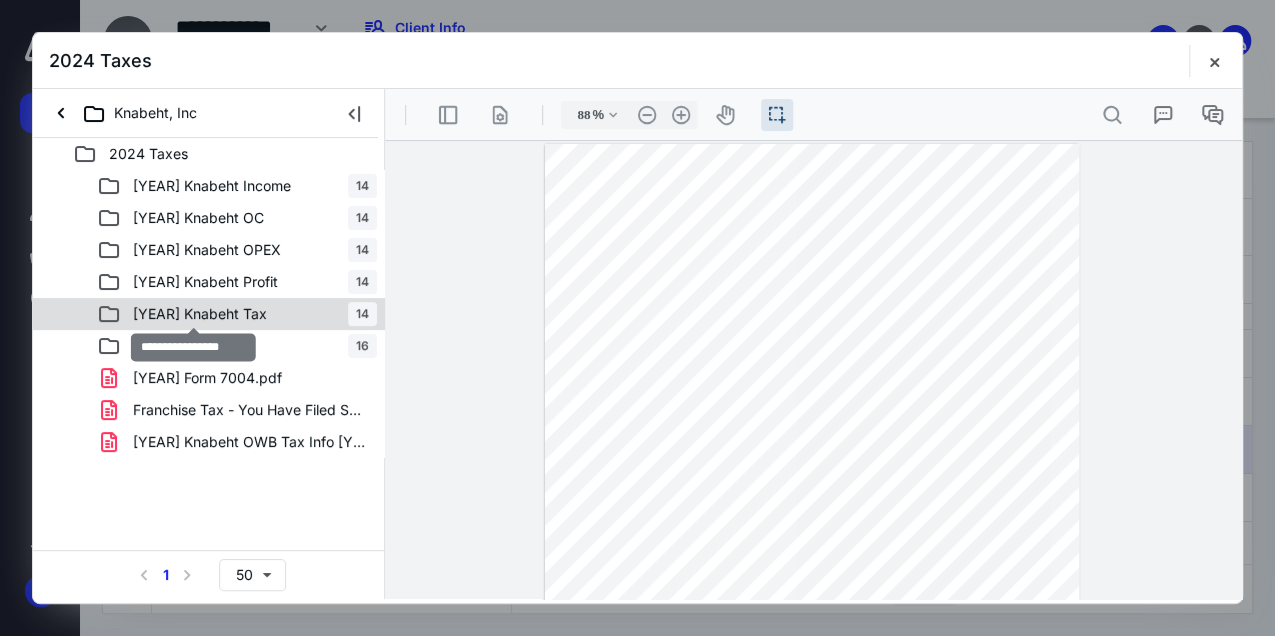 click on "[YEAR] Knabeht Tax" at bounding box center (200, 314) 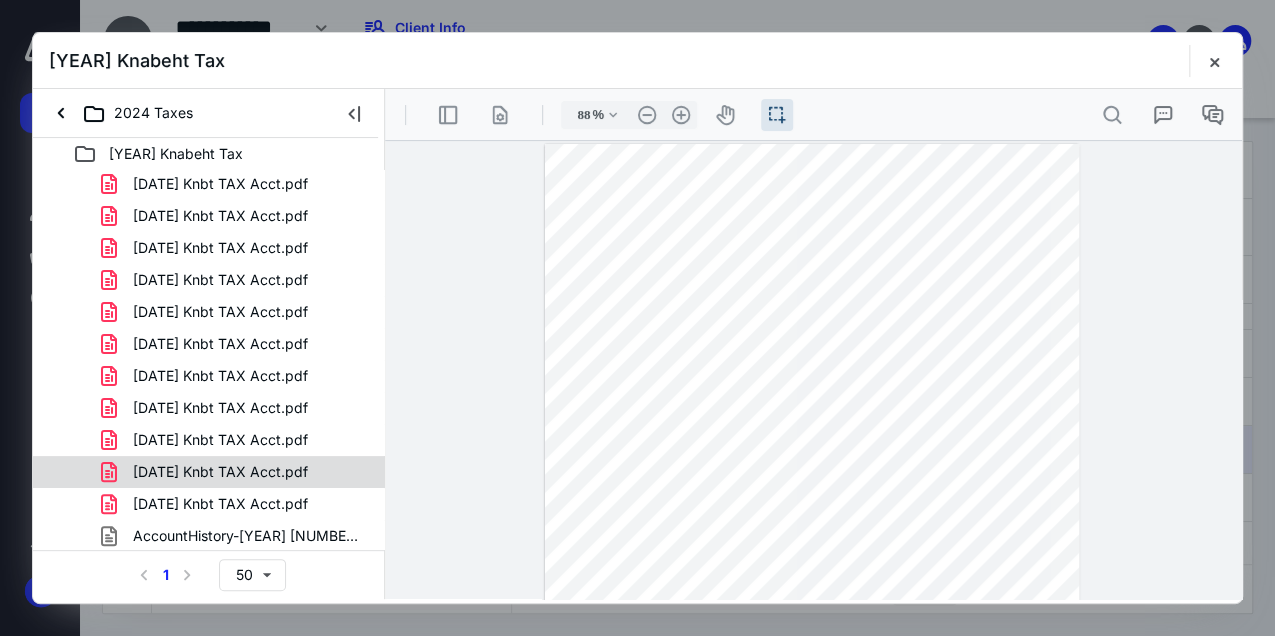 scroll, scrollTop: 66, scrollLeft: 0, axis: vertical 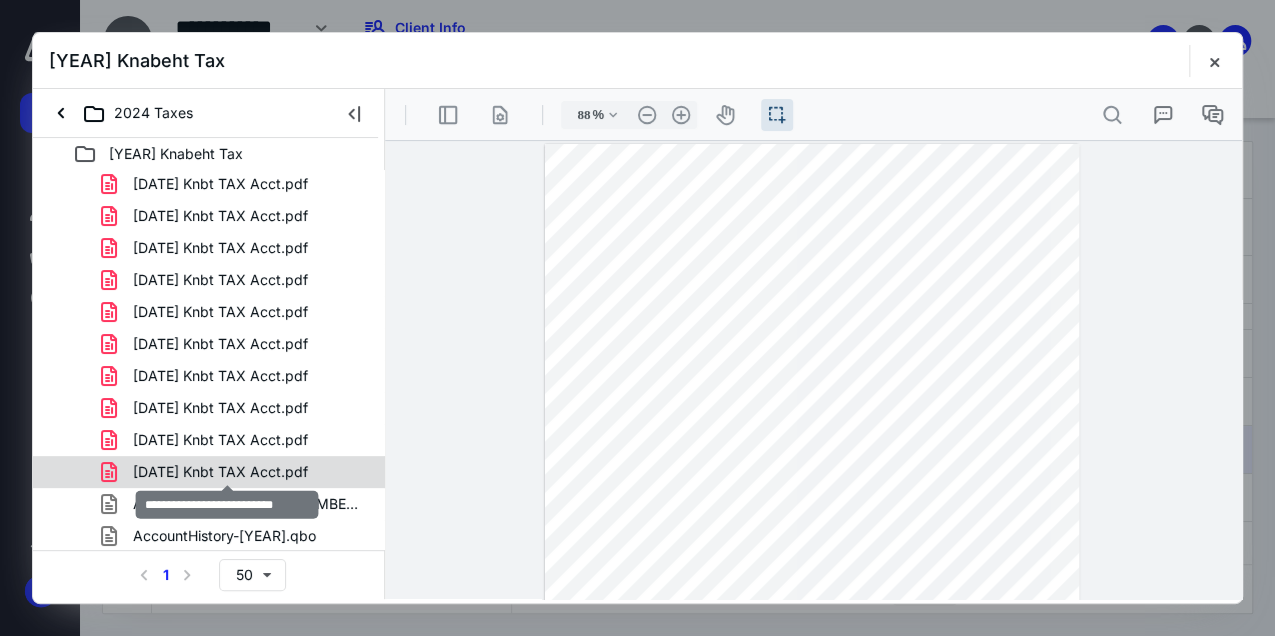 click on "[DATE] Knbt TAX Acct.pdf" at bounding box center [220, 472] 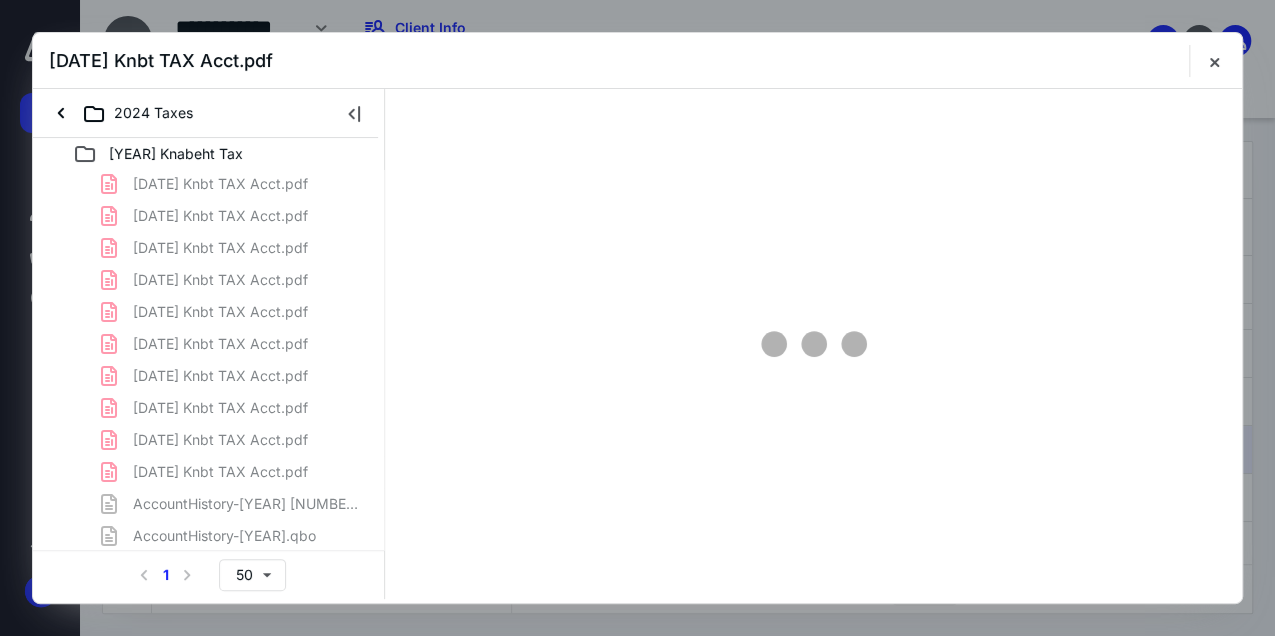 click on "[DATE] Knbt TAX Acct.pdf [DATE] Knbt TAX Acct.pdf [DATE] Knbt TAX Acct.pdf [DATE] Knbt TAX Acct.pdf [DATE] Knbt TAX Acct.pdf [DATE] Knbt TAX Acct.pdf [DATE] Knbt TAX Acct.pdf [DATE] Knbt TAX Acct.pdf [DATE] Knbt TAX Acct.pdf [DATE] Knbt TAX Acct.pdf [DATE] Knbt TAX Acct.pdf [DATE] Knbt TAX Acct.pdf AccountHistory-[YEAR] [NUMBER].qbo AccountHistory-[YEAR].qbo" at bounding box center [209, 328] 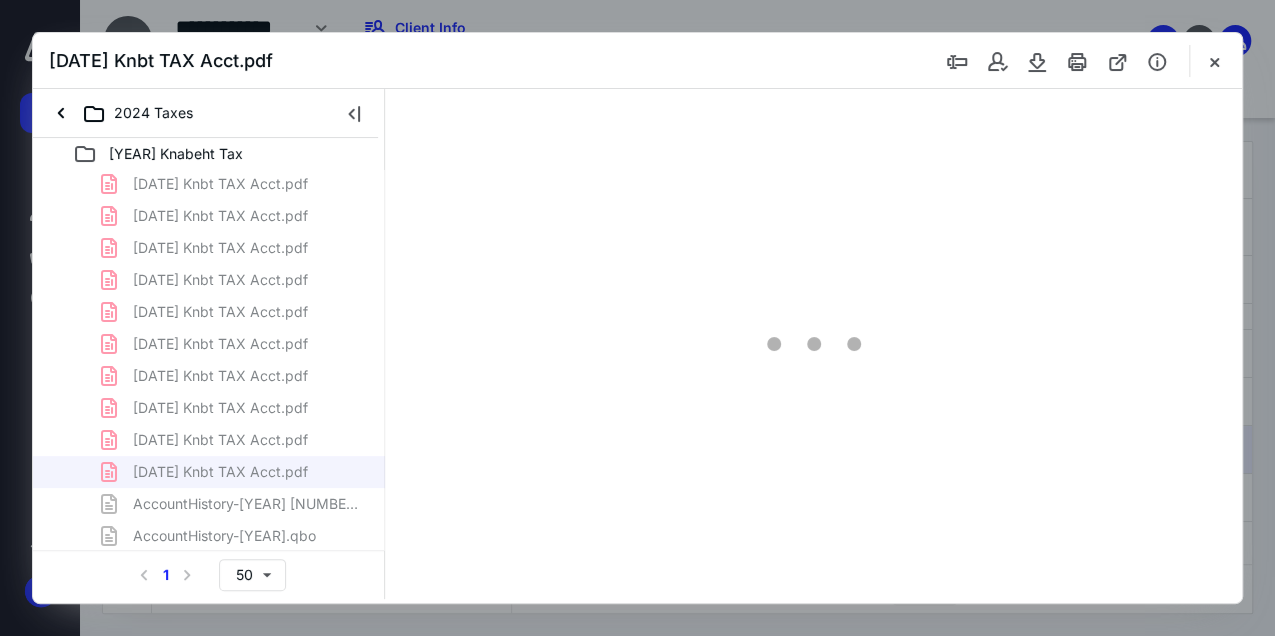 scroll, scrollTop: 54, scrollLeft: 0, axis: vertical 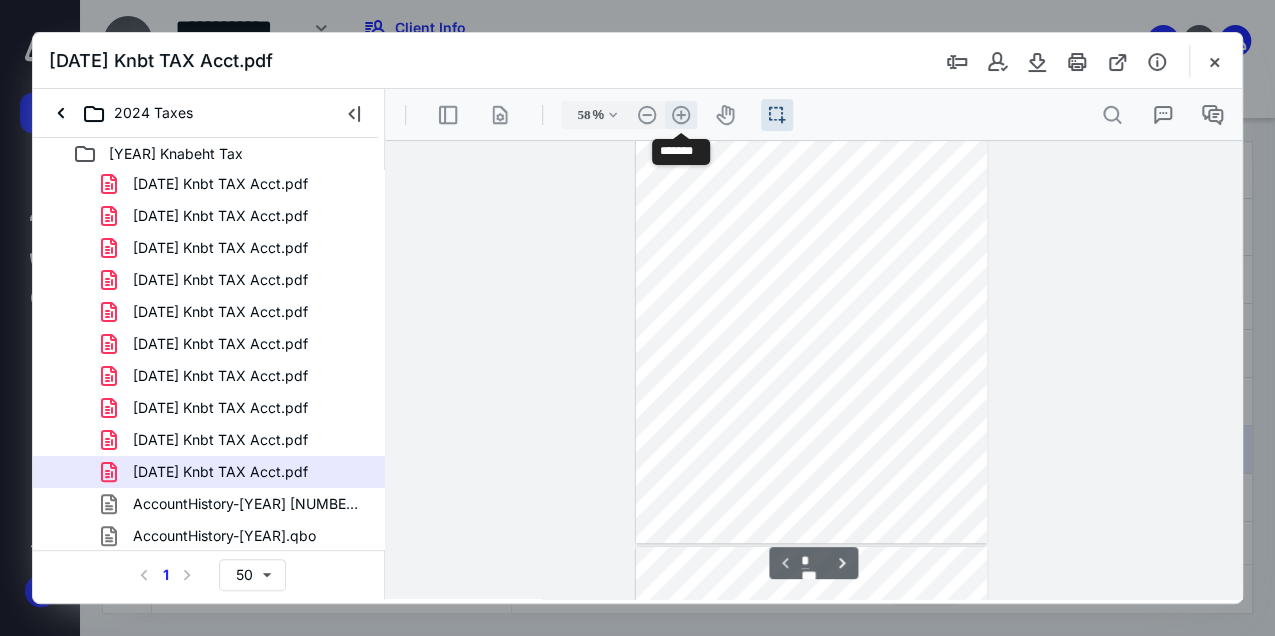 click on ".cls-1{fill:#abb0c4;} icon - header - zoom - in - line" at bounding box center [681, 115] 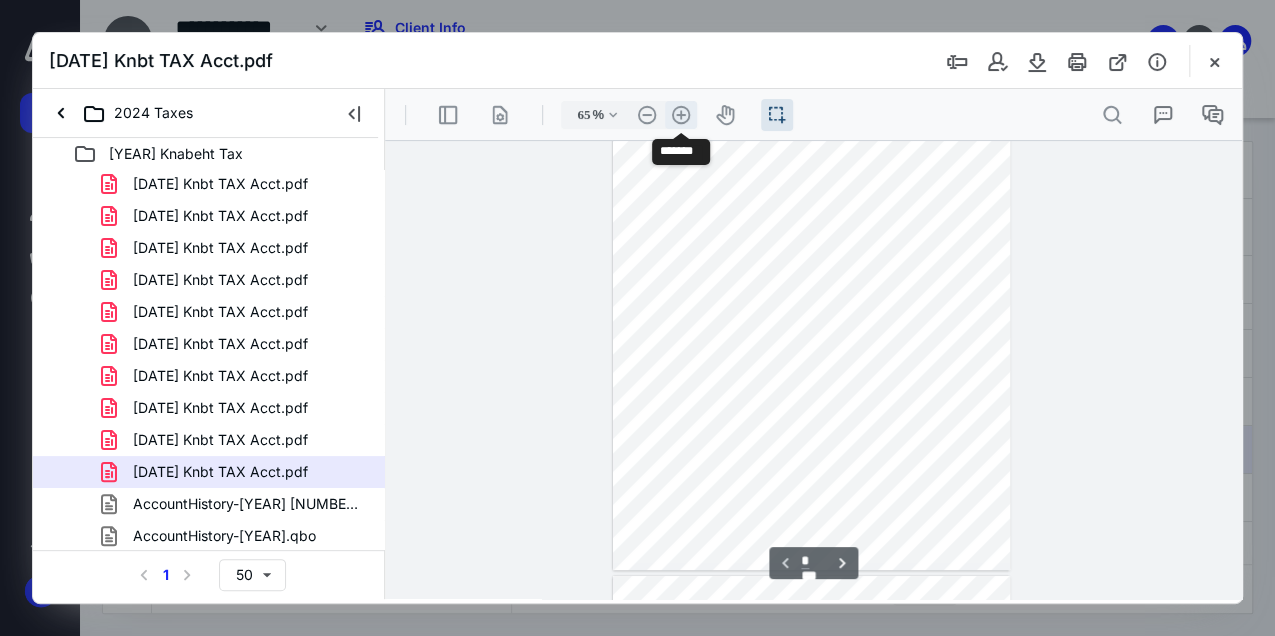 click on ".cls-1{fill:#abb0c4;} icon - header - zoom - in - line" at bounding box center [681, 115] 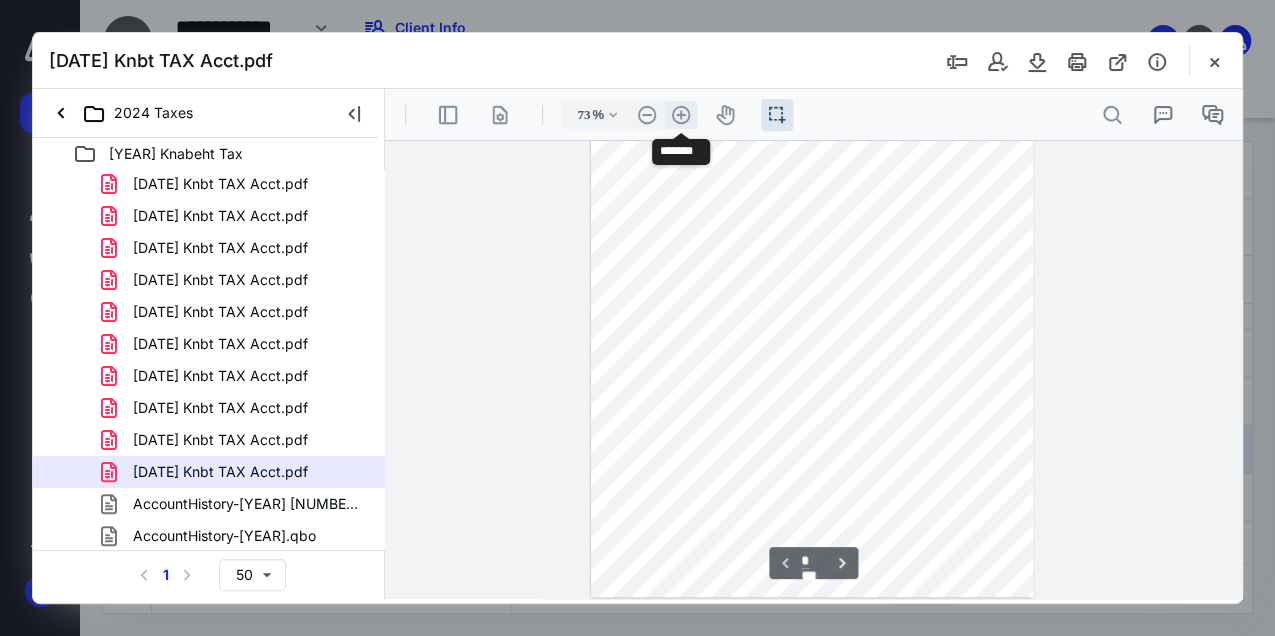 click on ".cls-1{fill:#abb0c4;} icon - header - zoom - in - line" at bounding box center [681, 115] 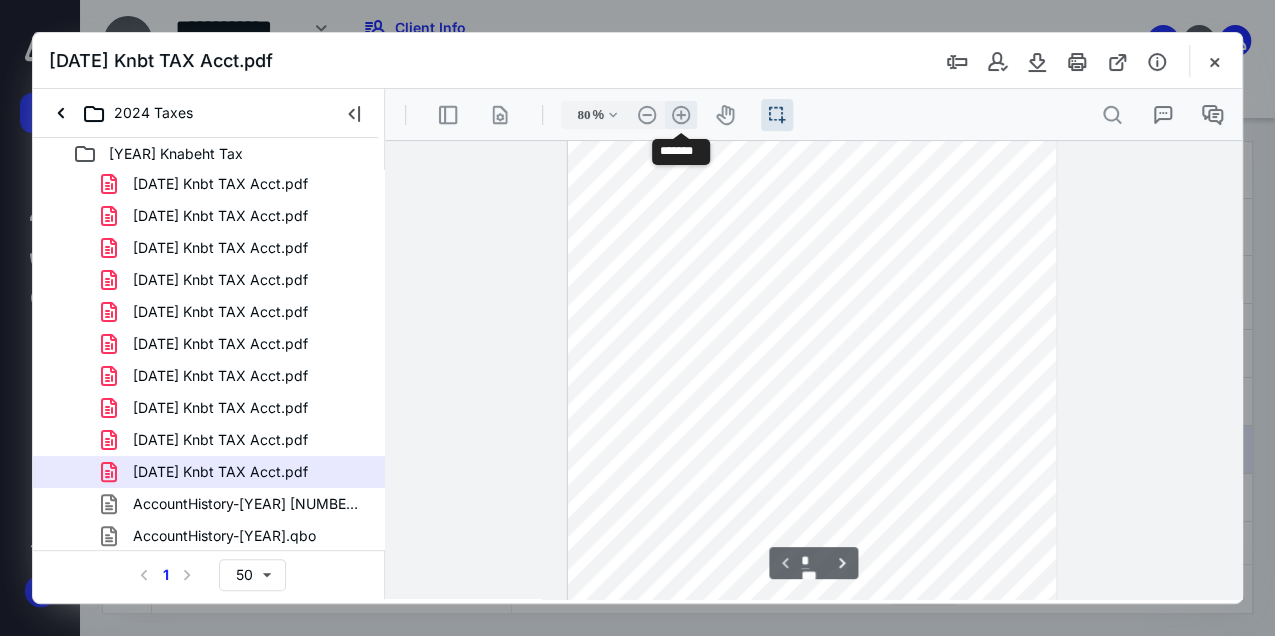 click on ".cls-1{fill:#abb0c4;} icon - header - zoom - in - line" at bounding box center [681, 115] 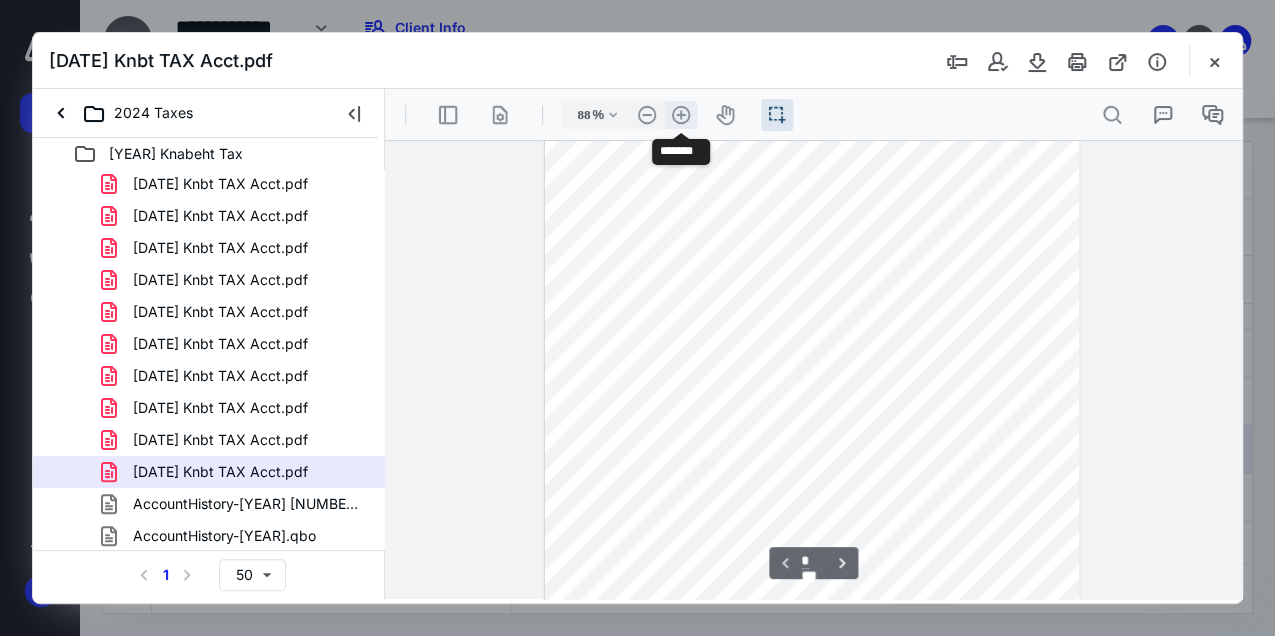 click on ".cls-1{fill:#abb0c4;} icon - header - zoom - in - line" at bounding box center [681, 115] 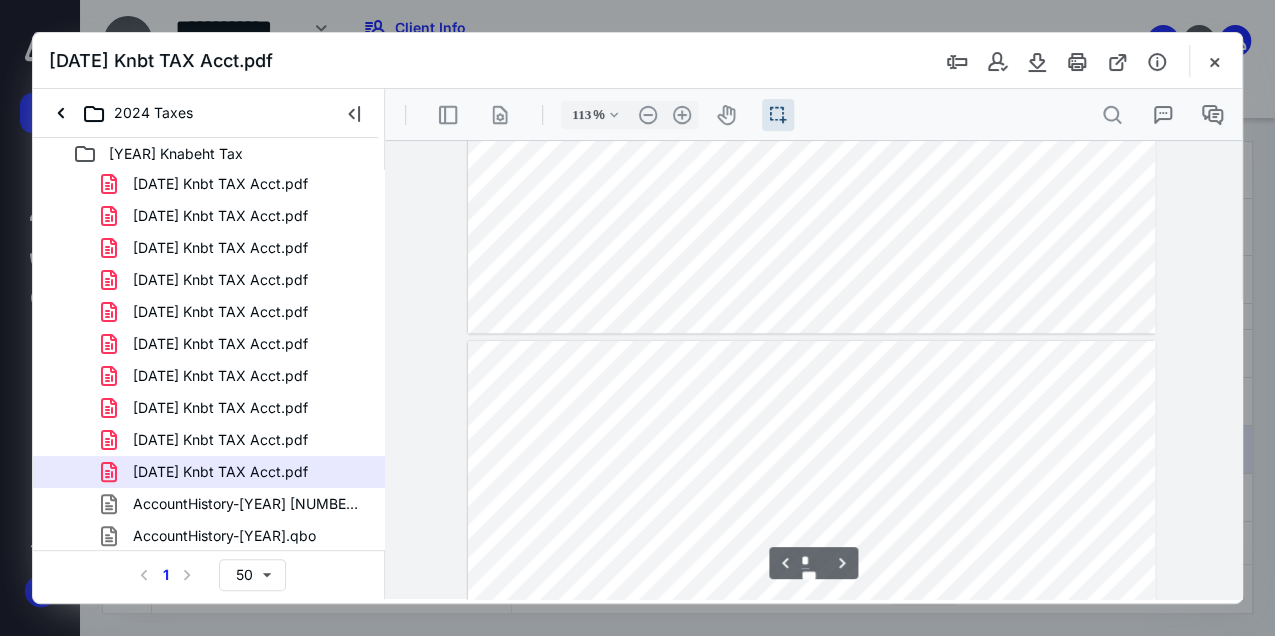type on "*" 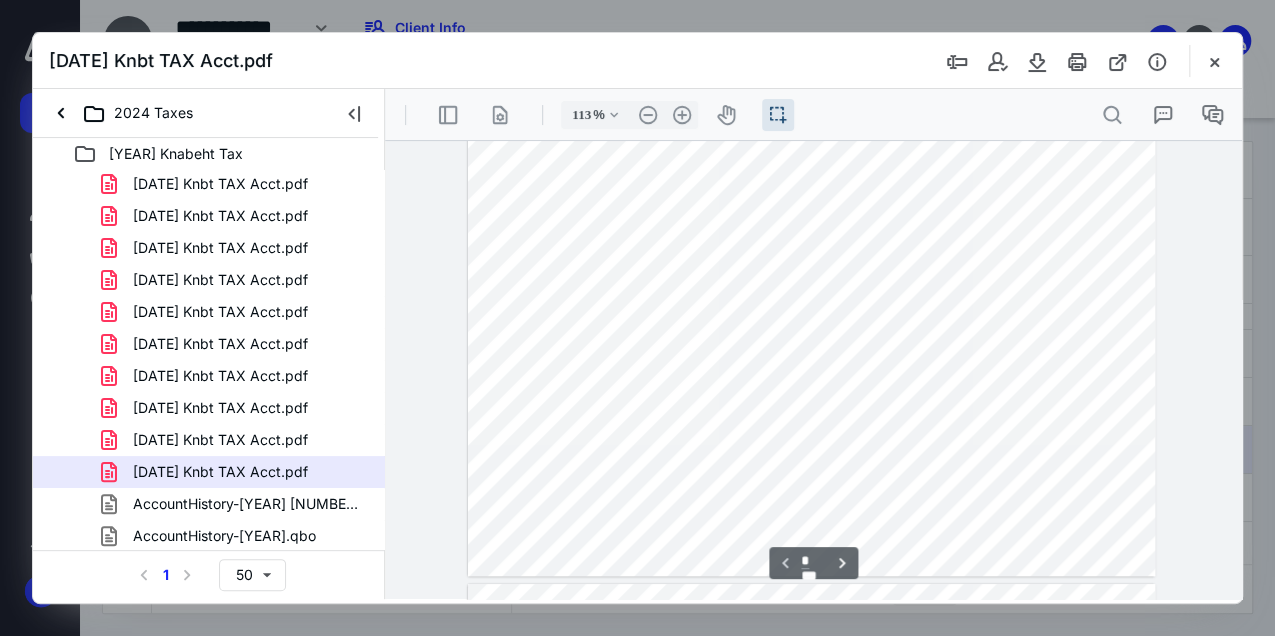 scroll, scrollTop: 235, scrollLeft: 0, axis: vertical 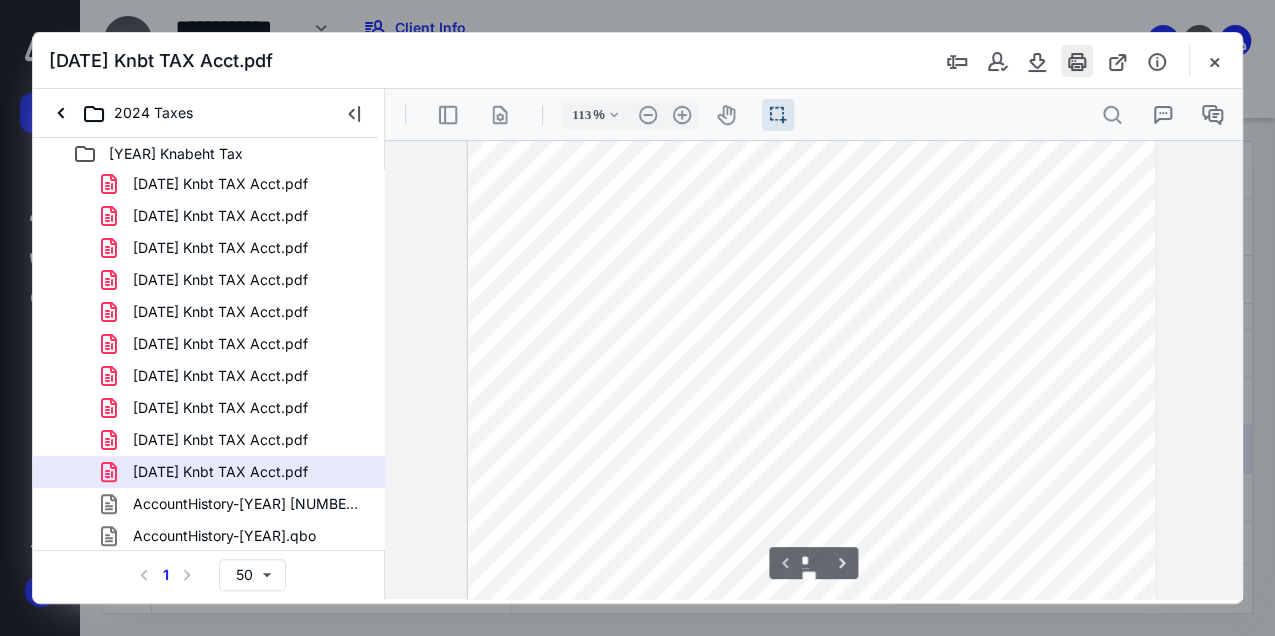 click at bounding box center [1077, 61] 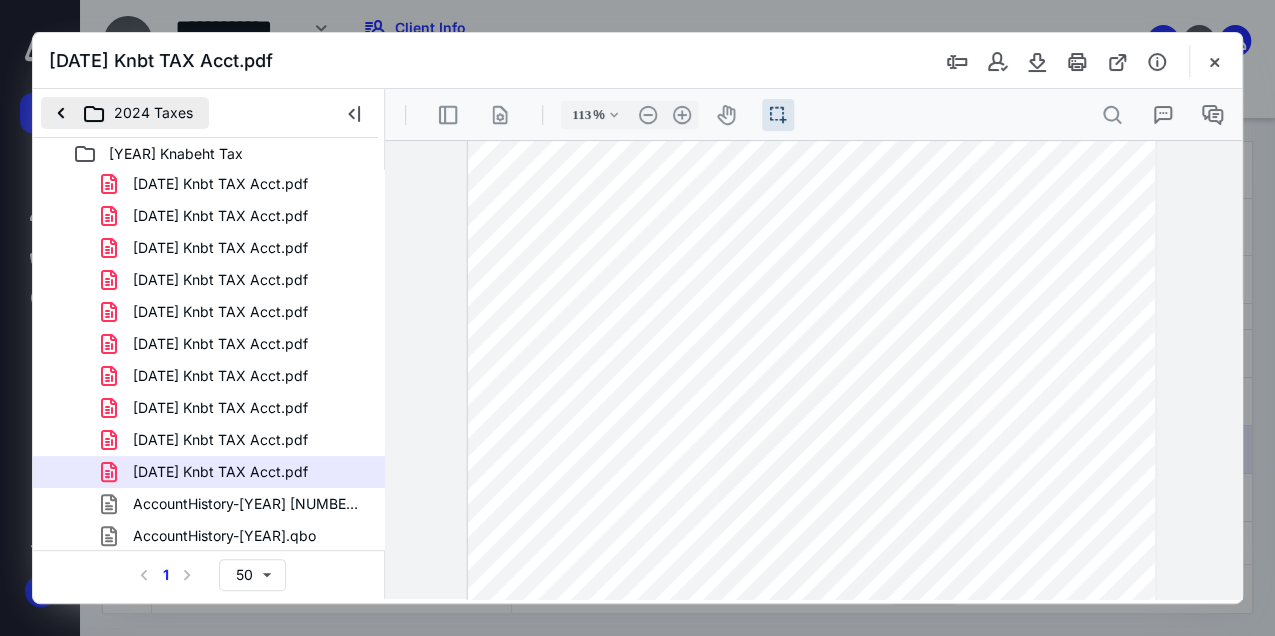 click on "2024 Taxes" at bounding box center [125, 113] 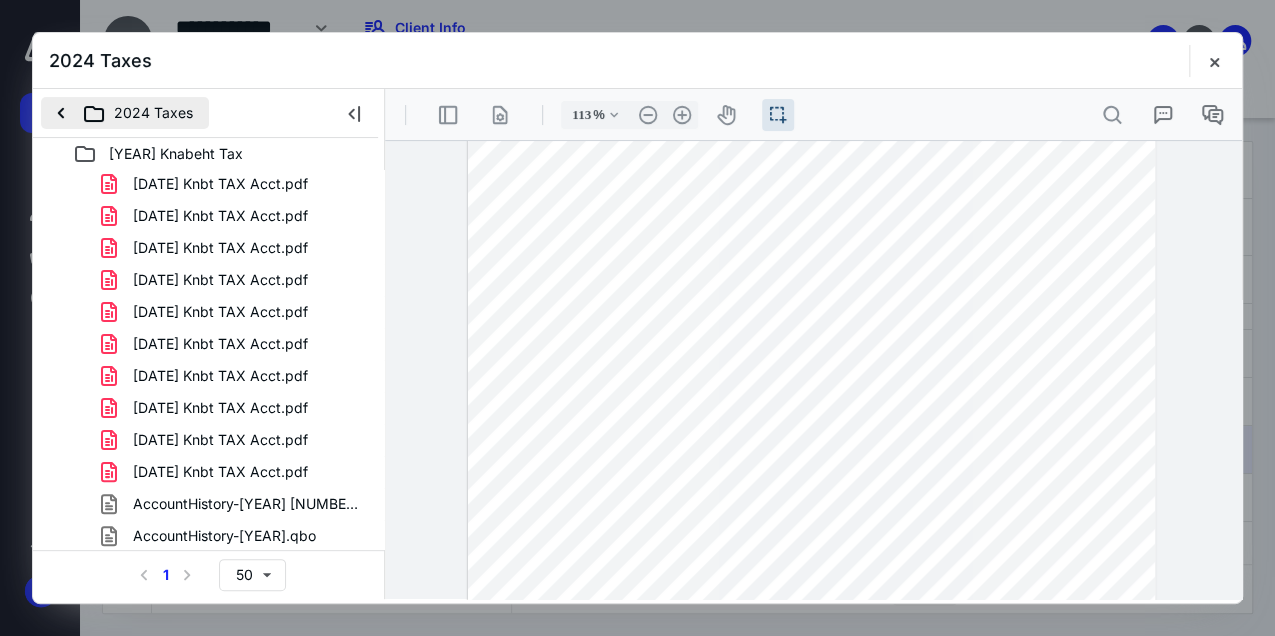 scroll, scrollTop: 0, scrollLeft: 0, axis: both 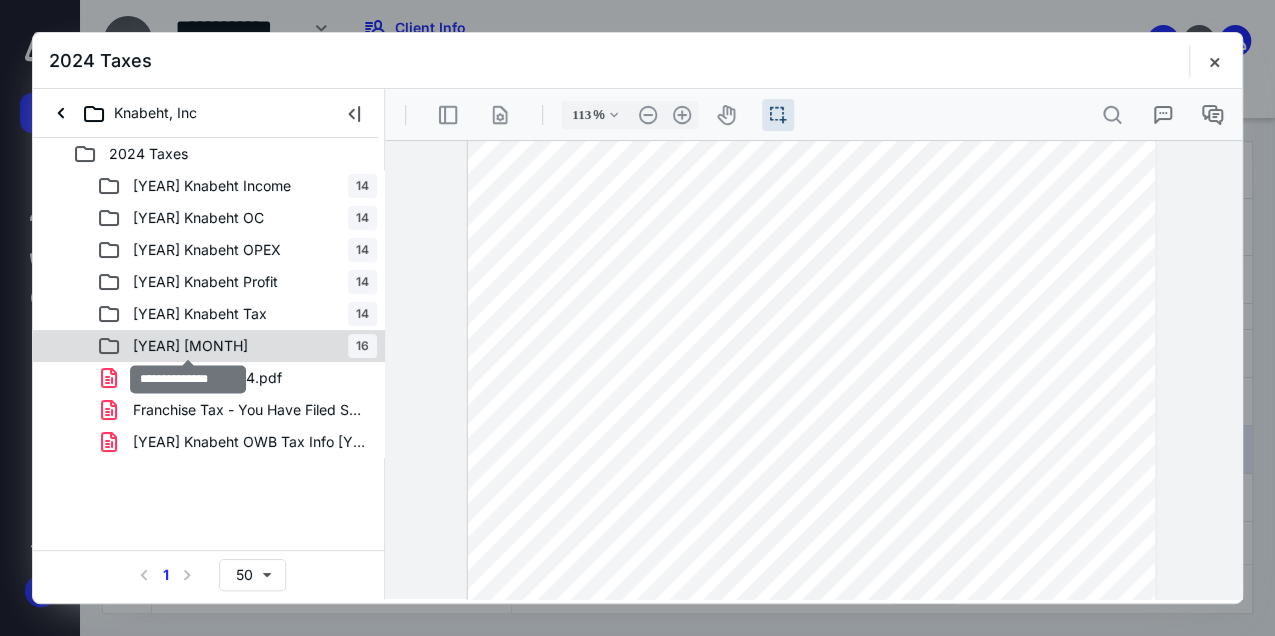 click on "[YEAR] [MONTH]" at bounding box center (190, 346) 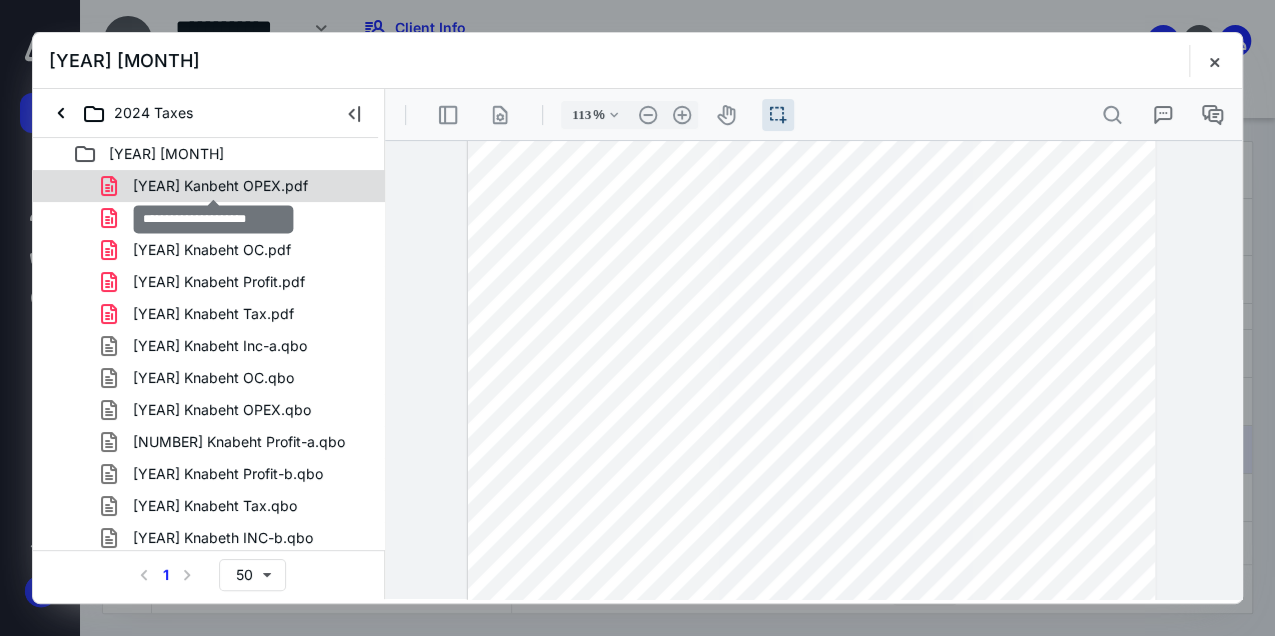 click on "[YEAR] Kanbeht OPEX.pdf" at bounding box center [220, 186] 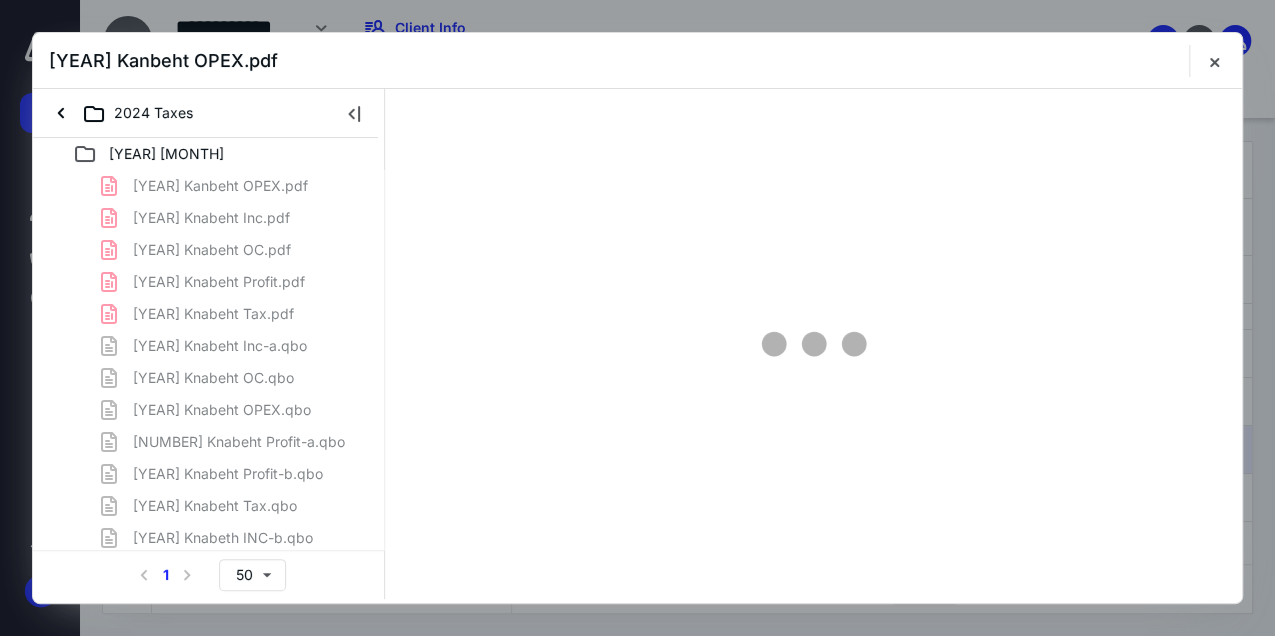 click on "[YEAR] [MONTH] [YEAR] Knabeht Inc.pdf [YEAR] Knabeht OC.pdf [YEAR] Knabeht Profit.pdf [YEAR] Knabeht Tax.pdf [YEAR] Knabeht Inc-a.qbo [YEAR] Knabeht OC.qbo [YEAR] Knabeht OPEX.qbo [YEAR] Knabeht Profit-a.qbo [YEAR] Knabeht Profit-b.qbo [YEAR] Knabeht Tax.qbo [YEAR] Knabeth INC-b.qbo Statements-[YEAR].pdf Statements-[YEAR].pdf X_x2o_Pseudo-[NUMBER]_[NUMBER]_[NUMBER]_[NUMBER]_[NUMBER].csv X_x2o_Pseudo-[NUMBER]_[NUMBER]_[NUMBER]_[NUMBER]_[NUMBER].csv" at bounding box center [209, 426] 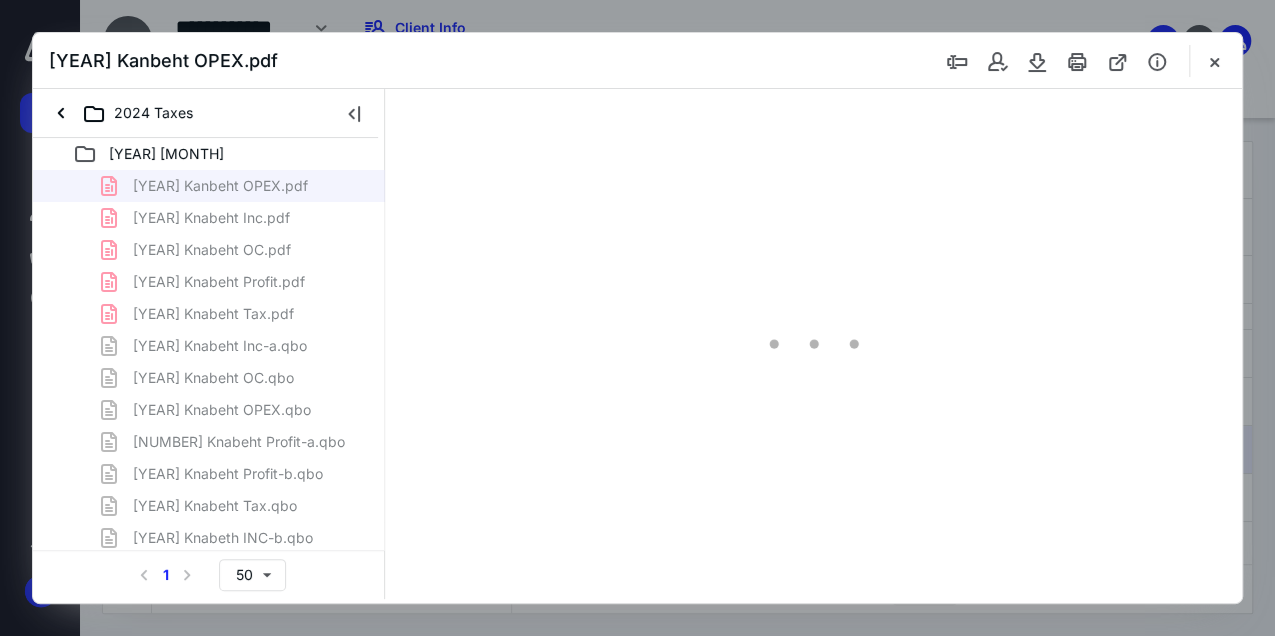 scroll, scrollTop: 54, scrollLeft: 0, axis: vertical 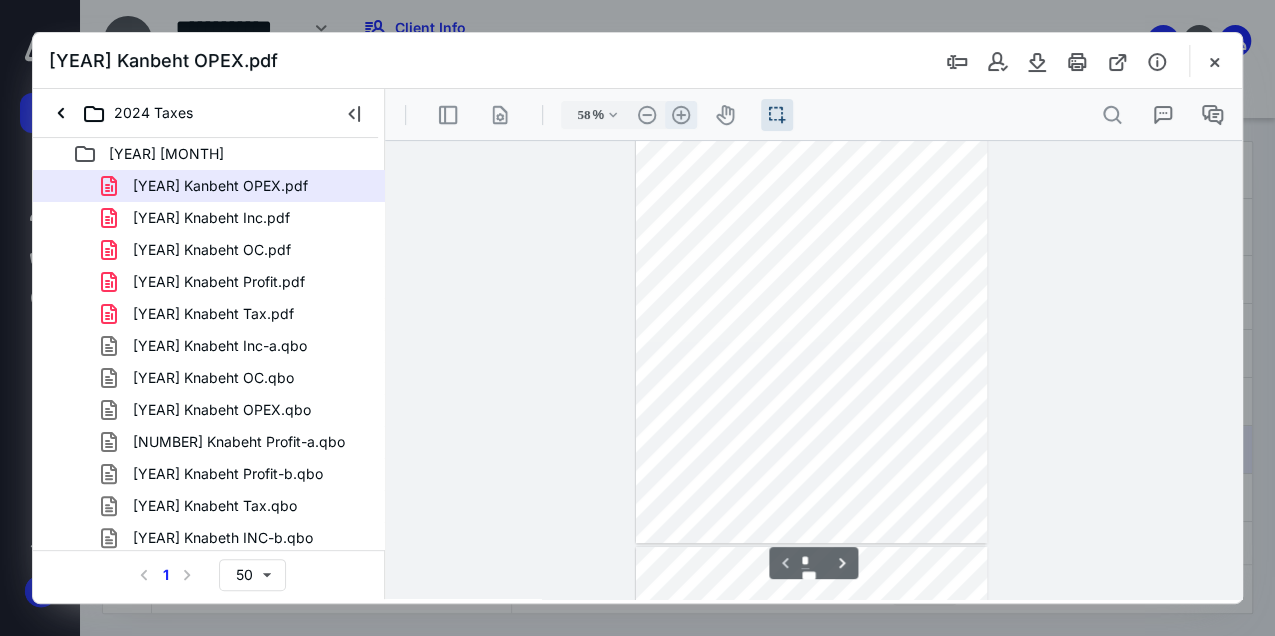click on ".cls-1{fill:#abb0c4;} icon - header - zoom - in - line" at bounding box center [681, 115] 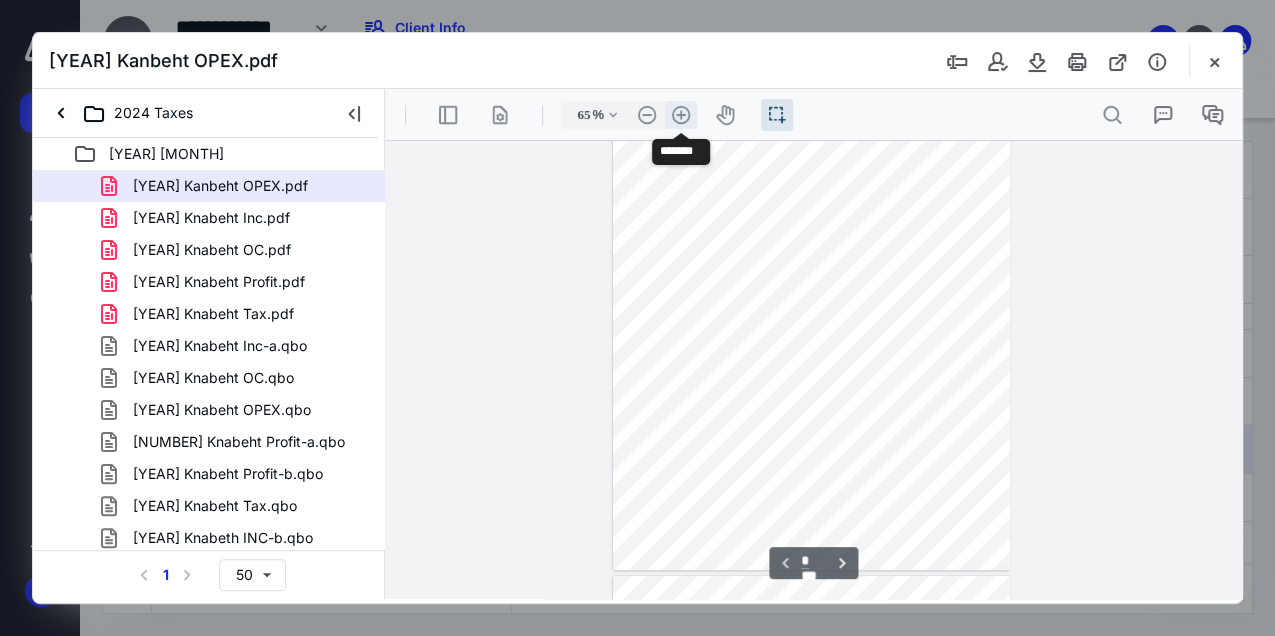 click on ".cls-1{fill:#abb0c4;} icon - header - zoom - in - line" at bounding box center (681, 115) 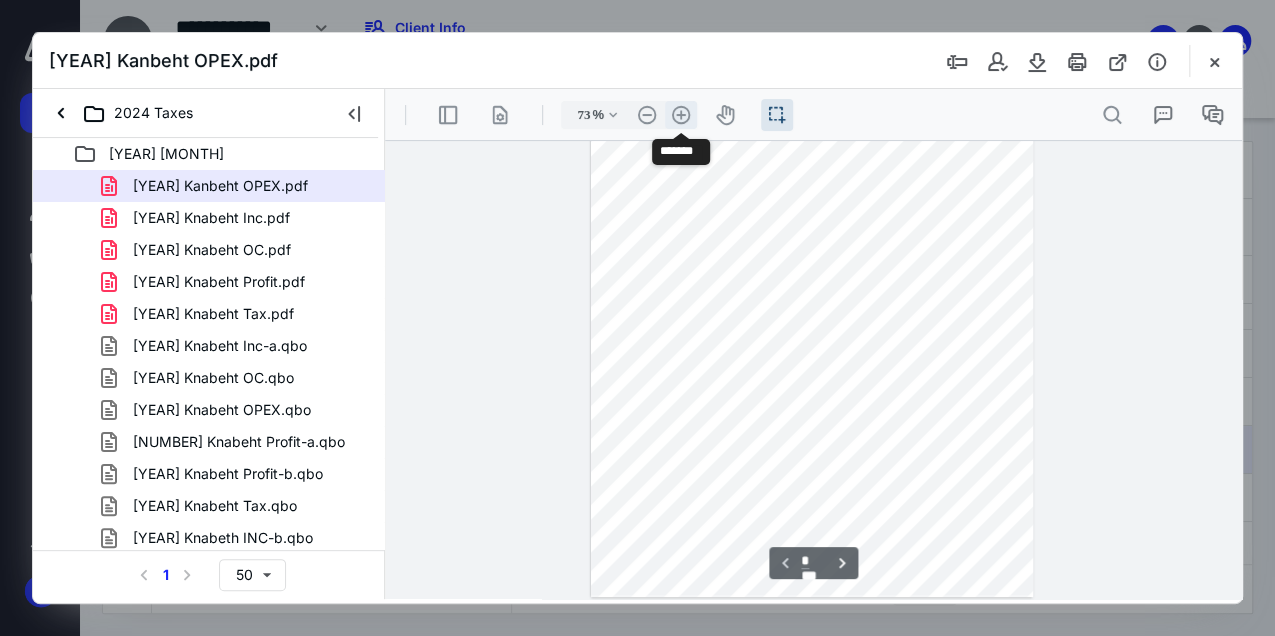 click on ".cls-1{fill:#abb0c4;} icon - header - zoom - in - line" at bounding box center [681, 115] 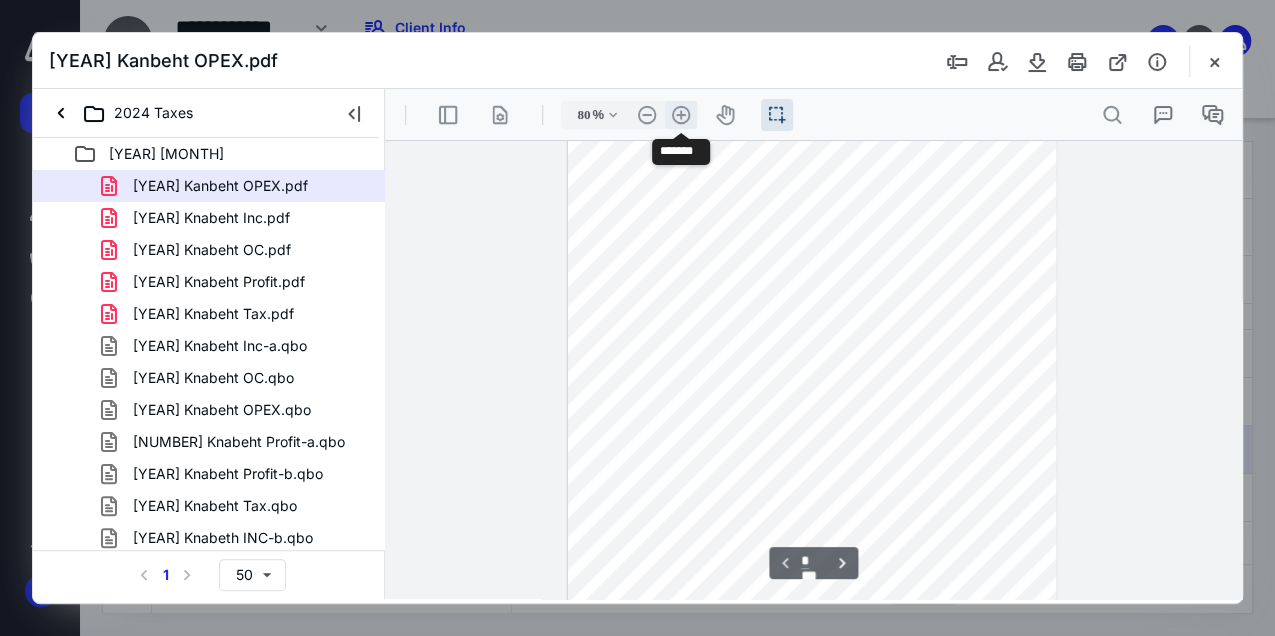 click on ".cls-1{fill:#abb0c4;} icon - header - zoom - in - line" at bounding box center (681, 115) 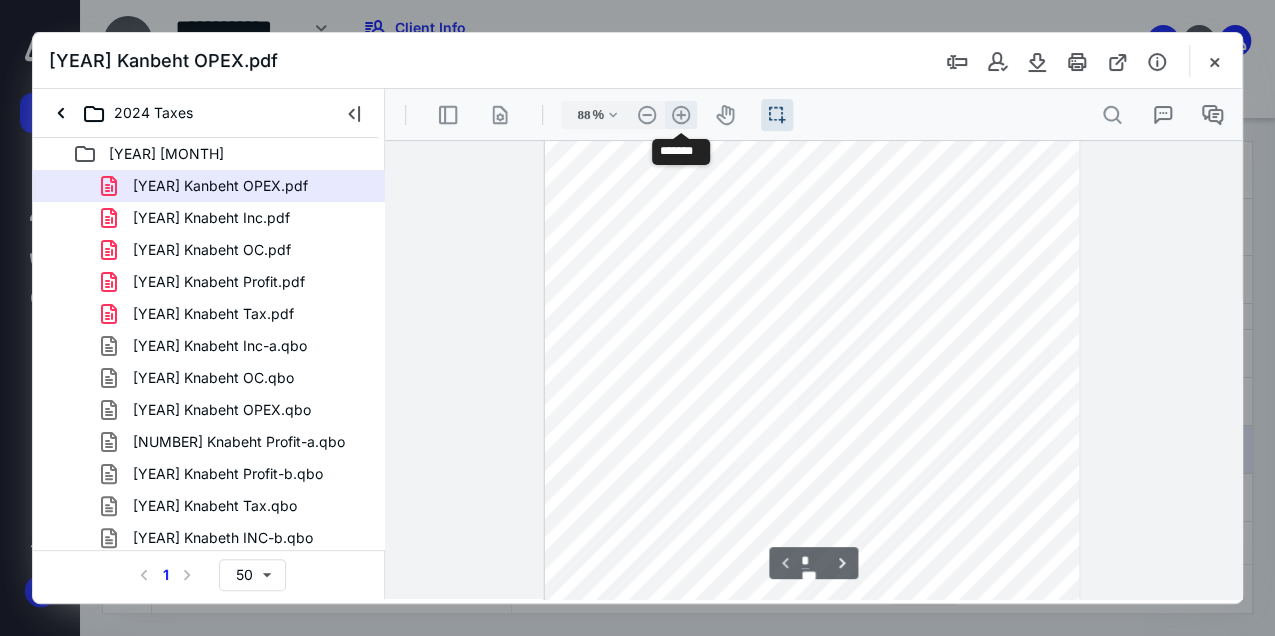 click on ".cls-1{fill:#abb0c4;} icon - header - zoom - in - line" at bounding box center (681, 115) 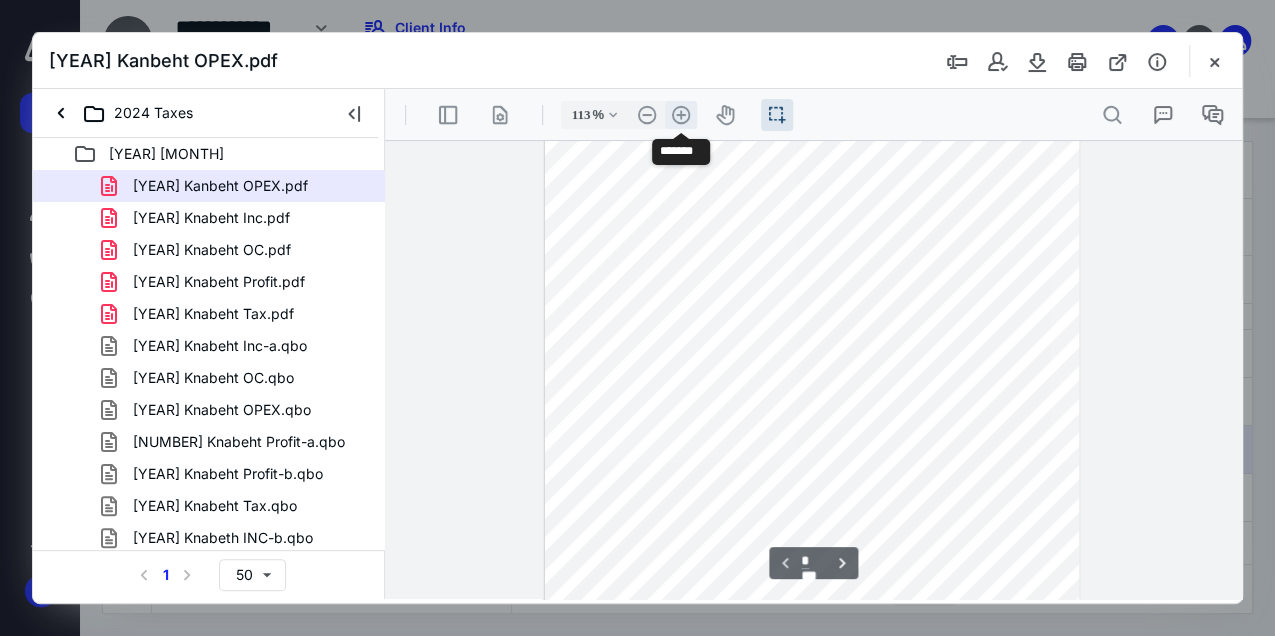 scroll, scrollTop: 299, scrollLeft: 0, axis: vertical 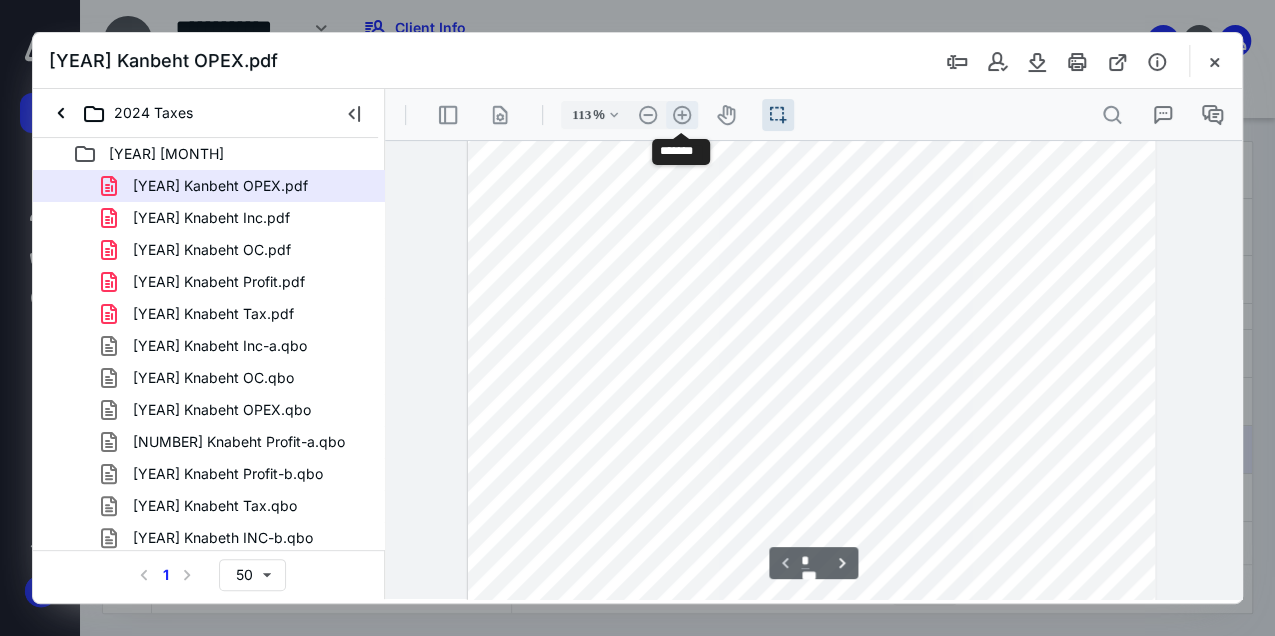 click on ".cls-1{fill:#abb0c4;} icon - header - zoom - in - line" at bounding box center (682, 115) 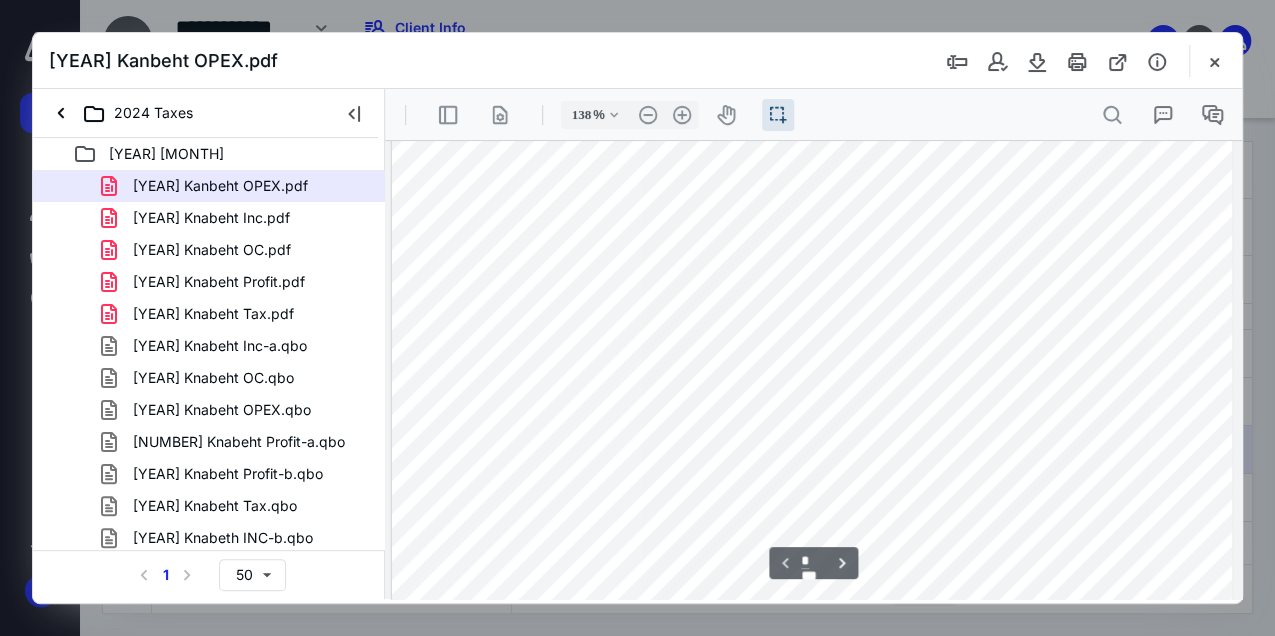 scroll, scrollTop: 411, scrollLeft: 2, axis: both 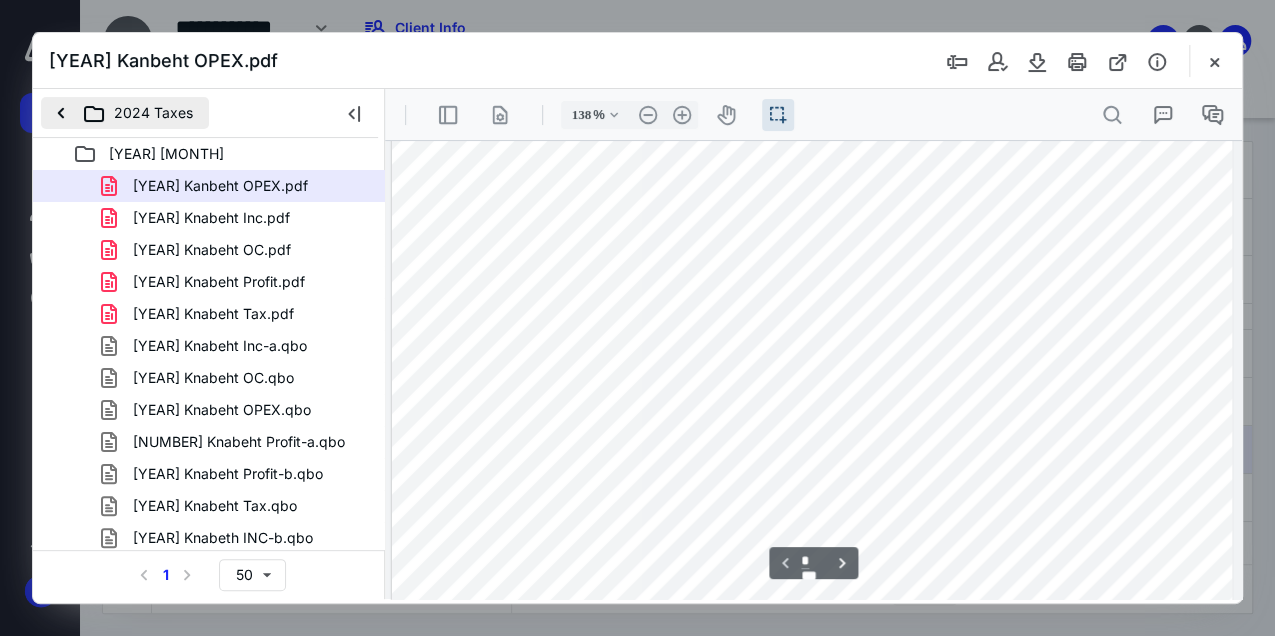 click on "2024 Taxes" at bounding box center [125, 113] 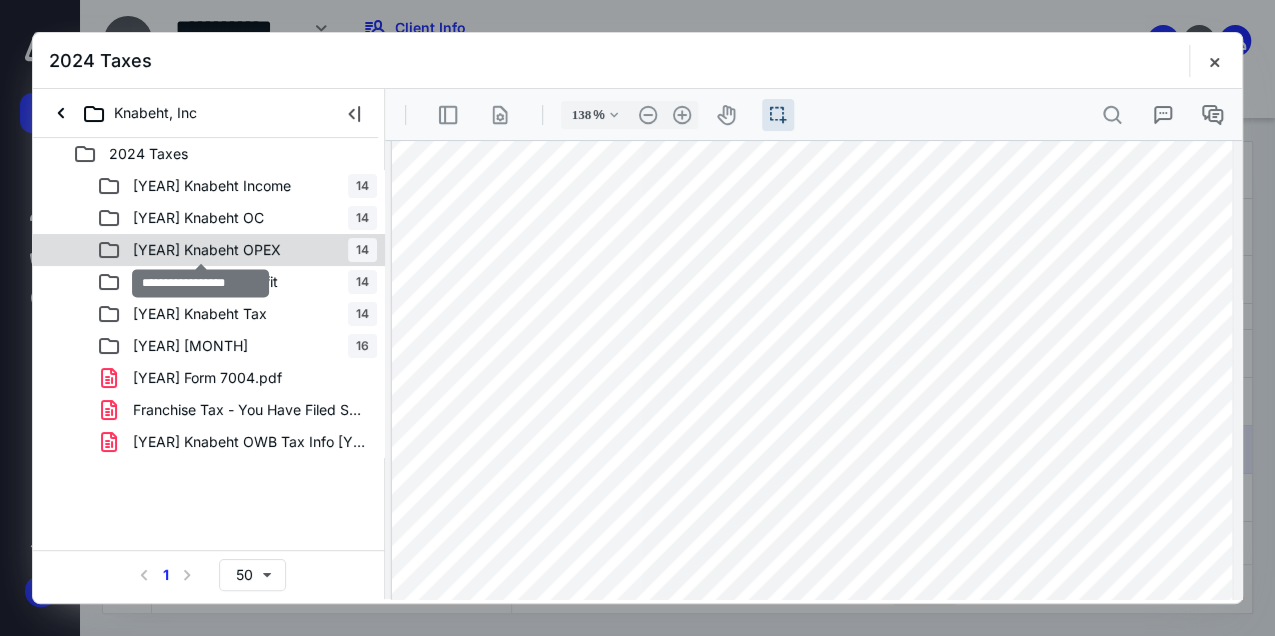 click on "[YEAR] Knabeht OPEX" at bounding box center (207, 250) 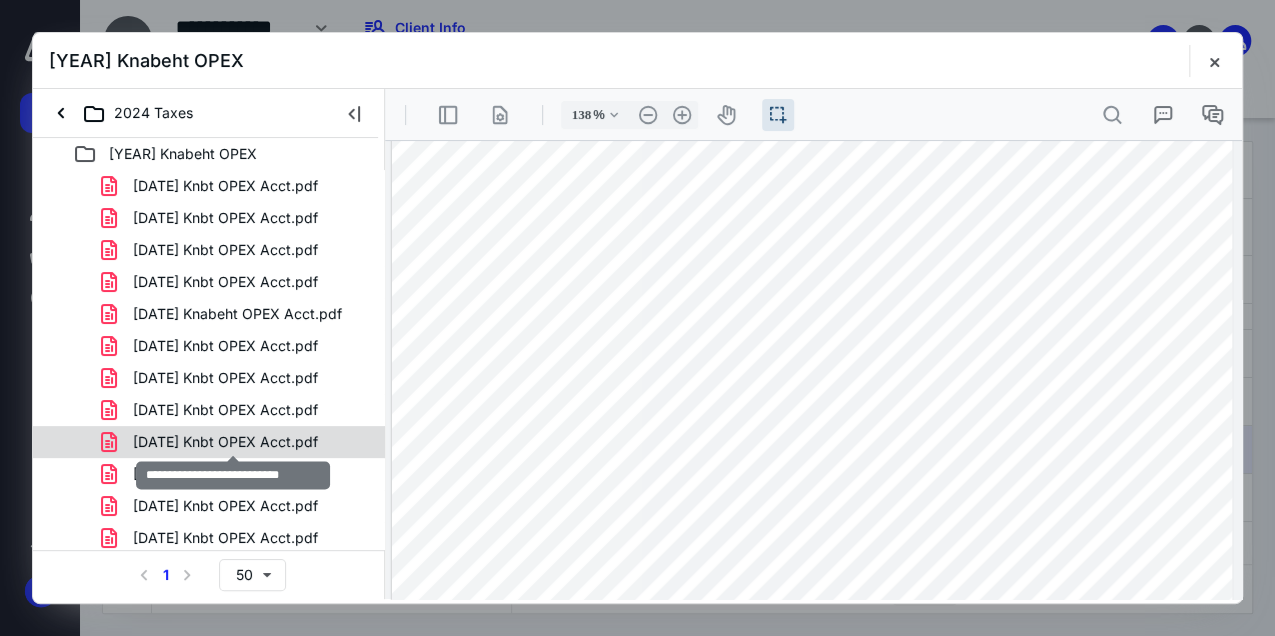 click on "[DATE] Knbt OPEX Acct.pdf" at bounding box center [225, 442] 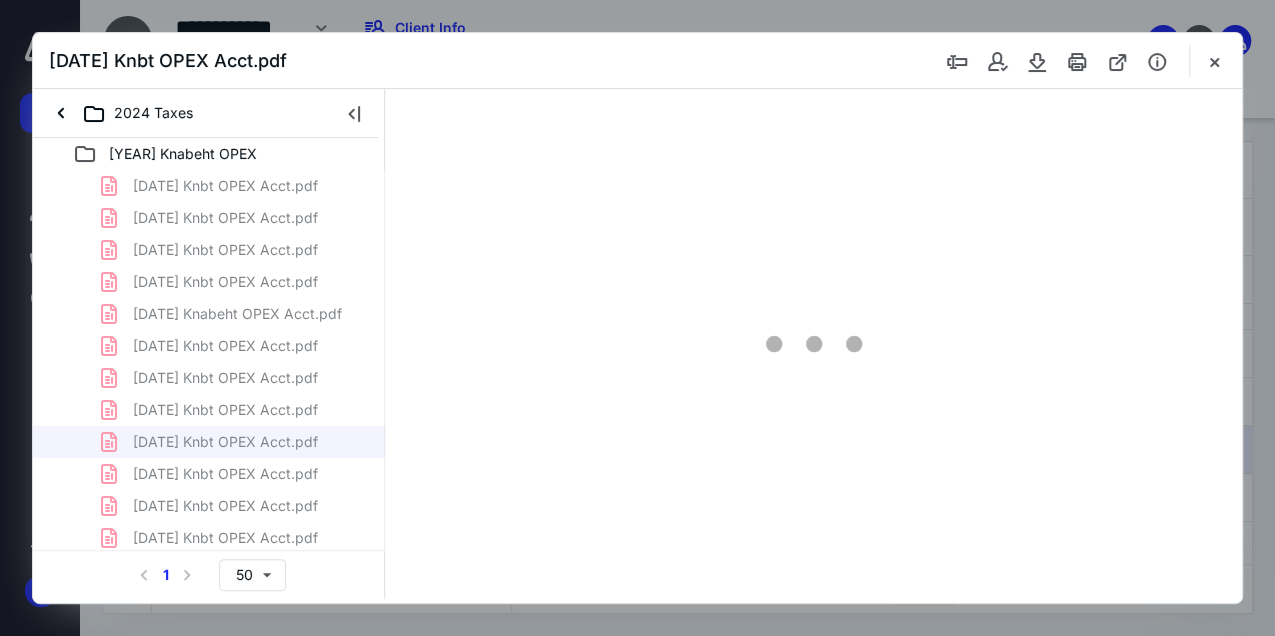 scroll, scrollTop: 54, scrollLeft: 0, axis: vertical 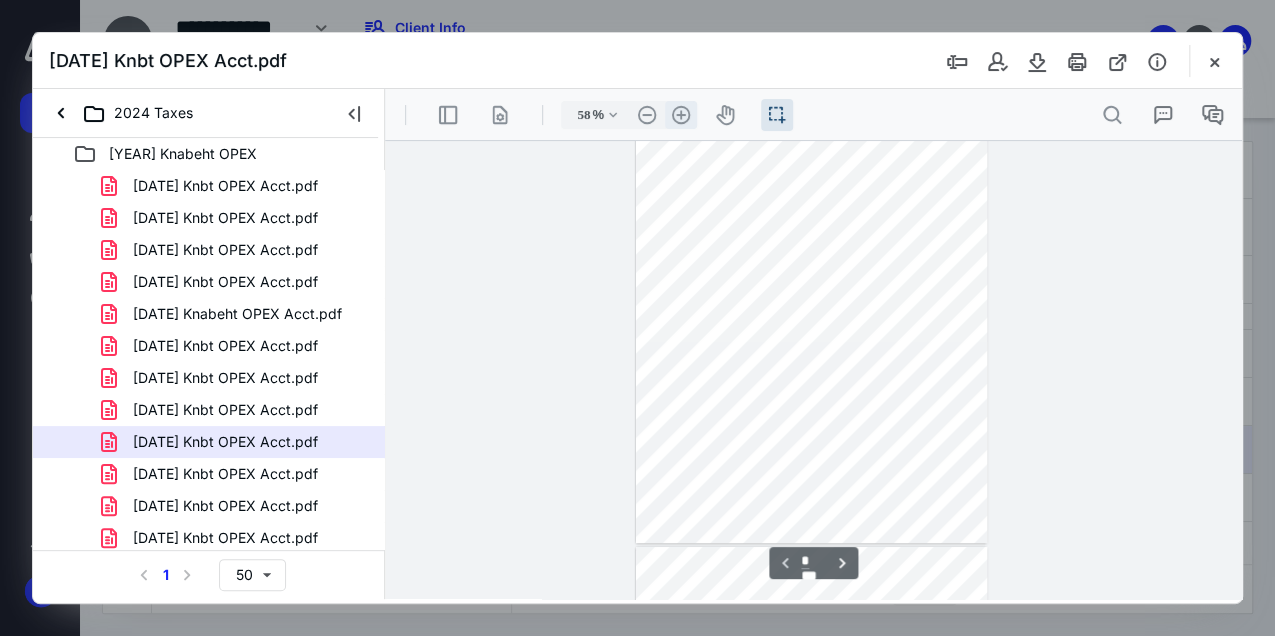 click on ".cls-1{fill:#abb0c4;} icon - header - zoom - in - line" at bounding box center (681, 115) 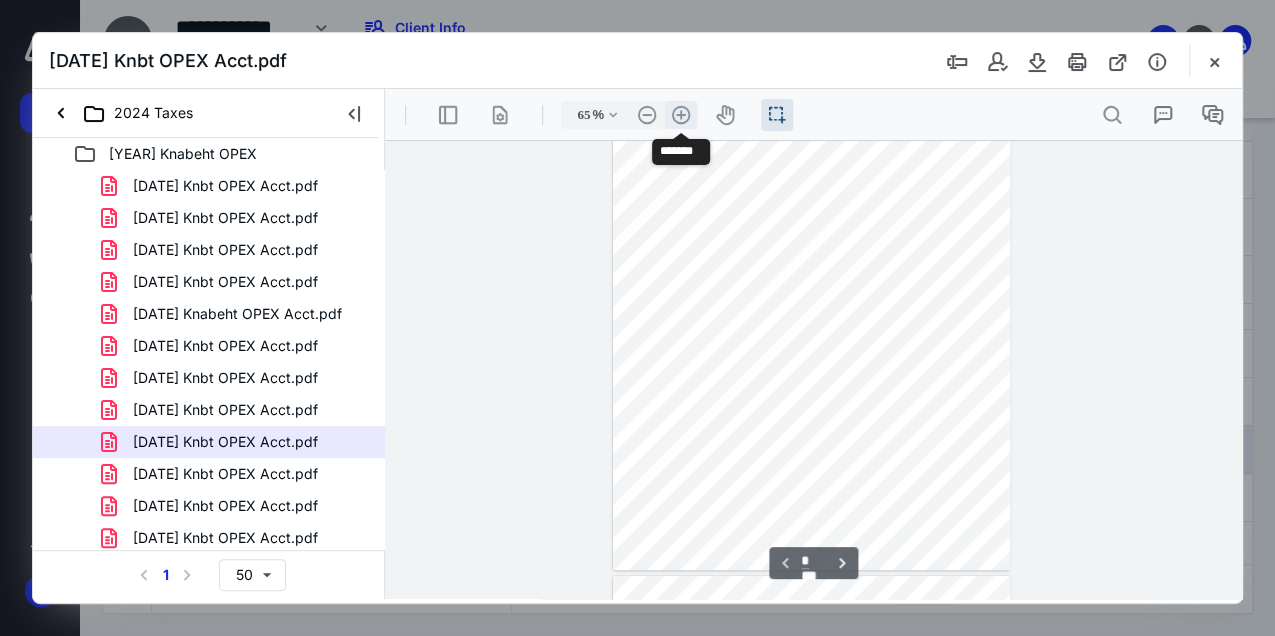 click on ".cls-1{fill:#abb0c4;} icon - header - zoom - in - line" at bounding box center [681, 115] 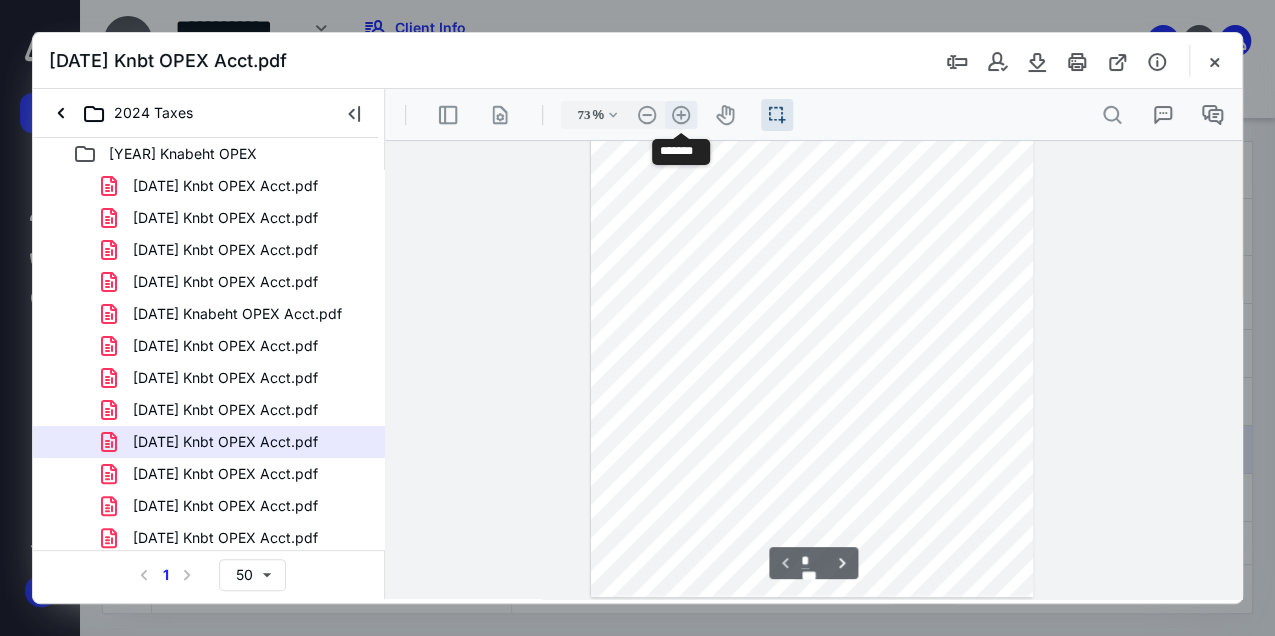 click on ".cls-1{fill:#abb0c4;} icon - header - zoom - in - line" at bounding box center (681, 115) 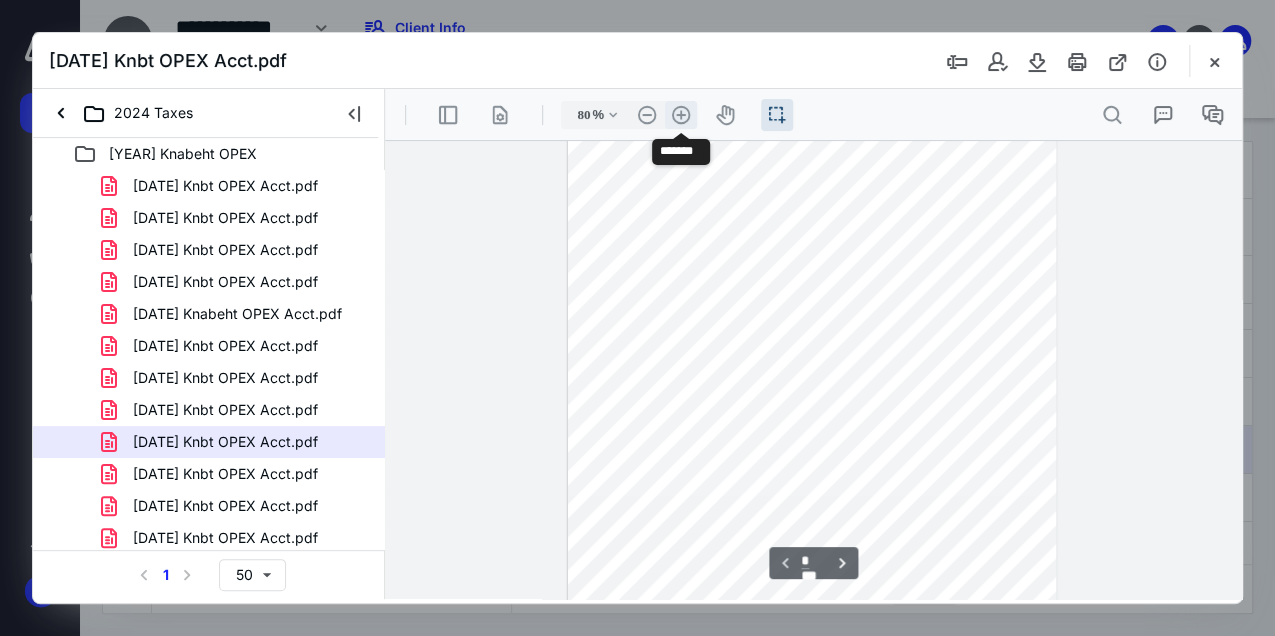 click on ".cls-1{fill:#abb0c4;} icon - header - zoom - in - line" at bounding box center (681, 115) 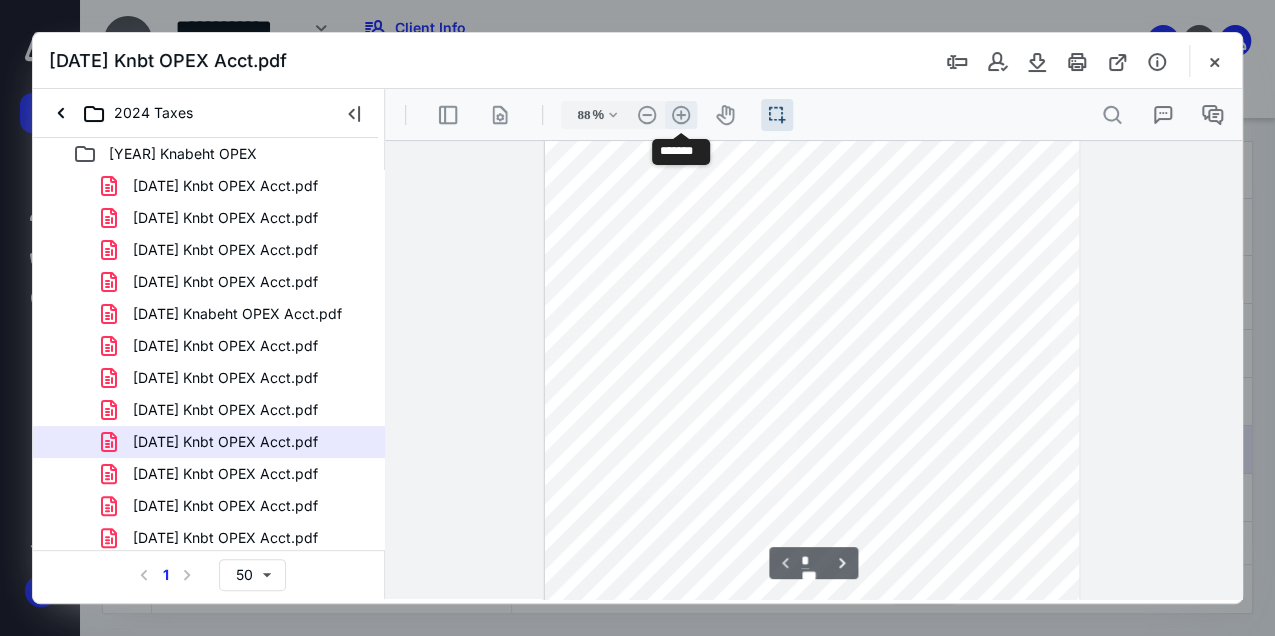 scroll, scrollTop: 187, scrollLeft: 0, axis: vertical 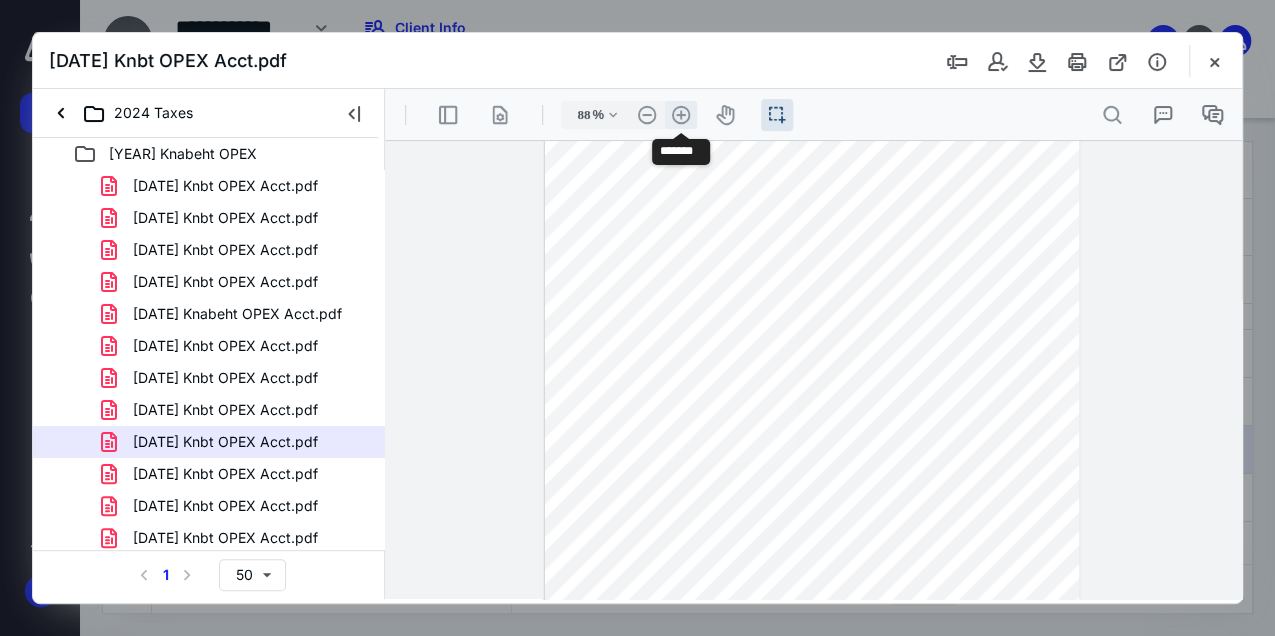 click on ".cls-1{fill:#abb0c4;} icon - header - zoom - in - line" at bounding box center [681, 115] 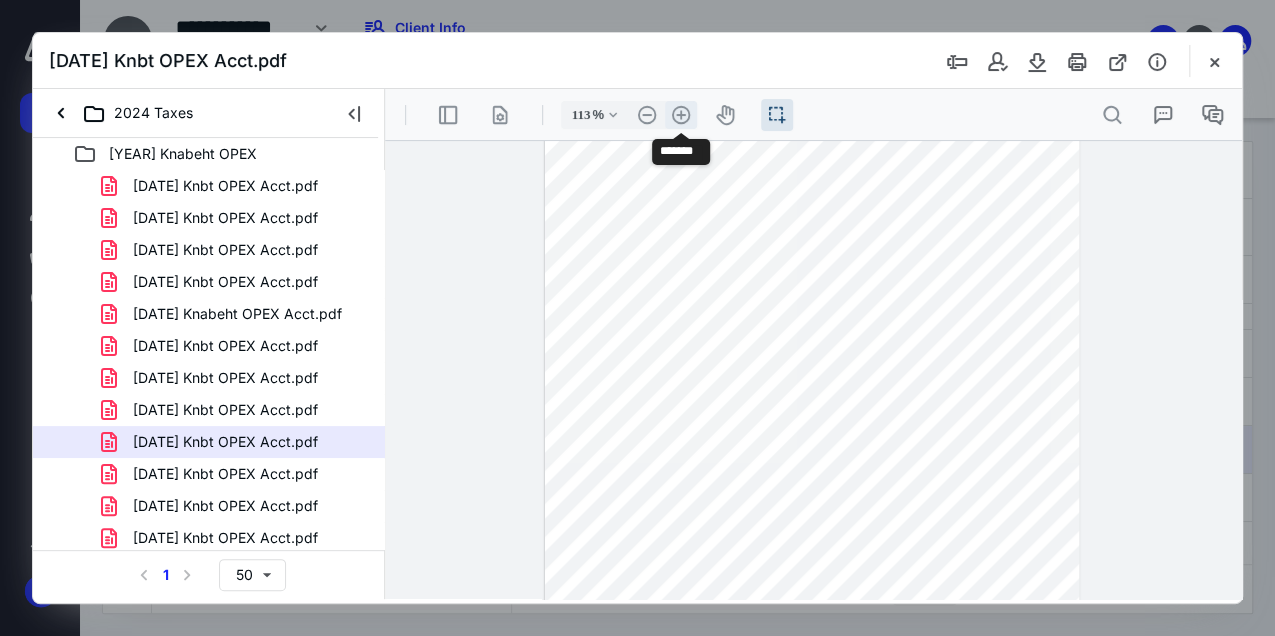 scroll, scrollTop: 299, scrollLeft: 0, axis: vertical 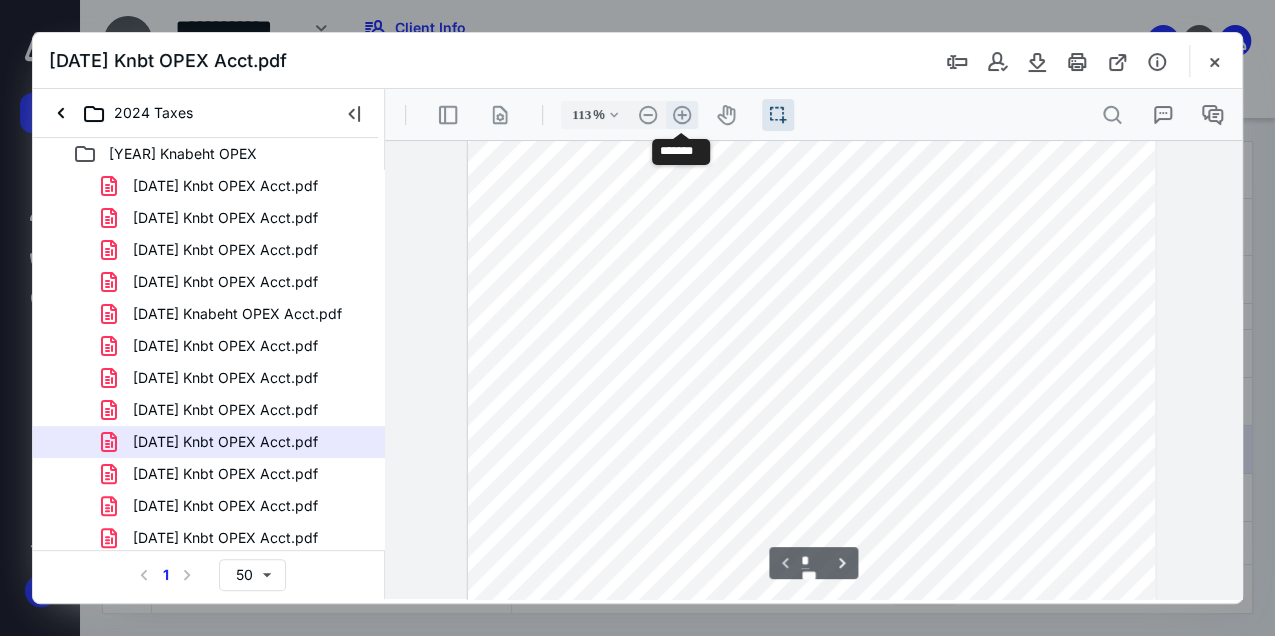 click on ".cls-1{fill:#abb0c4;} icon - header - zoom - in - line" at bounding box center [682, 115] 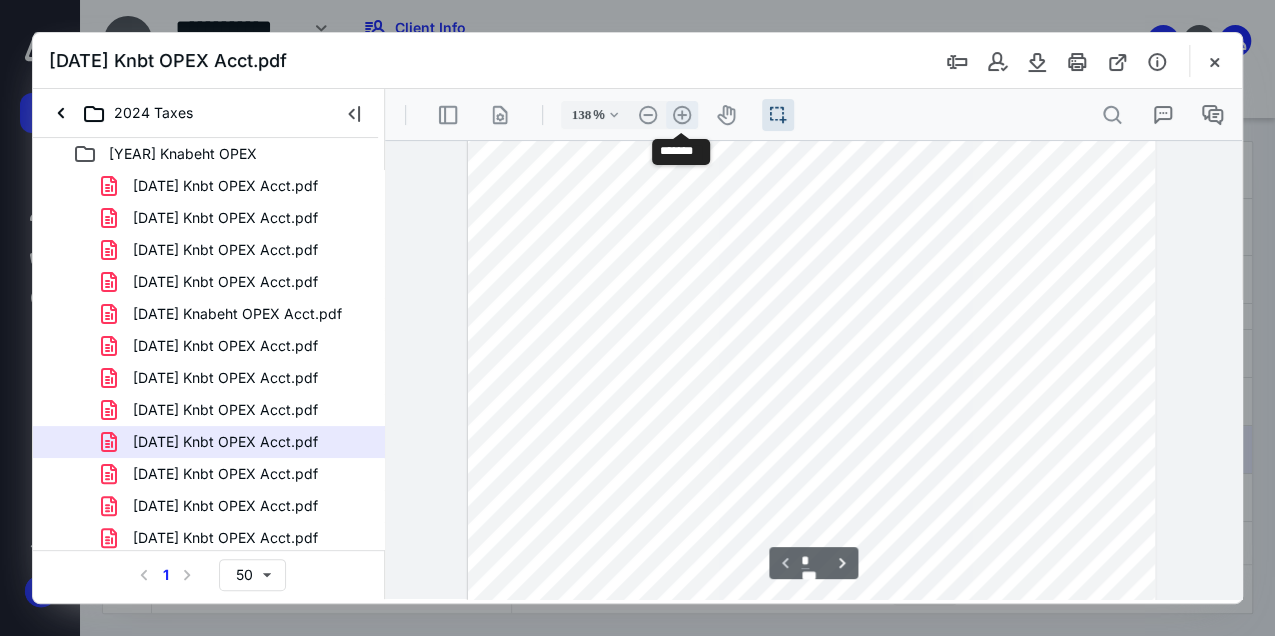 scroll, scrollTop: 411, scrollLeft: 2, axis: both 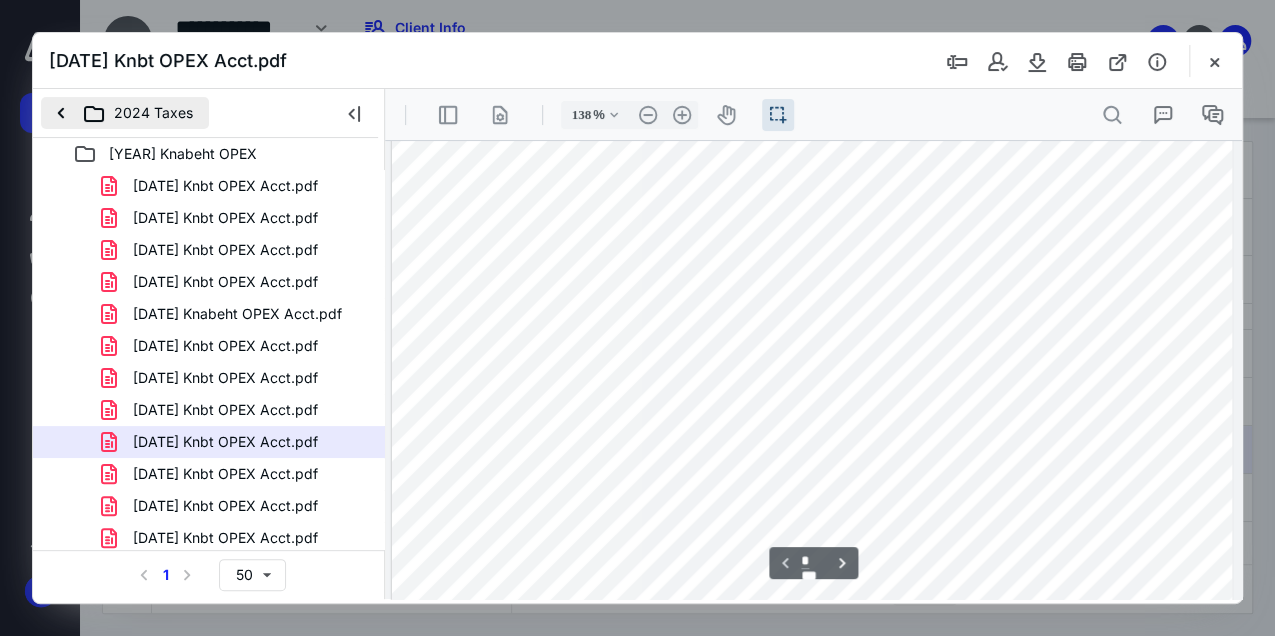 click on "2024 Taxes" at bounding box center (125, 113) 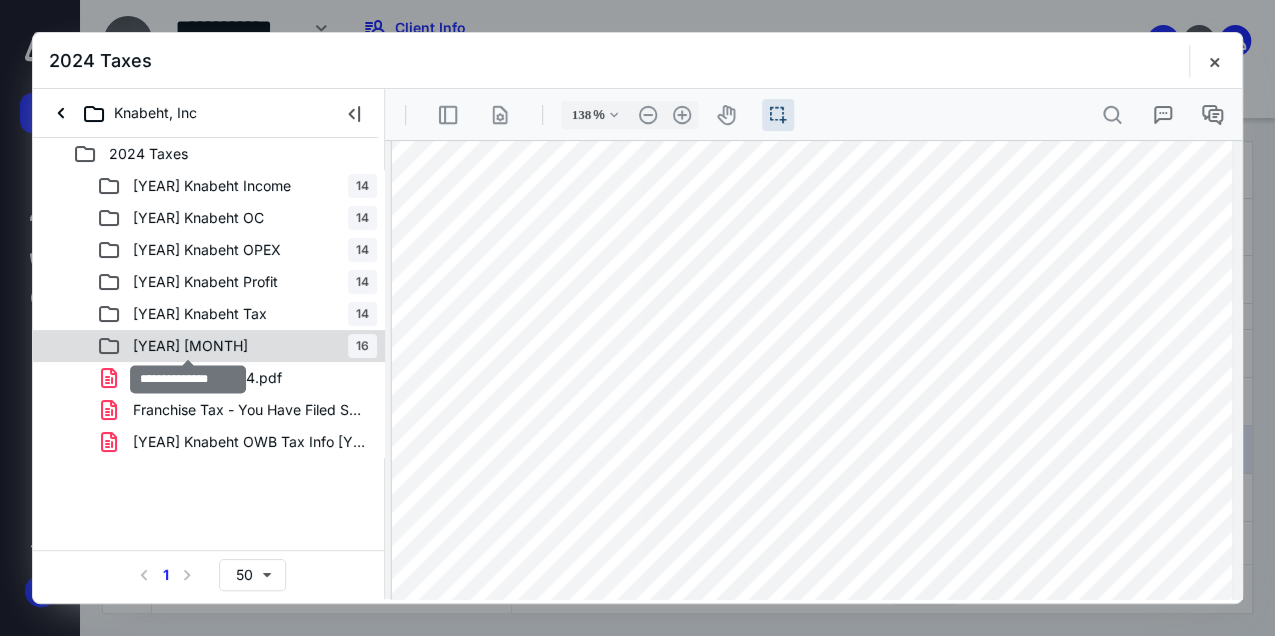 click on "[YEAR] [MONTH]" at bounding box center (190, 346) 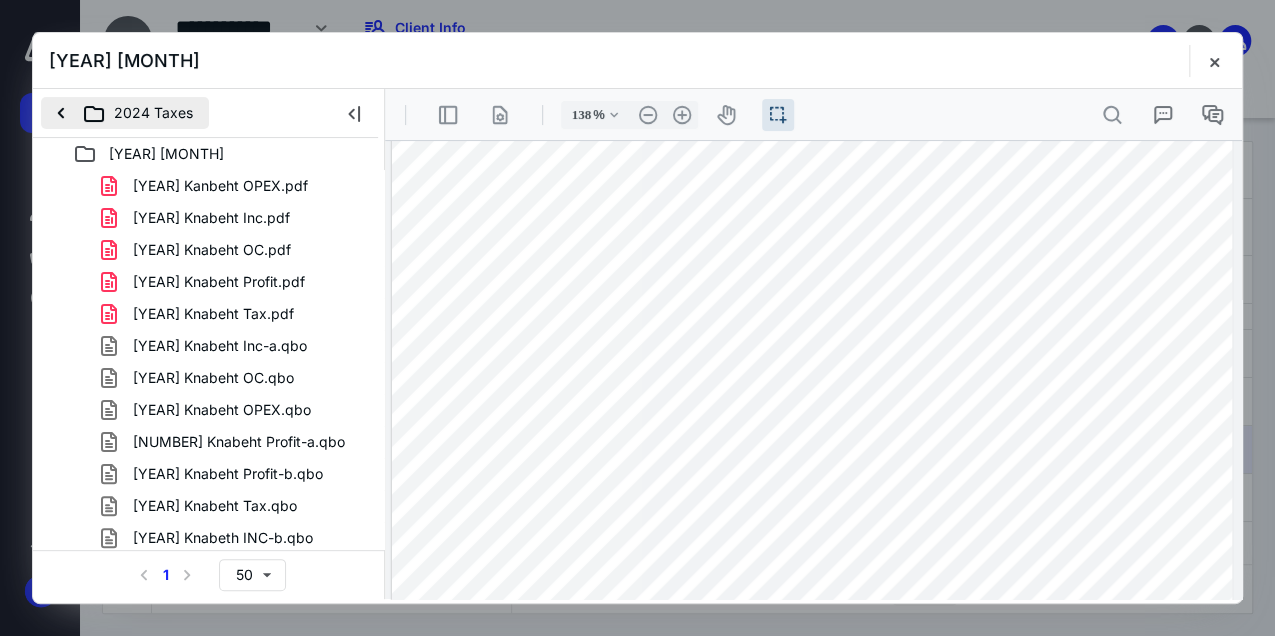 click on "2024 Taxes" at bounding box center (125, 113) 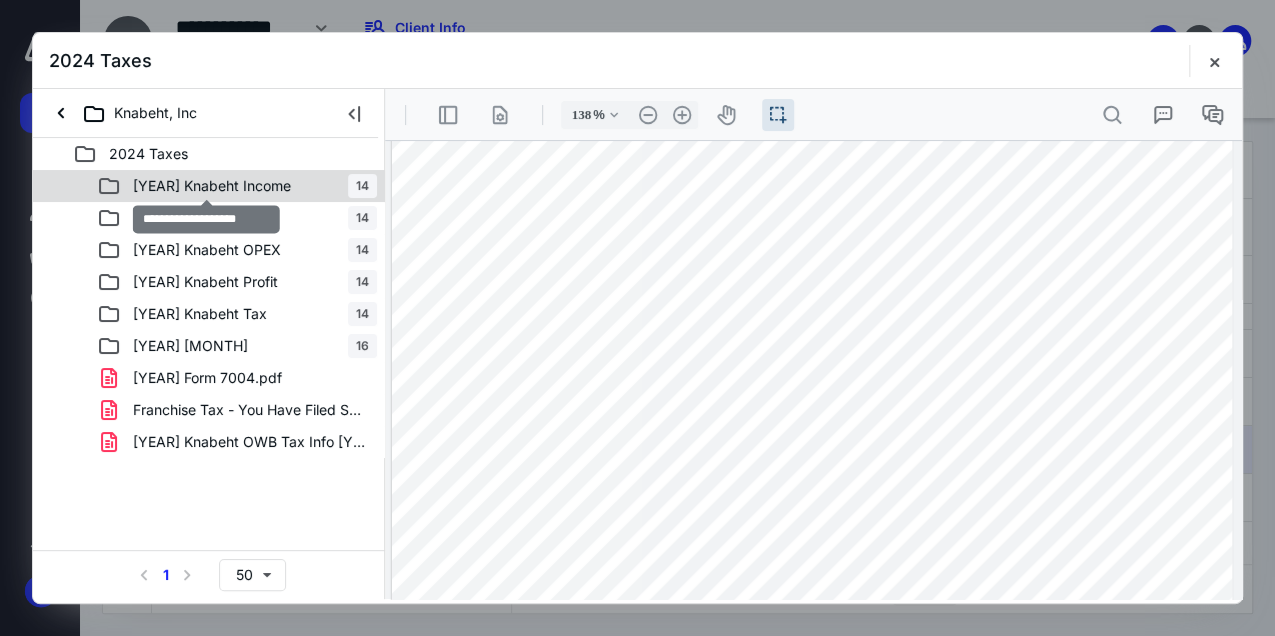 click on "[YEAR] Knabeht Income" at bounding box center (212, 186) 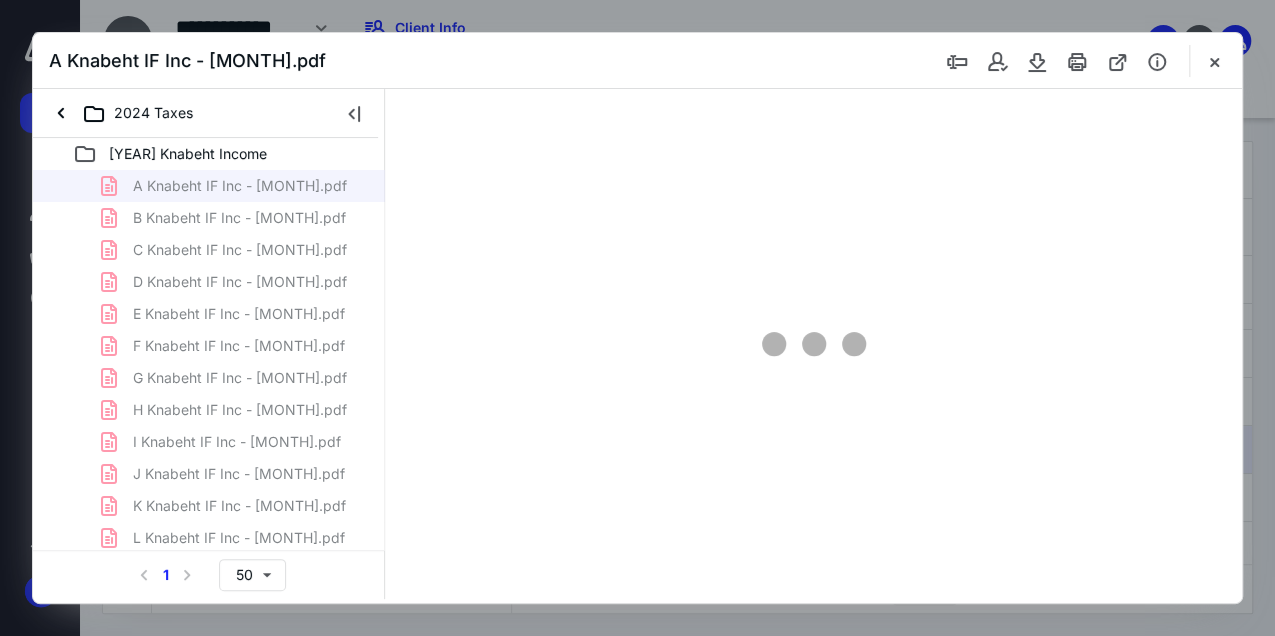 scroll, scrollTop: 54, scrollLeft: 0, axis: vertical 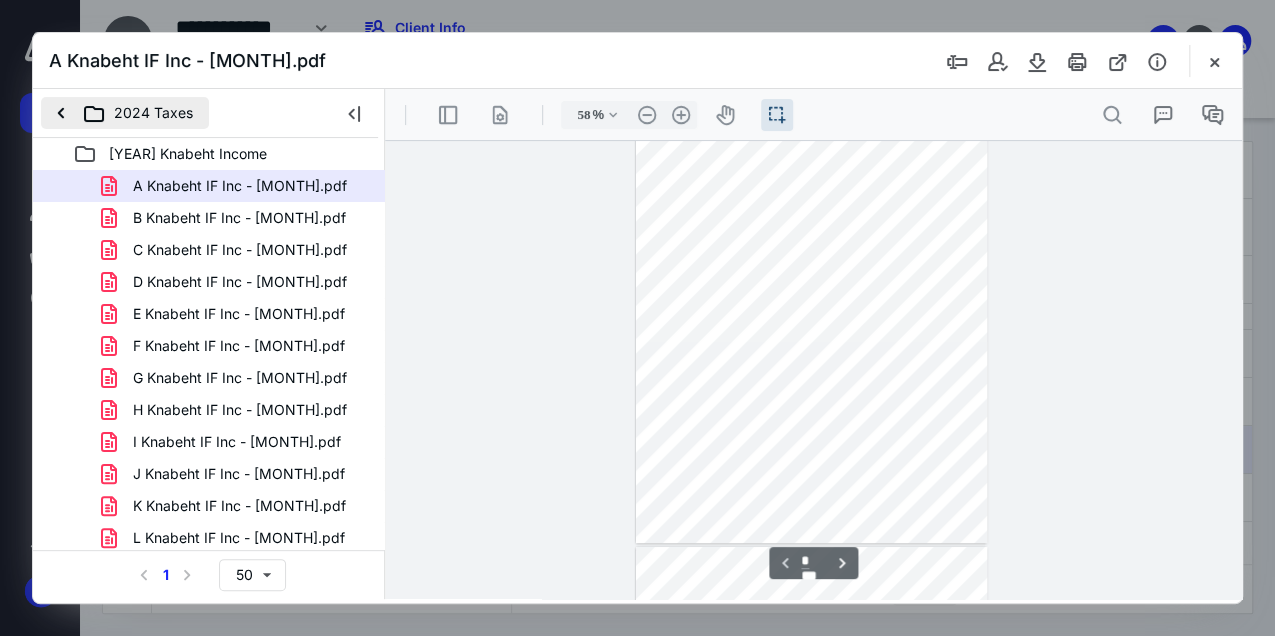 click on "2024 Taxes" at bounding box center (125, 113) 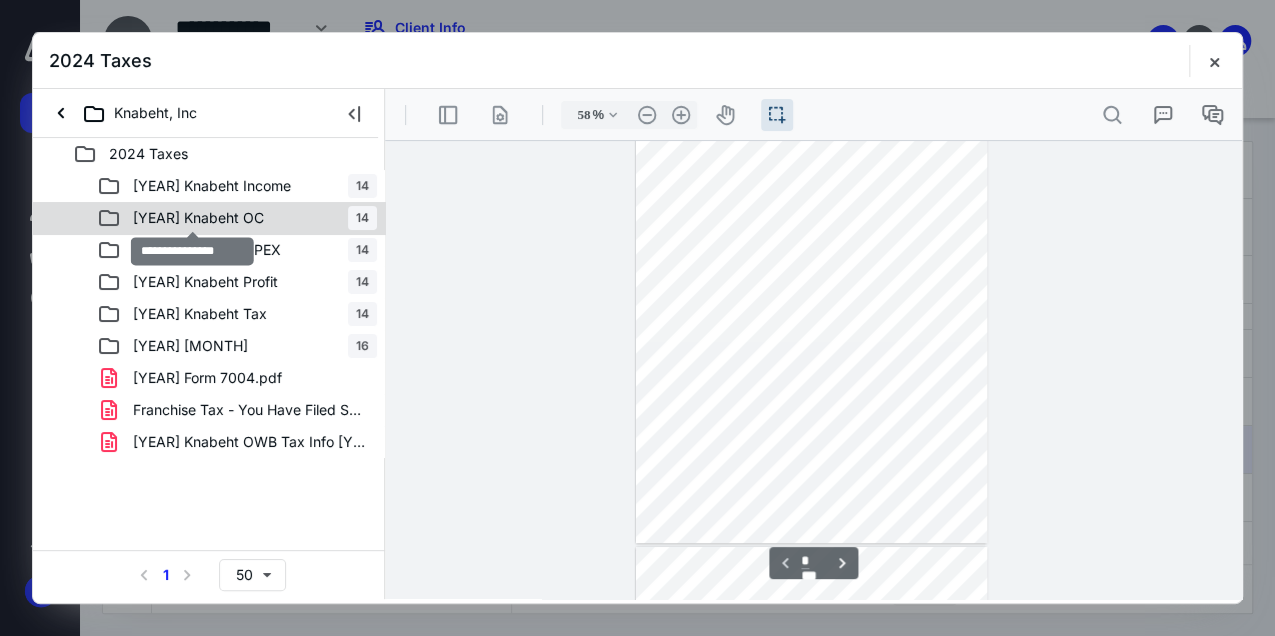 click on "[YEAR] Knabeht OC" at bounding box center [198, 218] 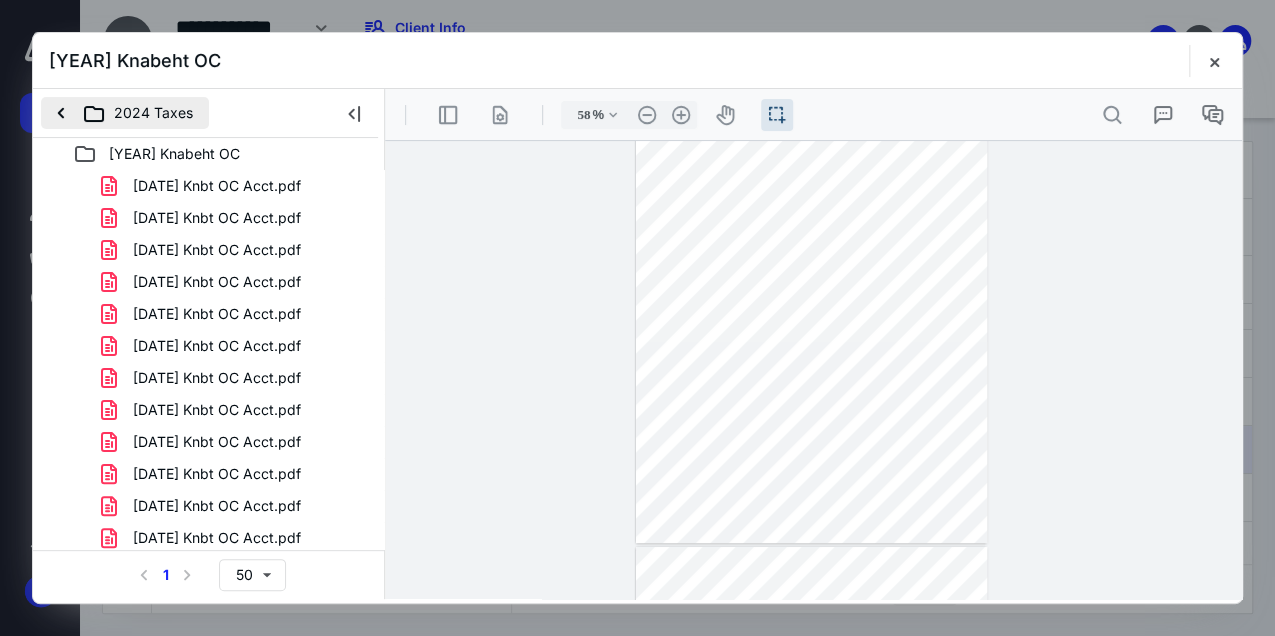 click on "2024 Taxes" at bounding box center (125, 113) 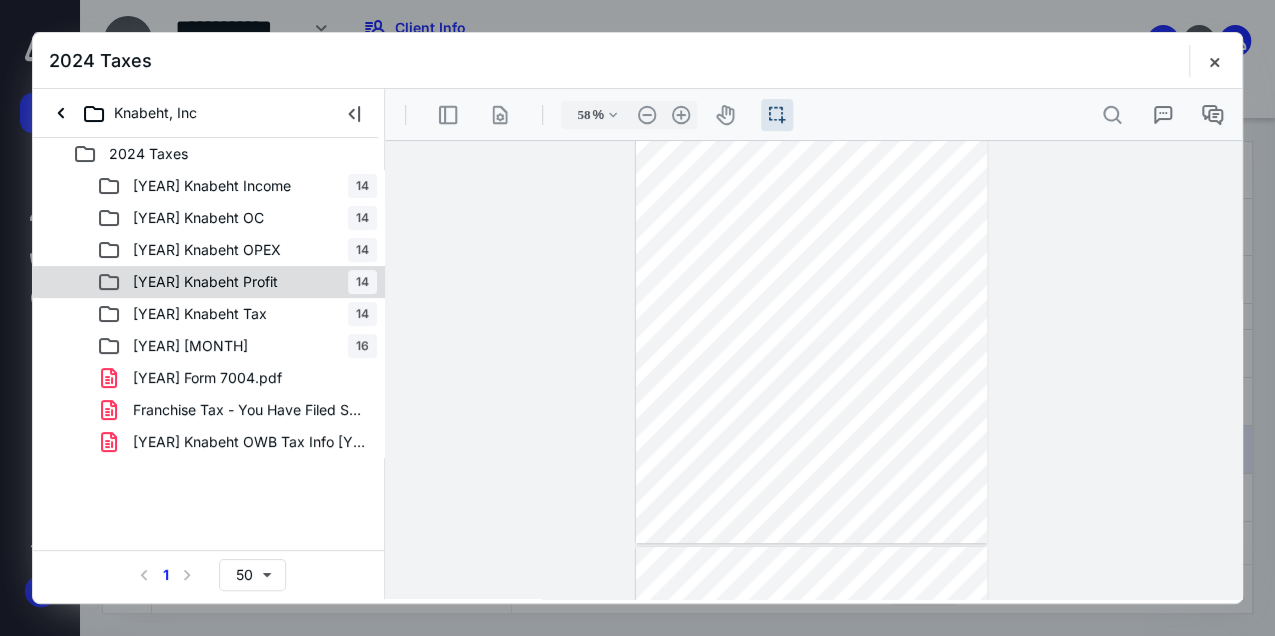 click on "[YEAR] Knabeht Profit" at bounding box center [205, 282] 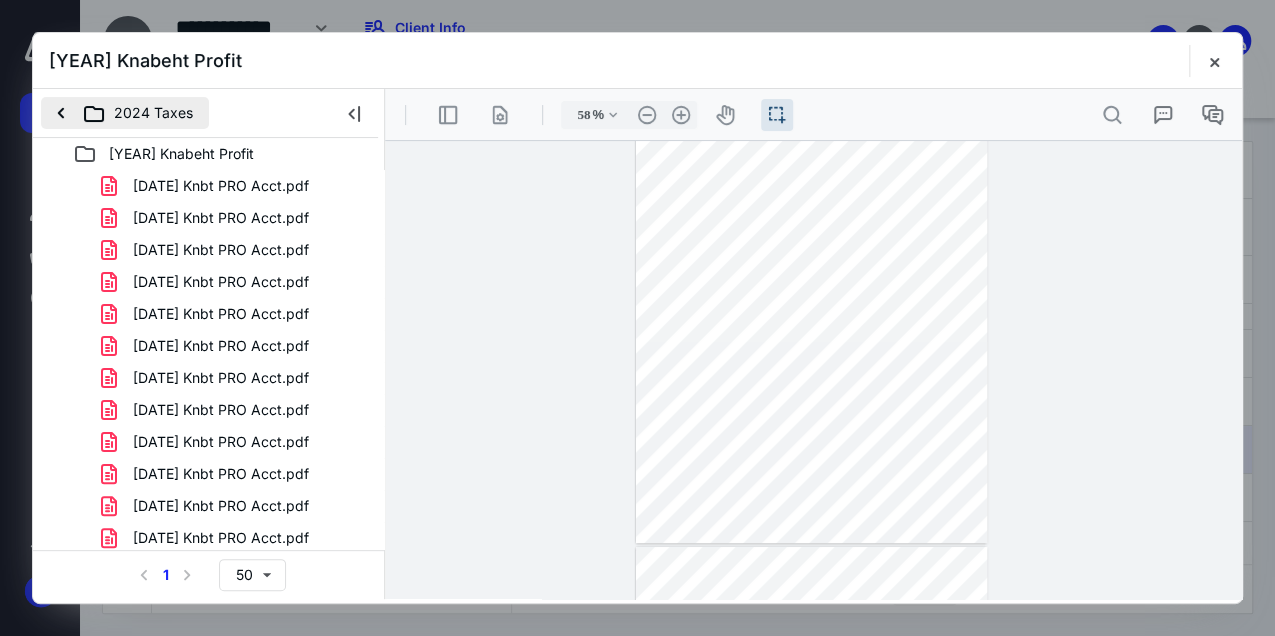 click on "2024 Taxes" at bounding box center [125, 113] 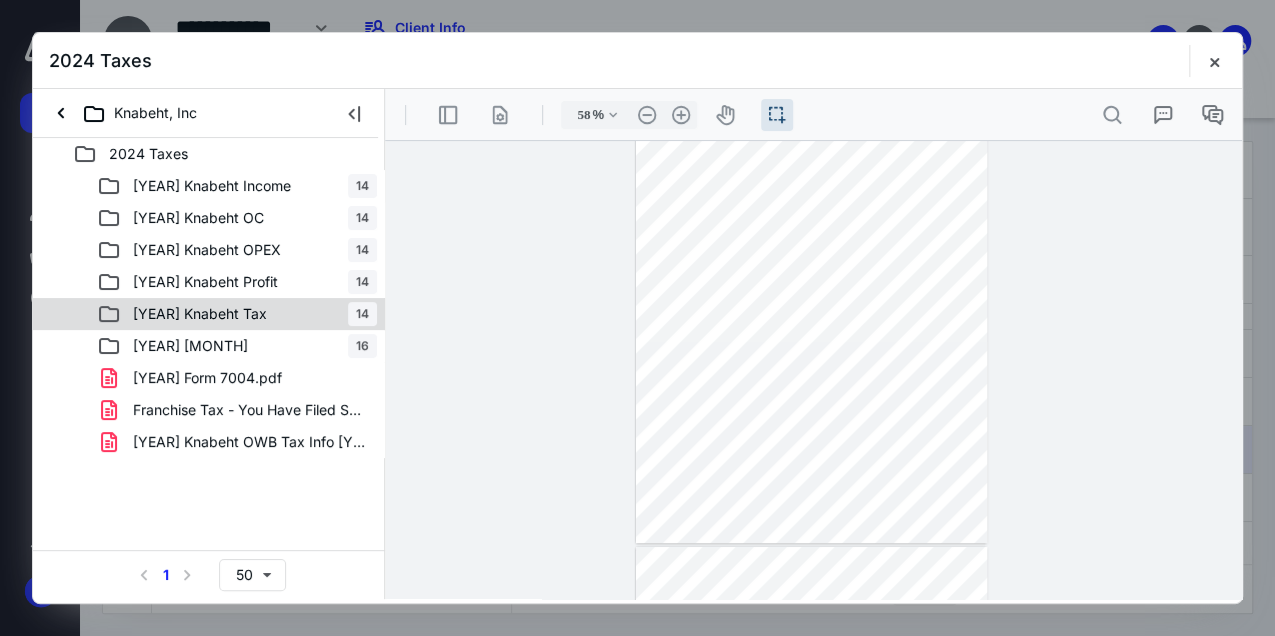 click on "[YEAR] Knabeht Tax" at bounding box center [200, 314] 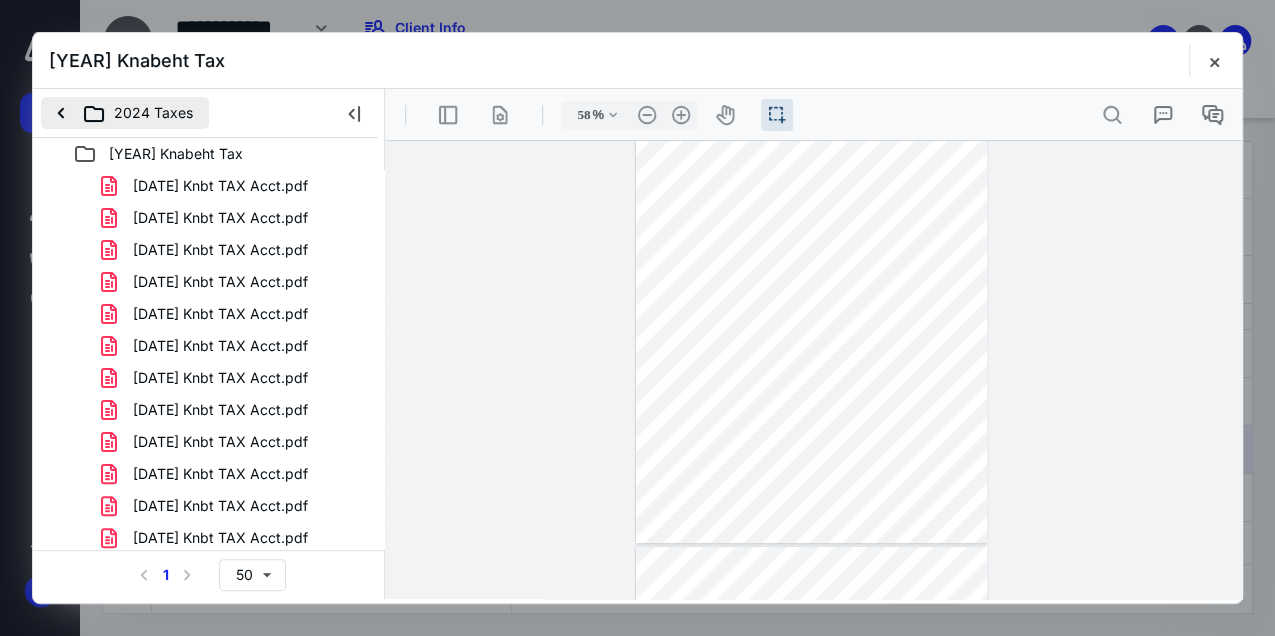 click on "2024 Taxes" at bounding box center [125, 113] 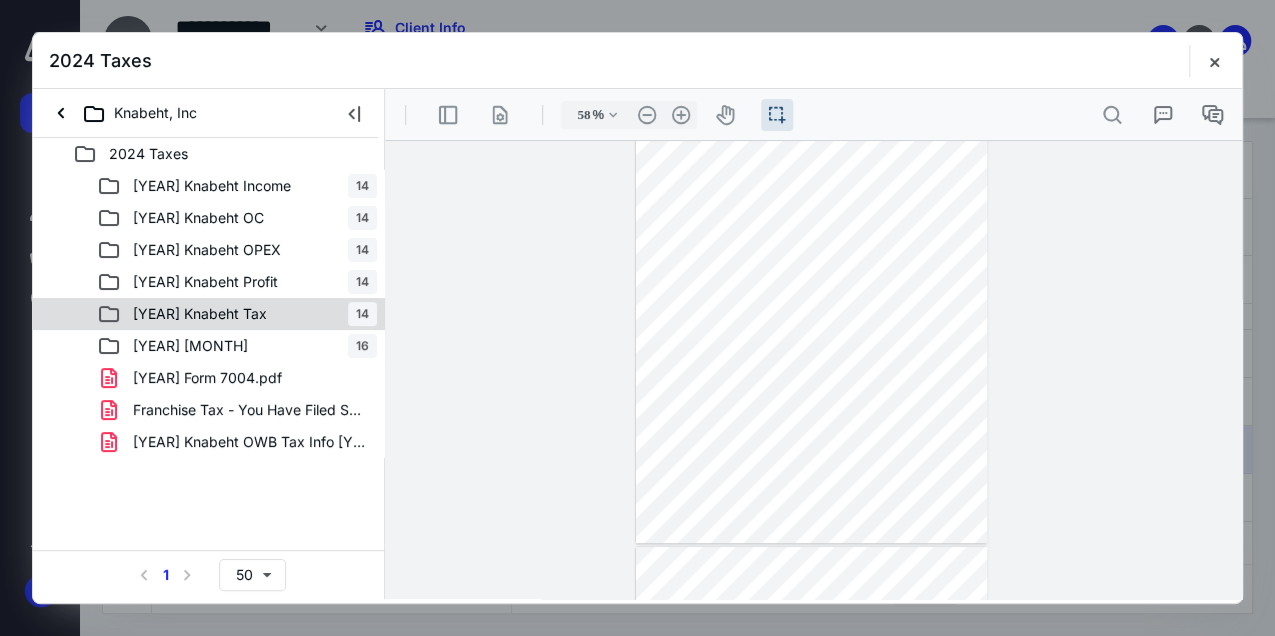 click on "[YEAR] Knabeht Tax" at bounding box center (200, 314) 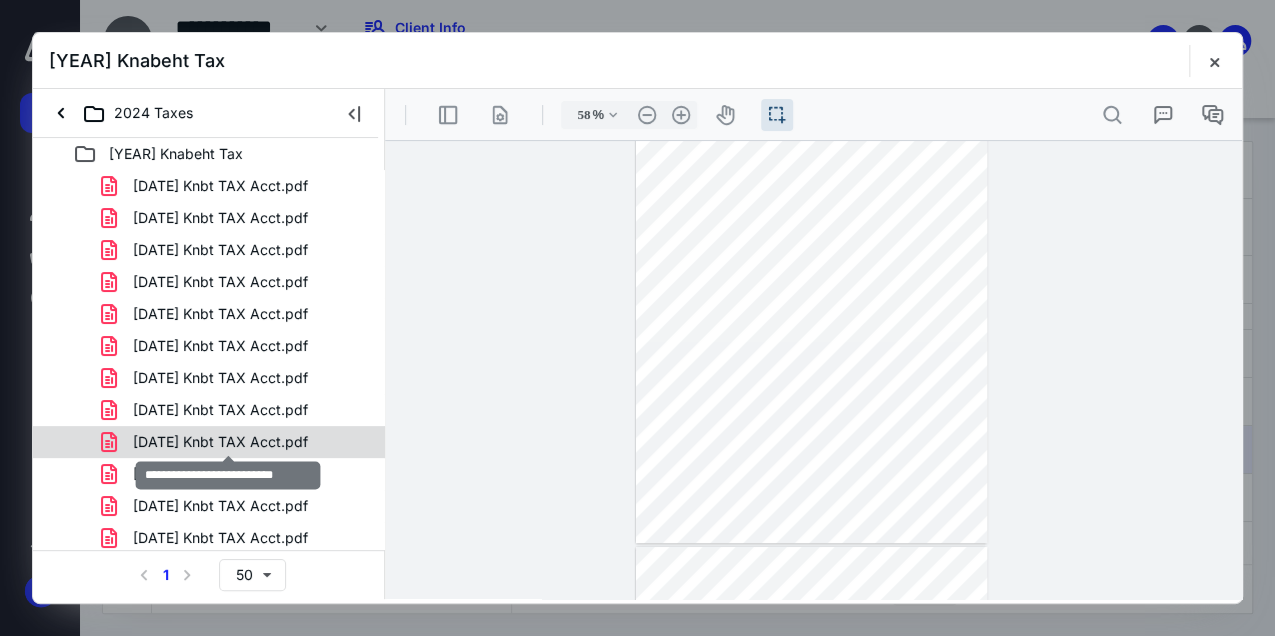 click on "[DATE] Knbt TAX Acct.pdf" at bounding box center [220, 442] 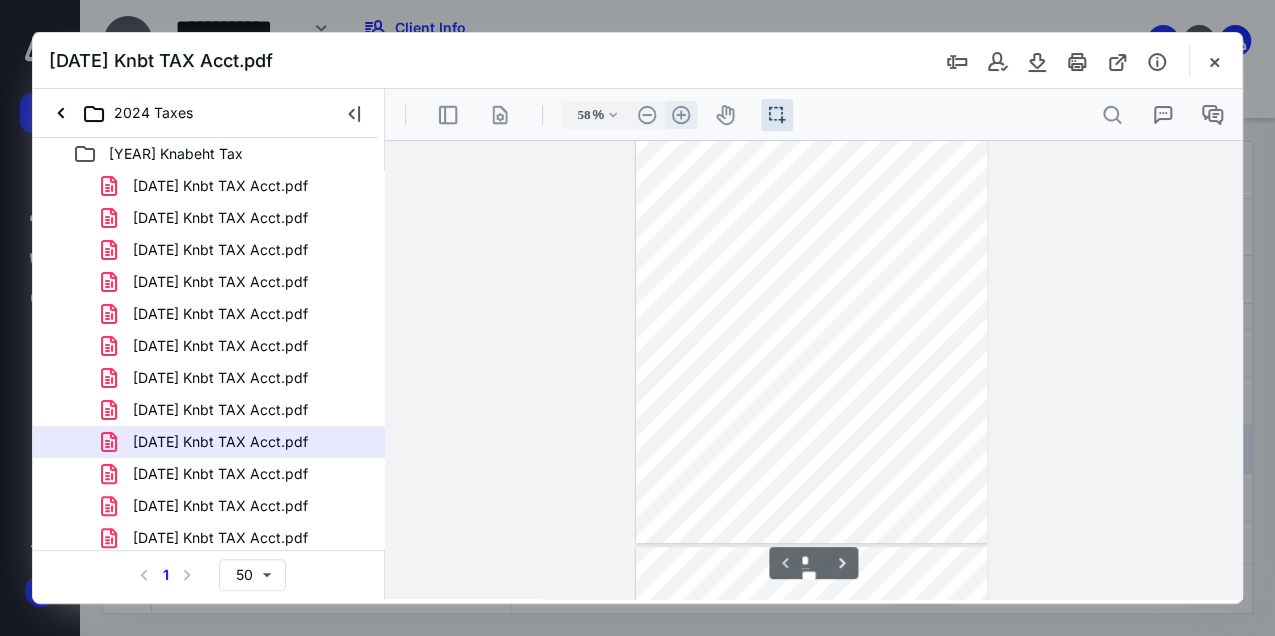click on ".cls-1{fill:#abb0c4;} icon - header - zoom - in - line" at bounding box center (681, 115) 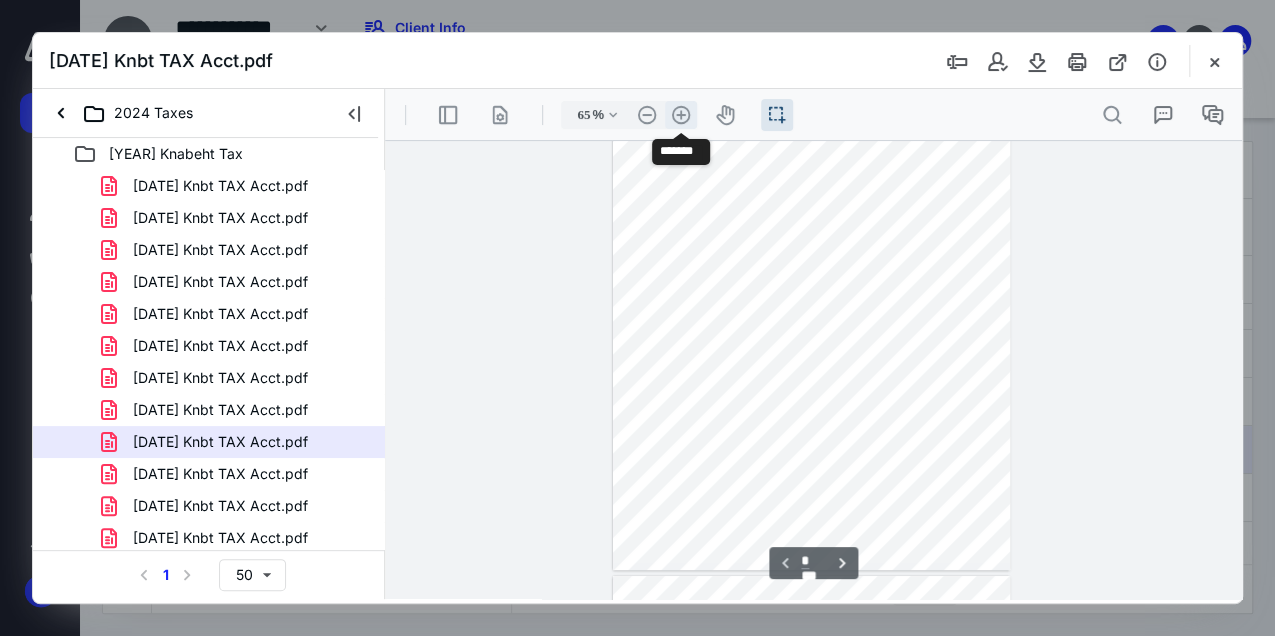 click on ".cls-1{fill:#abb0c4;} icon - header - zoom - in - line" at bounding box center [681, 115] 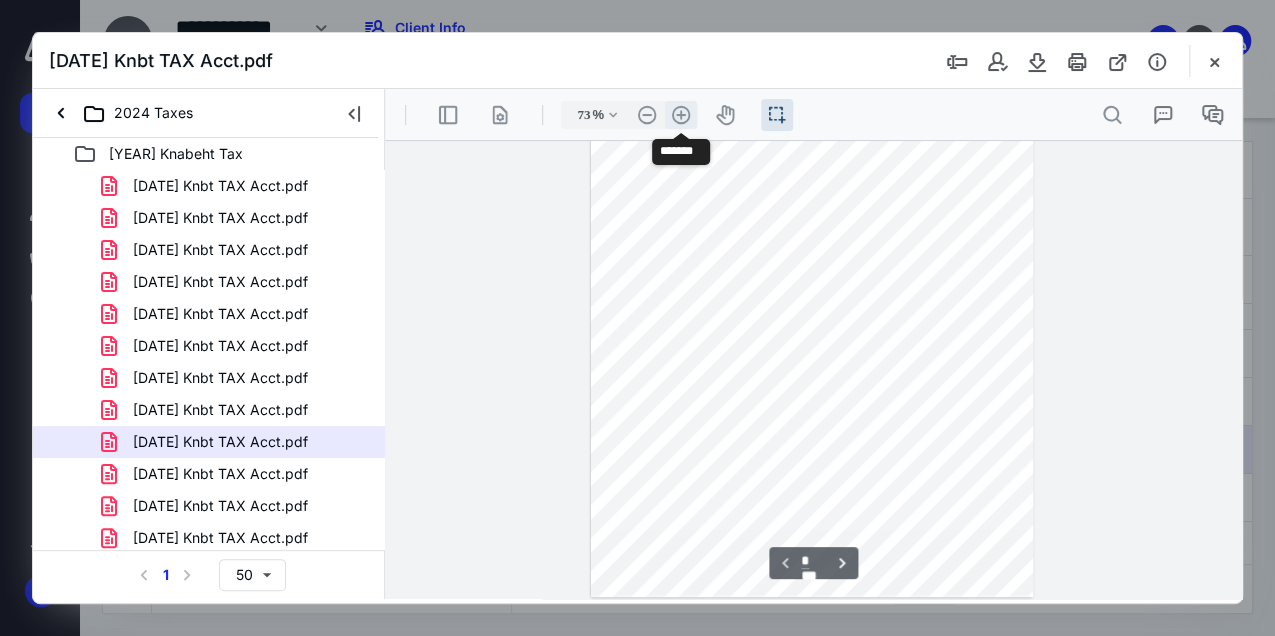 click on ".cls-1{fill:#abb0c4;} icon - header - zoom - in - line" at bounding box center [681, 115] 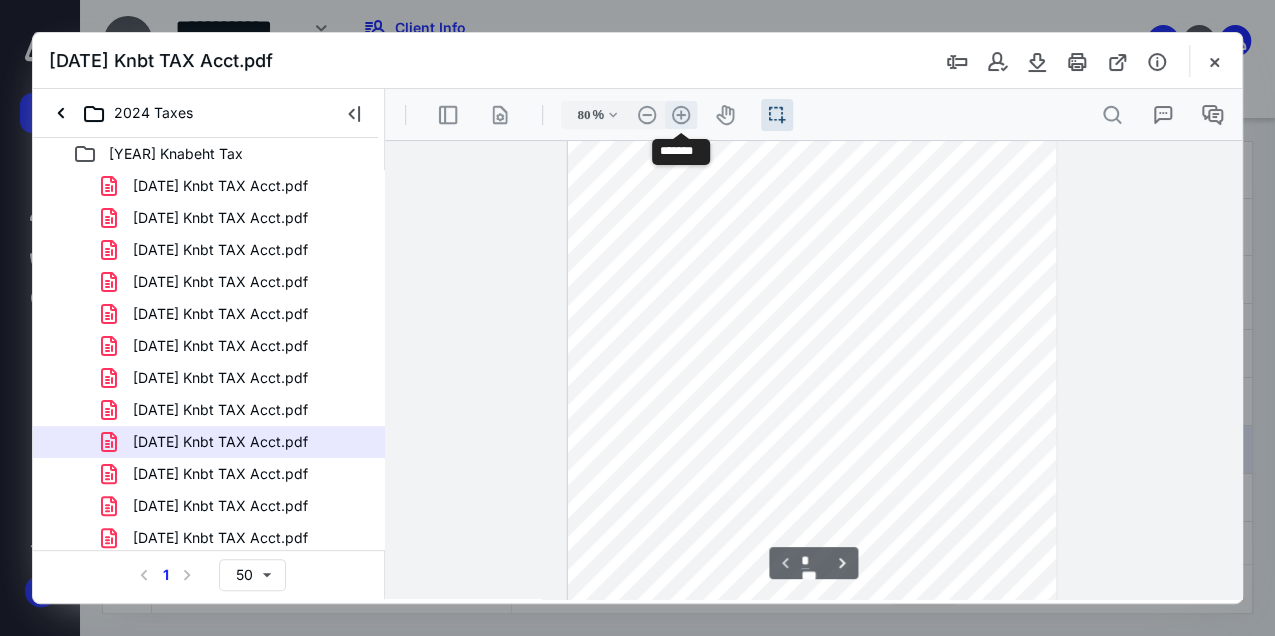 click on ".cls-1{fill:#abb0c4;} icon - header - zoom - in - line" at bounding box center (681, 115) 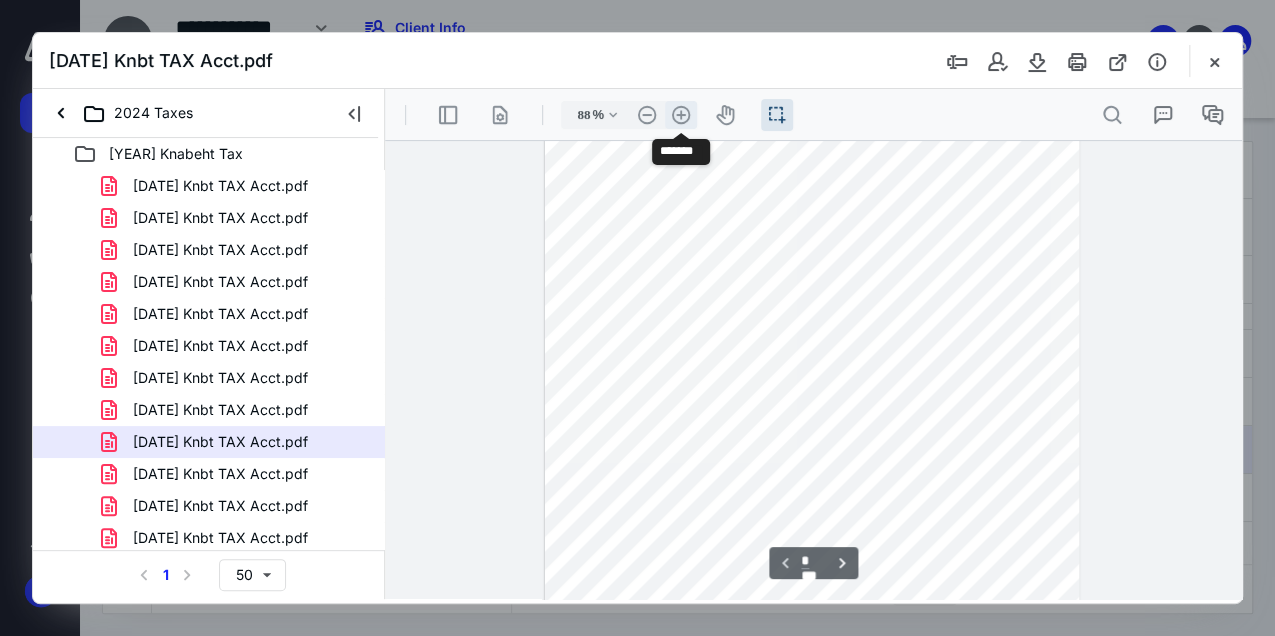 click on ".cls-1{fill:#abb0c4;} icon - header - zoom - in - line" at bounding box center [681, 115] 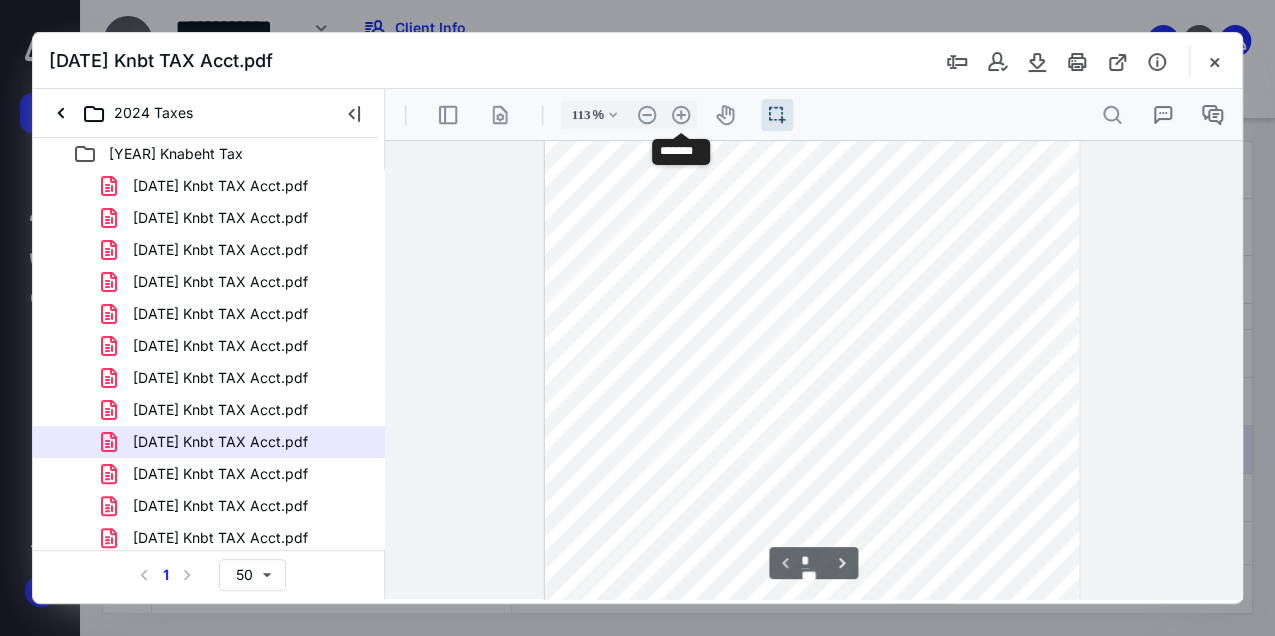 scroll, scrollTop: 299, scrollLeft: 0, axis: vertical 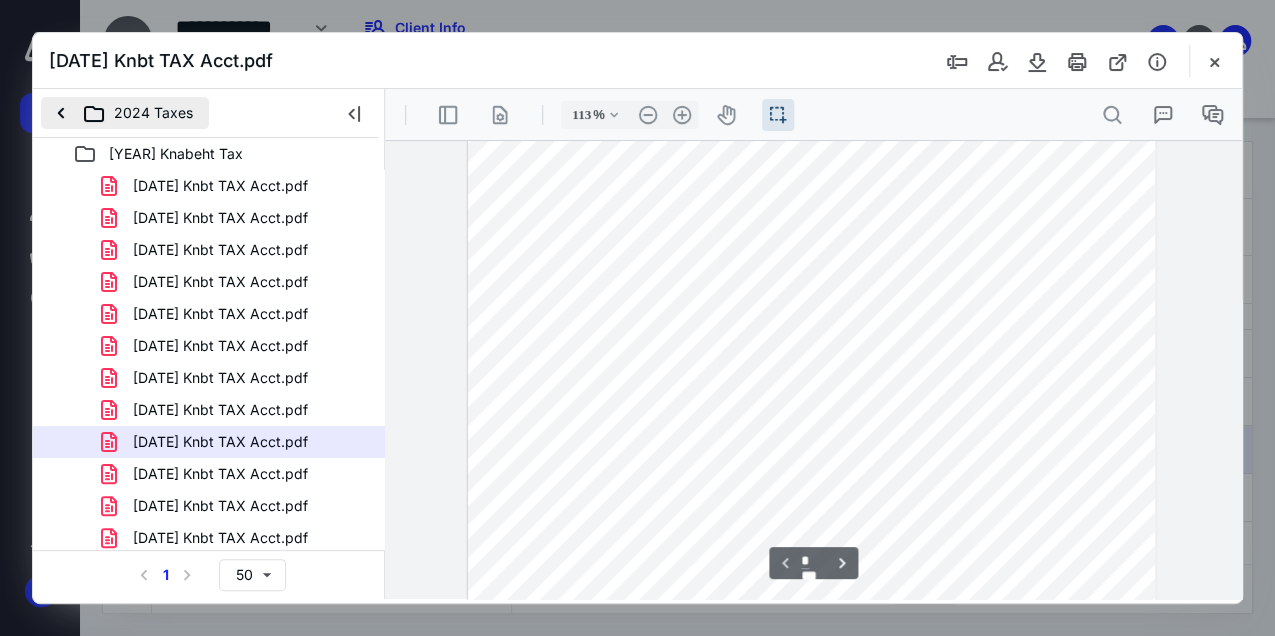 click on "2024 Taxes" at bounding box center [125, 113] 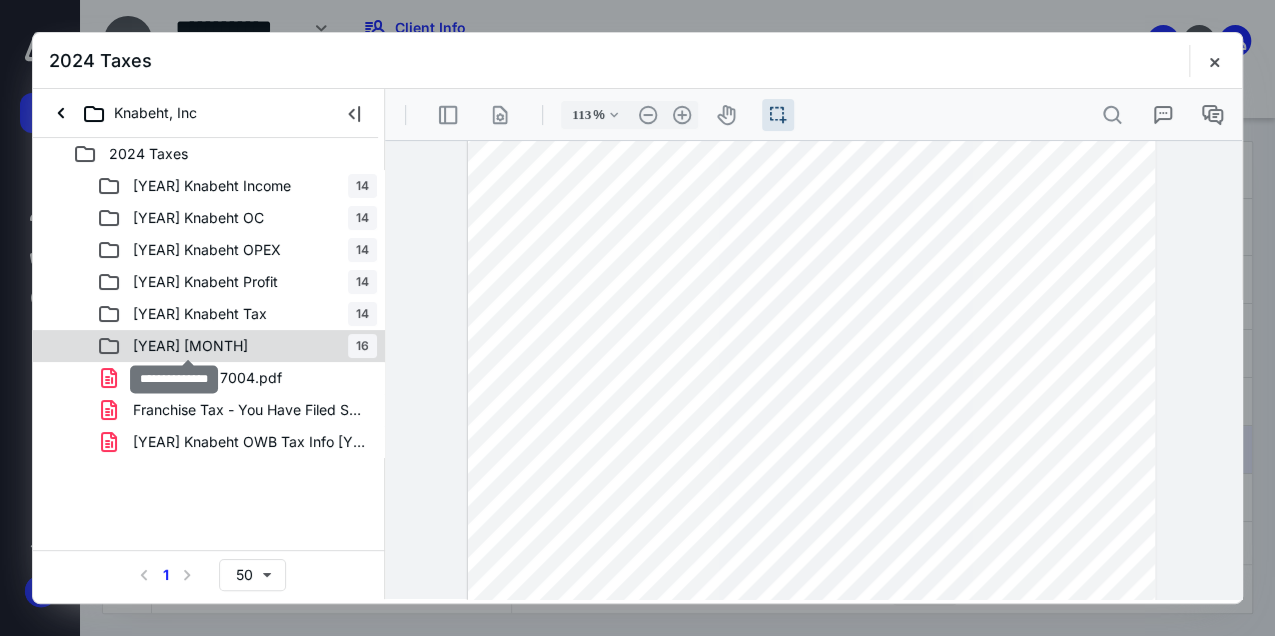 click on "[YEAR] [MONTH]" at bounding box center (190, 346) 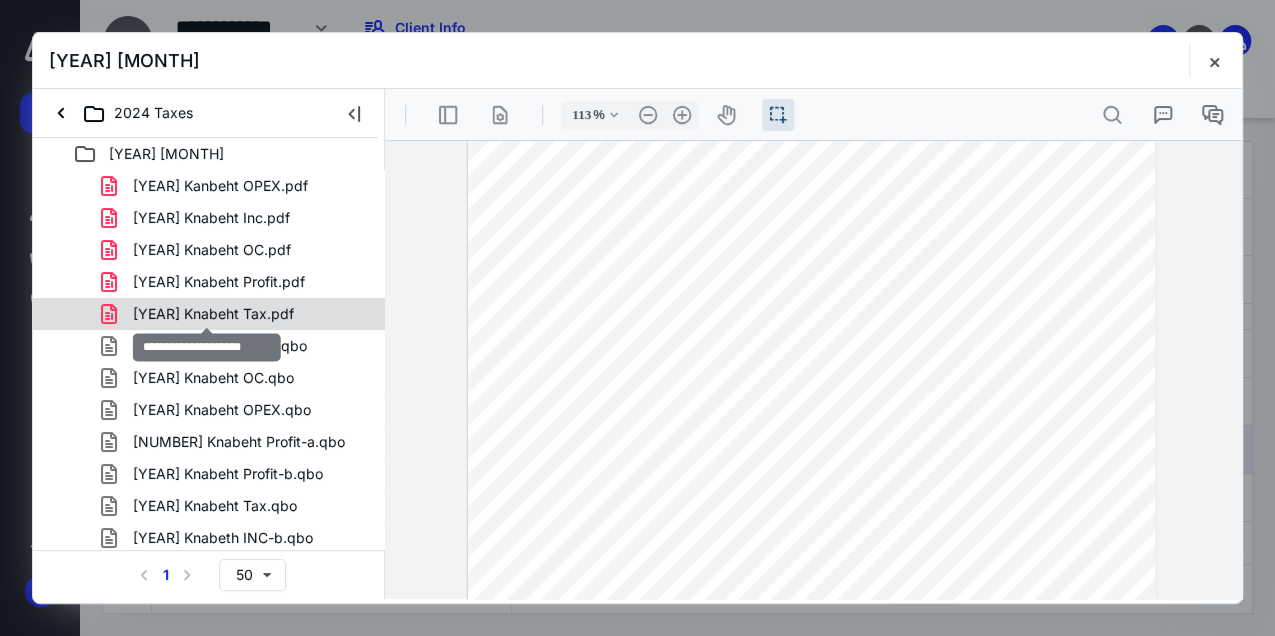 click on "[YEAR] Knabeht Tax.pdf" at bounding box center [213, 314] 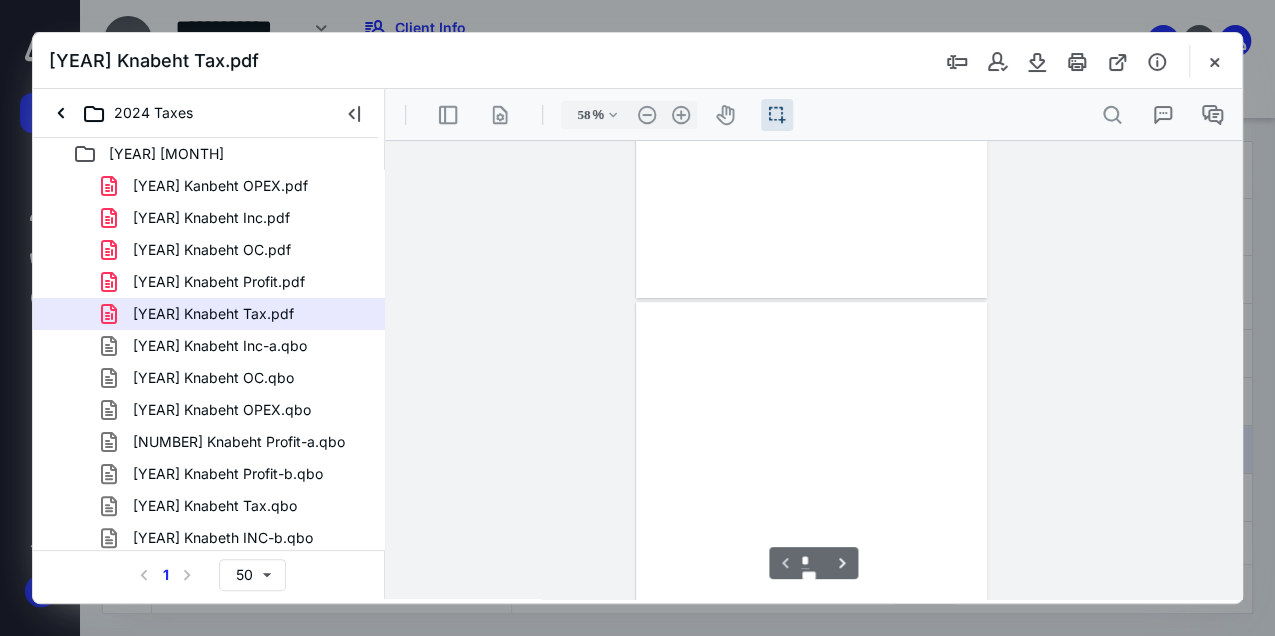 scroll, scrollTop: 54, scrollLeft: 0, axis: vertical 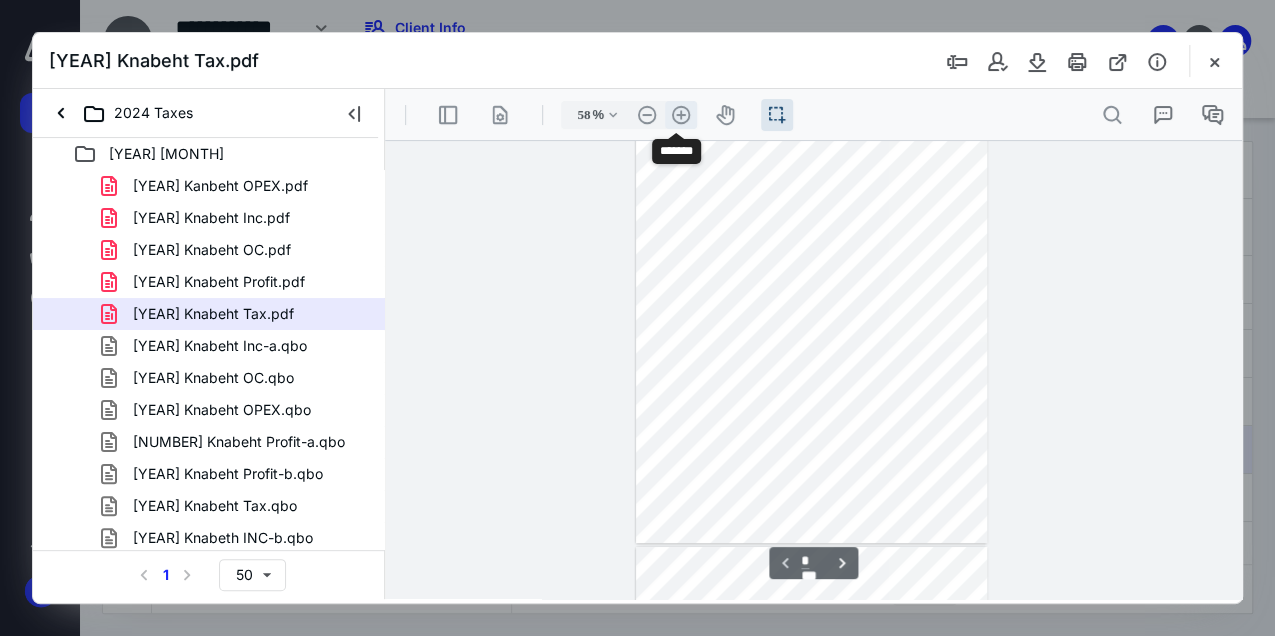 click on ".cls-1{fill:#abb0c4;} icon - header - zoom - in - line" at bounding box center (681, 115) 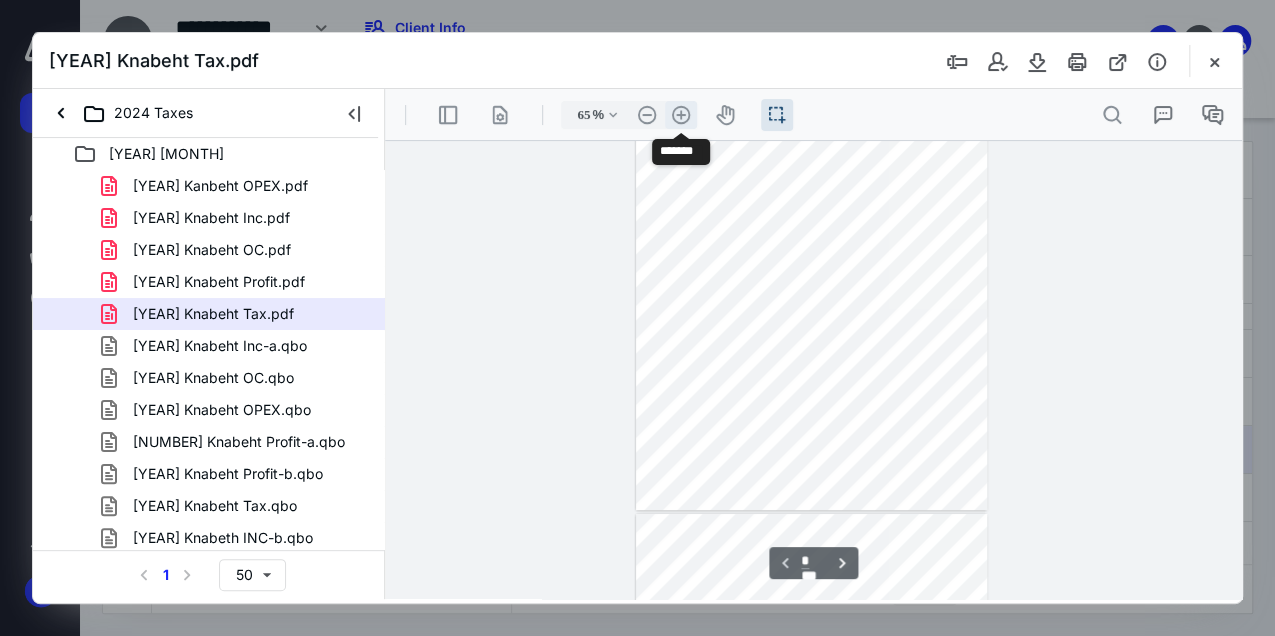 click on ".cls-1{fill:#abb0c4;} icon - header - zoom - in - line" at bounding box center [681, 115] 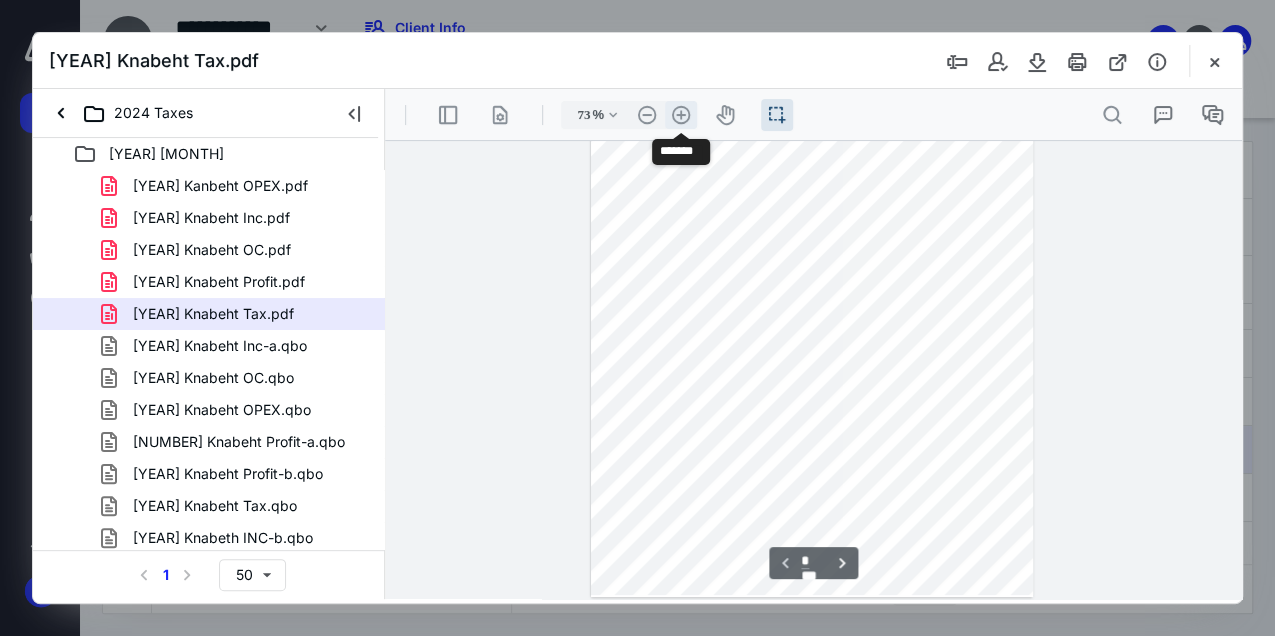click on ".cls-1{fill:#abb0c4;} icon - header - zoom - in - line" at bounding box center (681, 115) 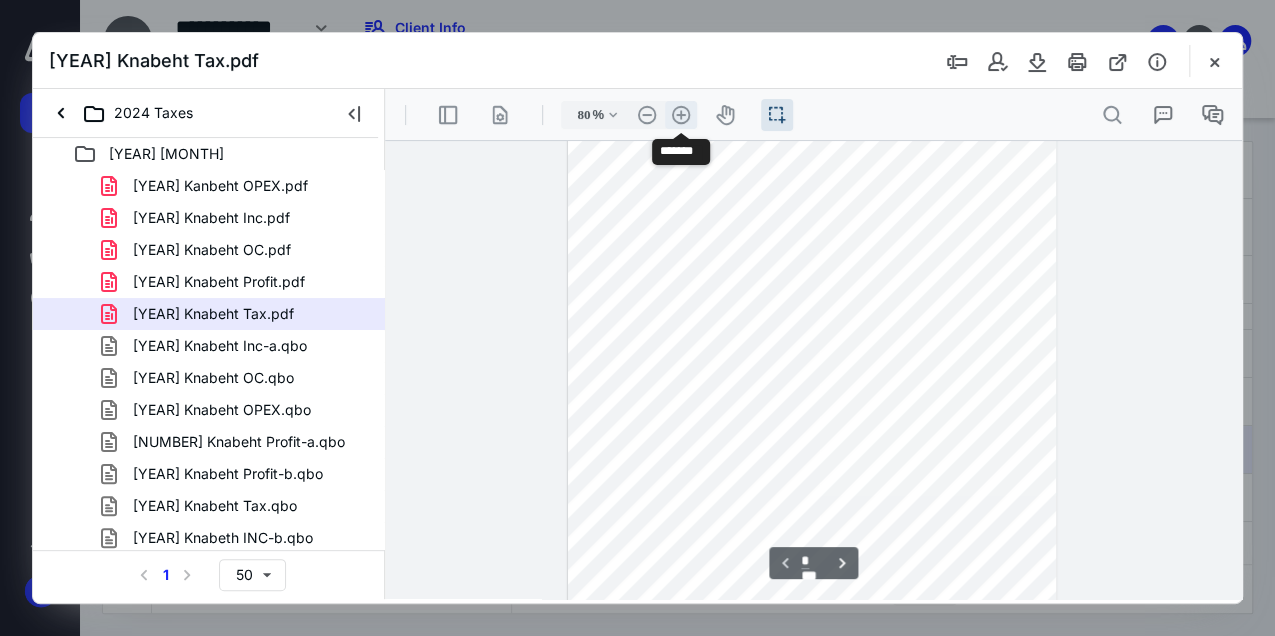 click on ".cls-1{fill:#abb0c4;} icon - header - zoom - in - line" at bounding box center (681, 115) 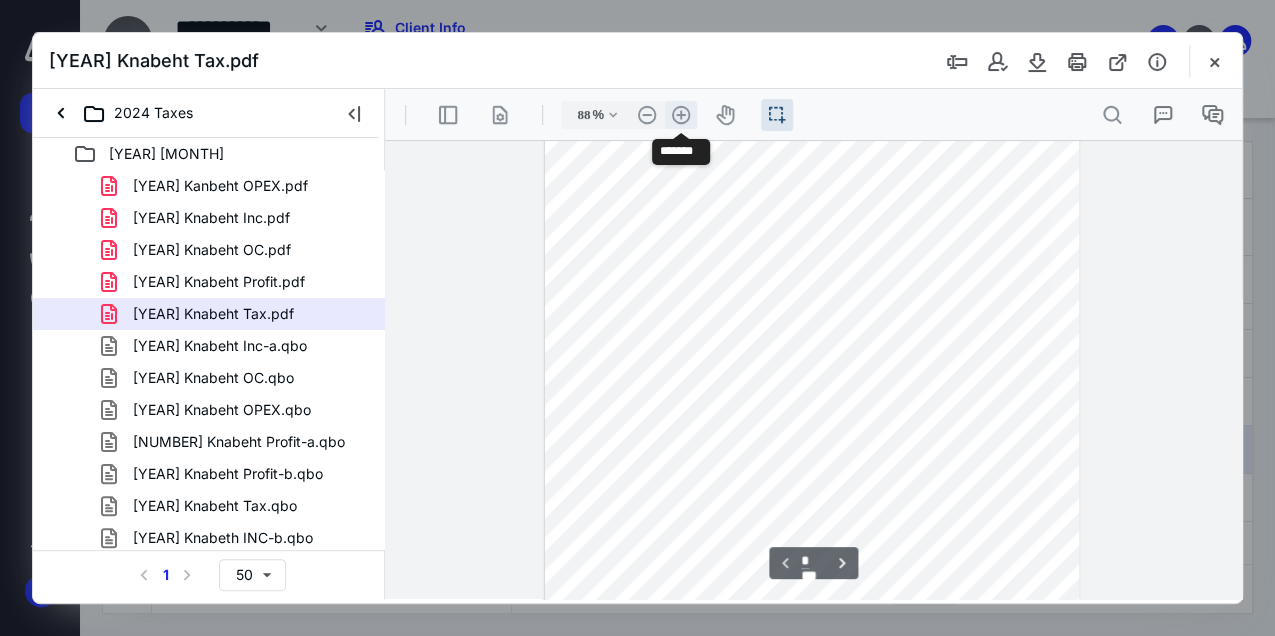 scroll, scrollTop: 187, scrollLeft: 0, axis: vertical 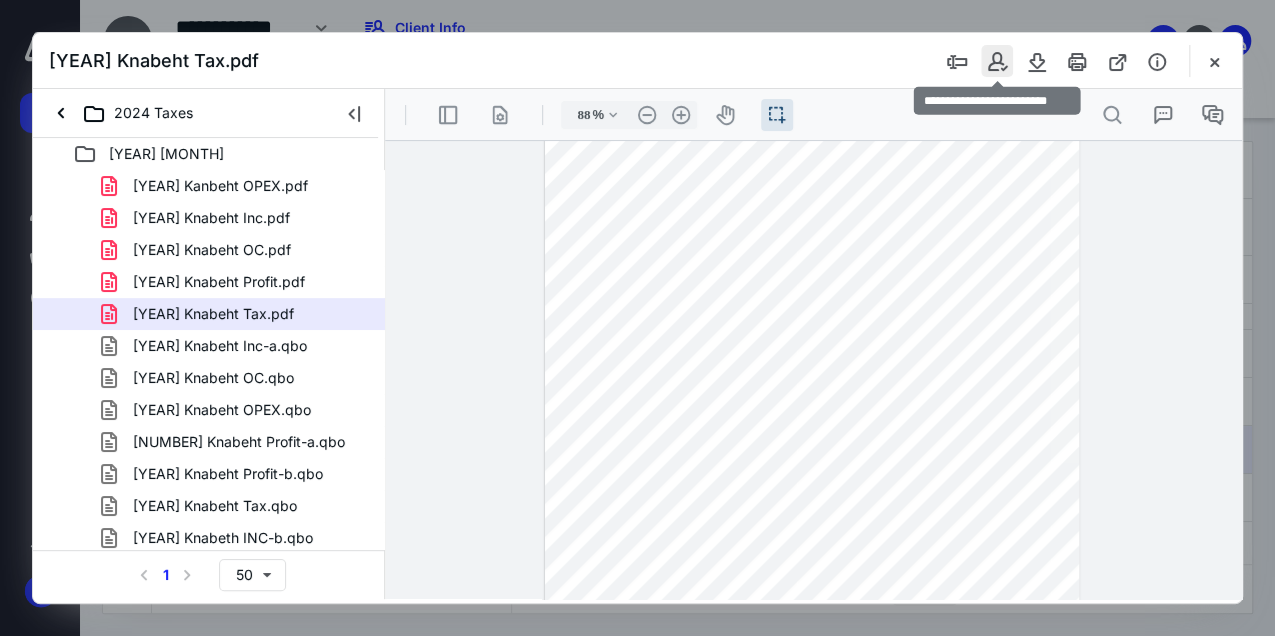 click at bounding box center [997, 61] 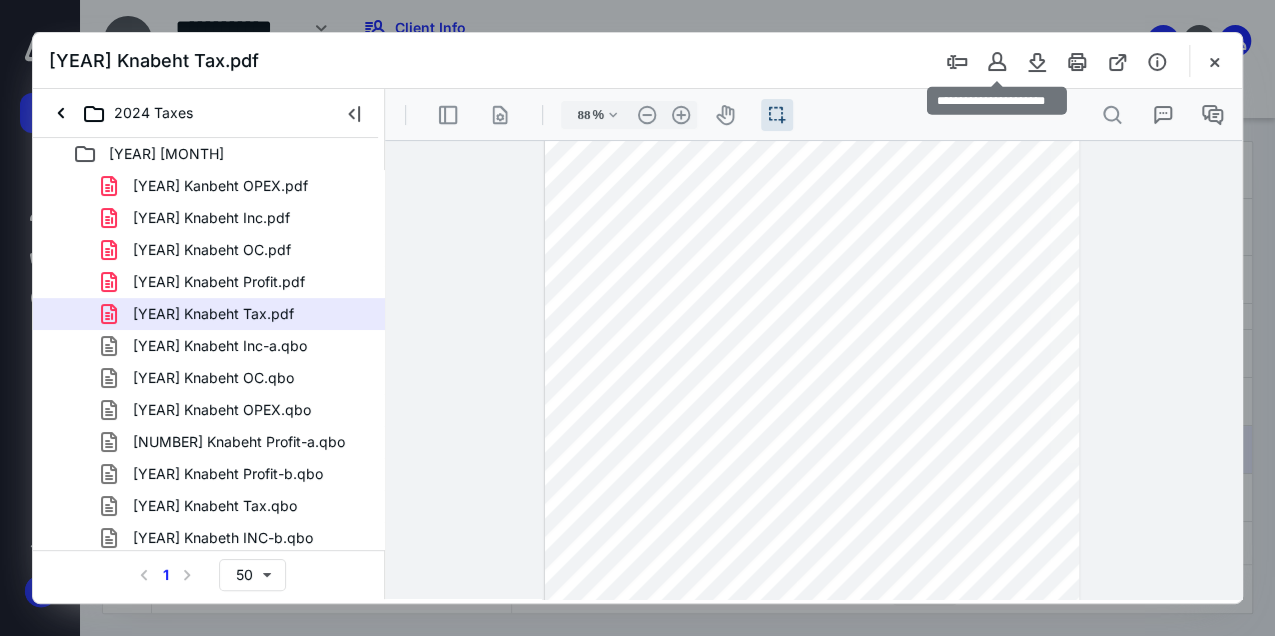 click at bounding box center [997, 61] 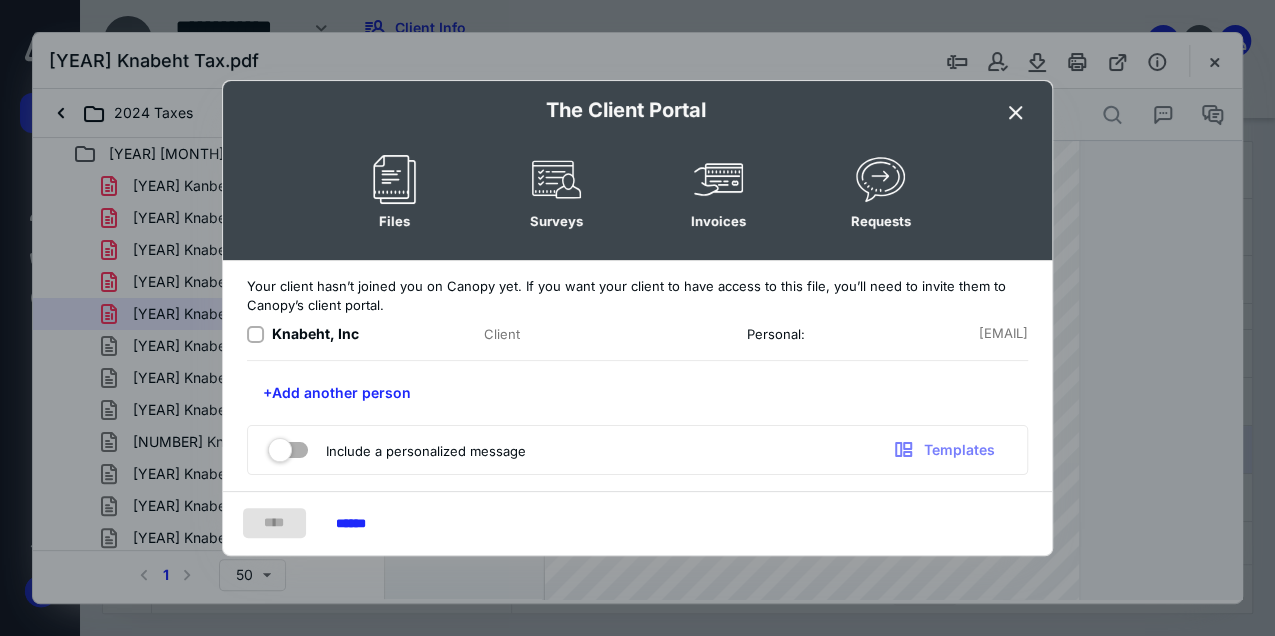 click at bounding box center (1016, 113) 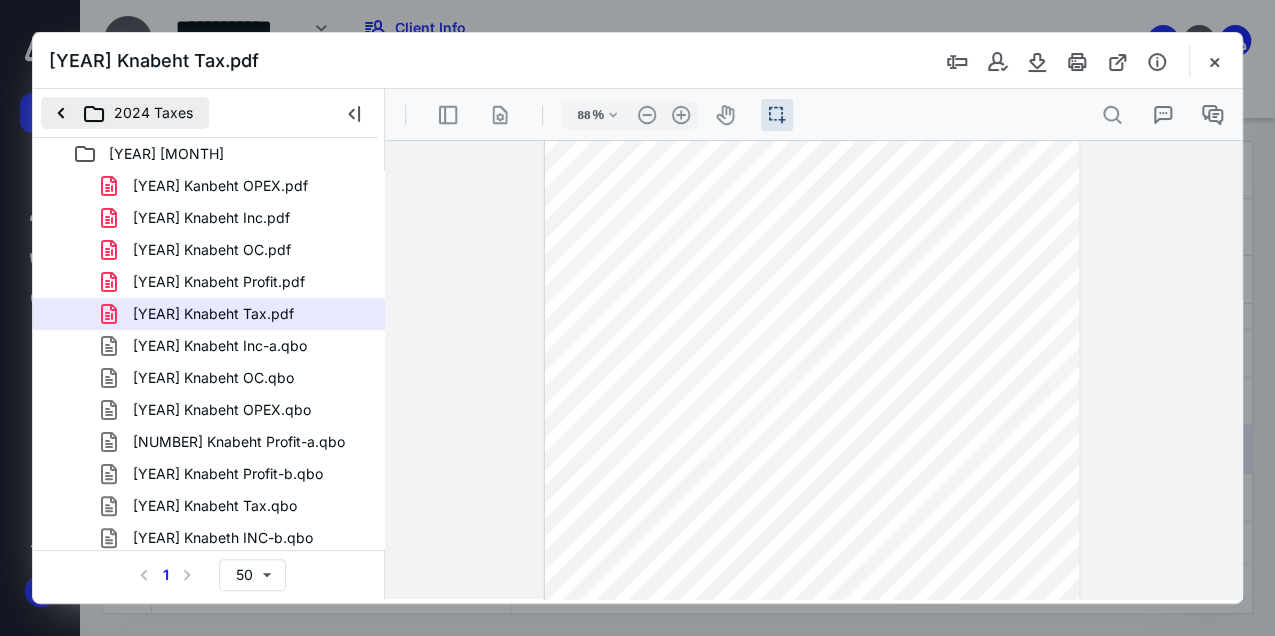 click on "2024 Taxes" at bounding box center [125, 113] 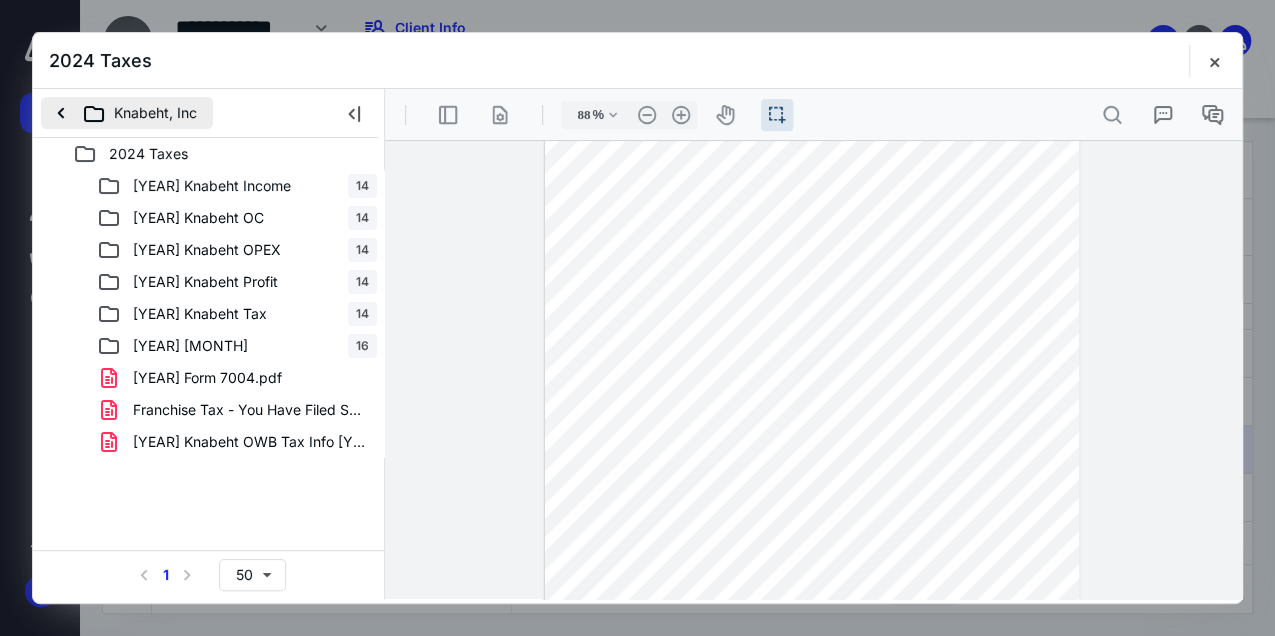 click on "Knabeht, Inc" at bounding box center [127, 113] 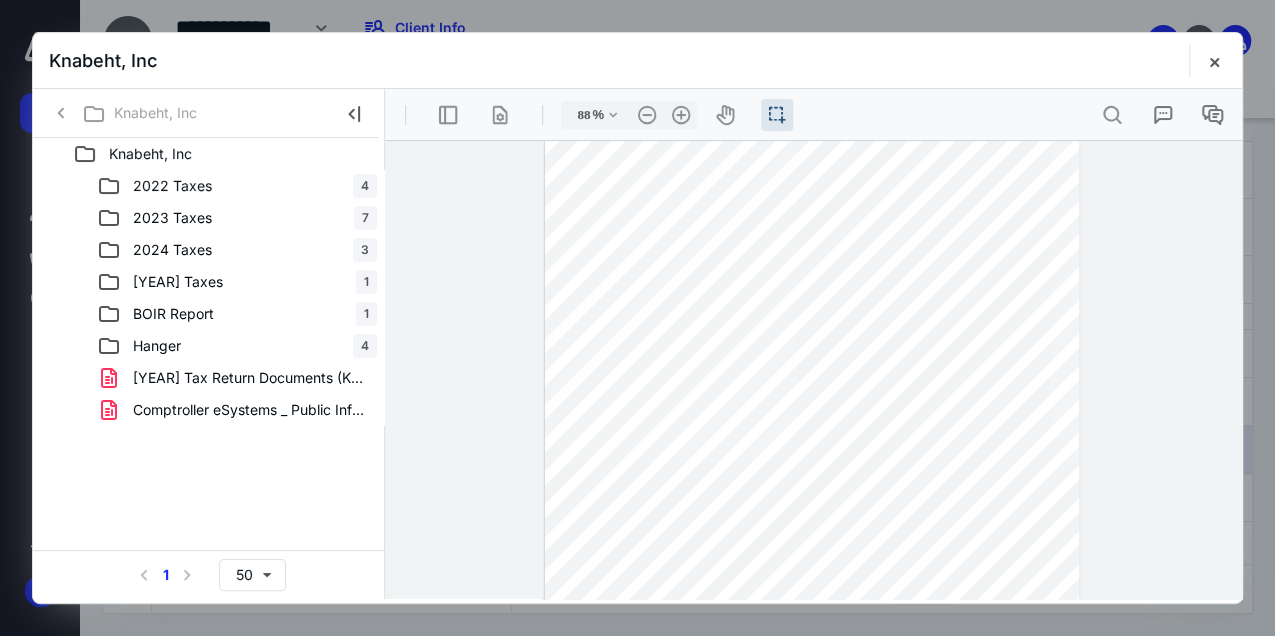click 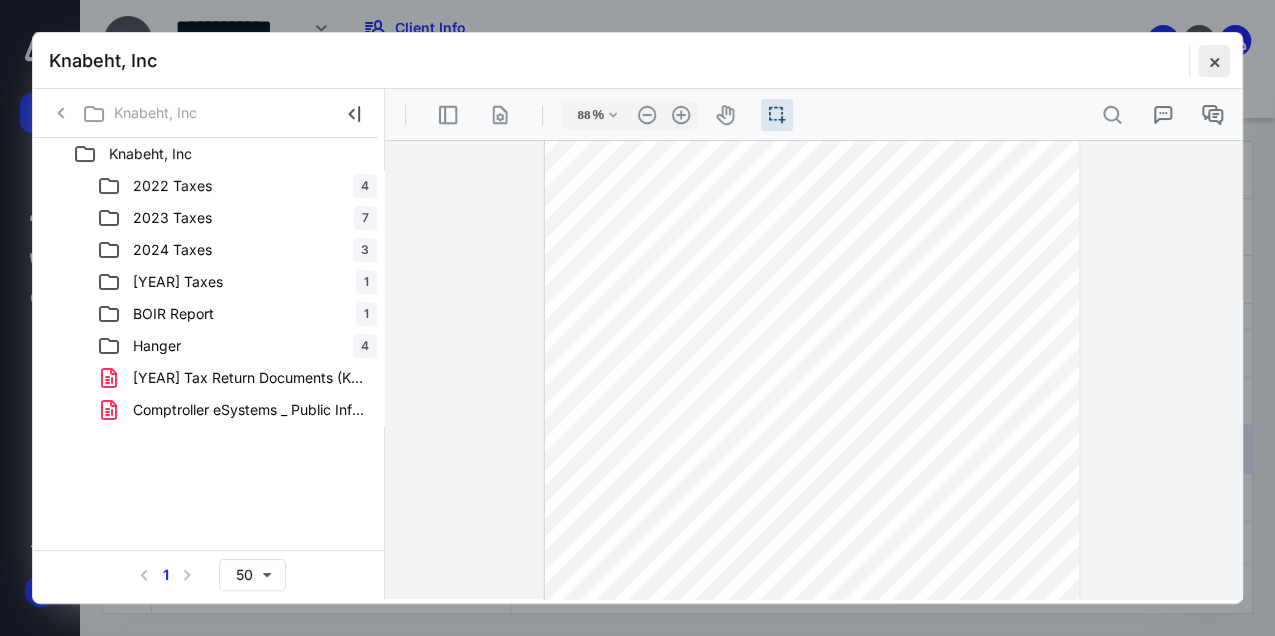 click at bounding box center (1214, 61) 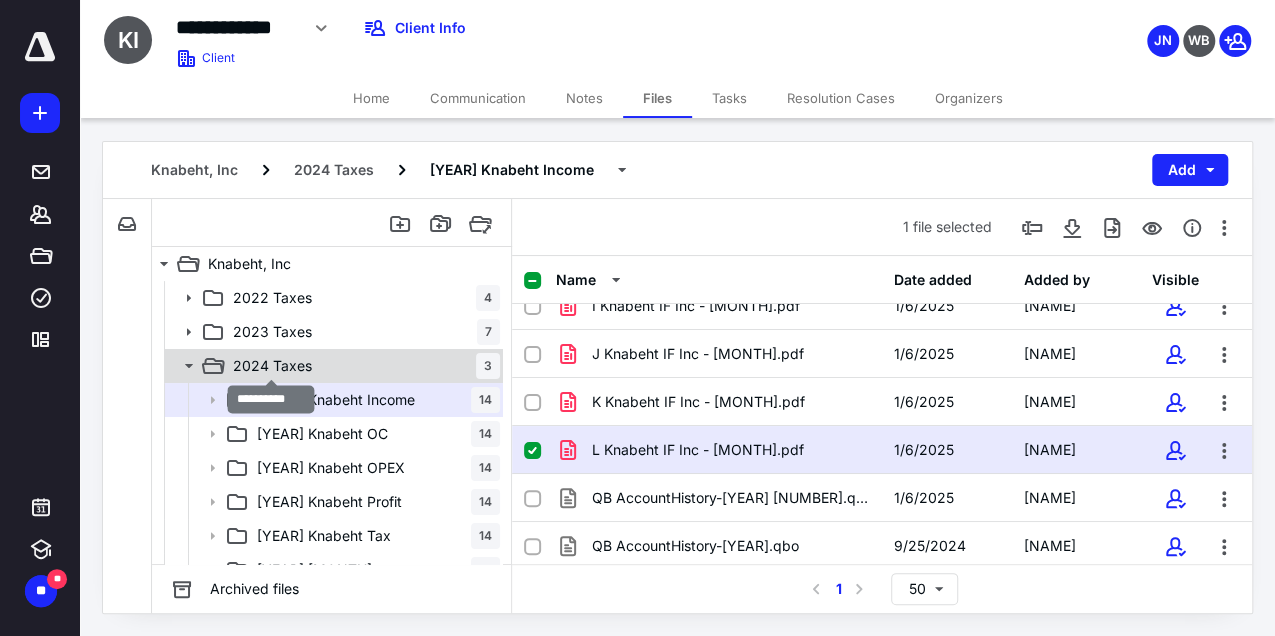 click on "2024 Taxes" at bounding box center (272, 366) 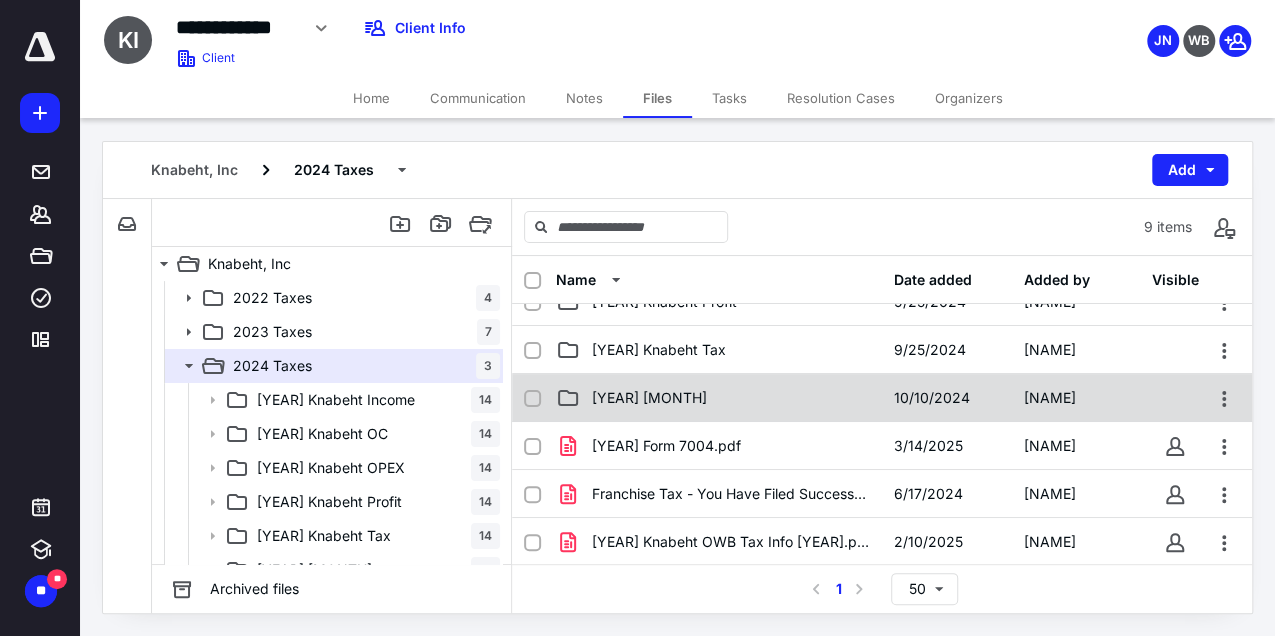 scroll, scrollTop: 200, scrollLeft: 0, axis: vertical 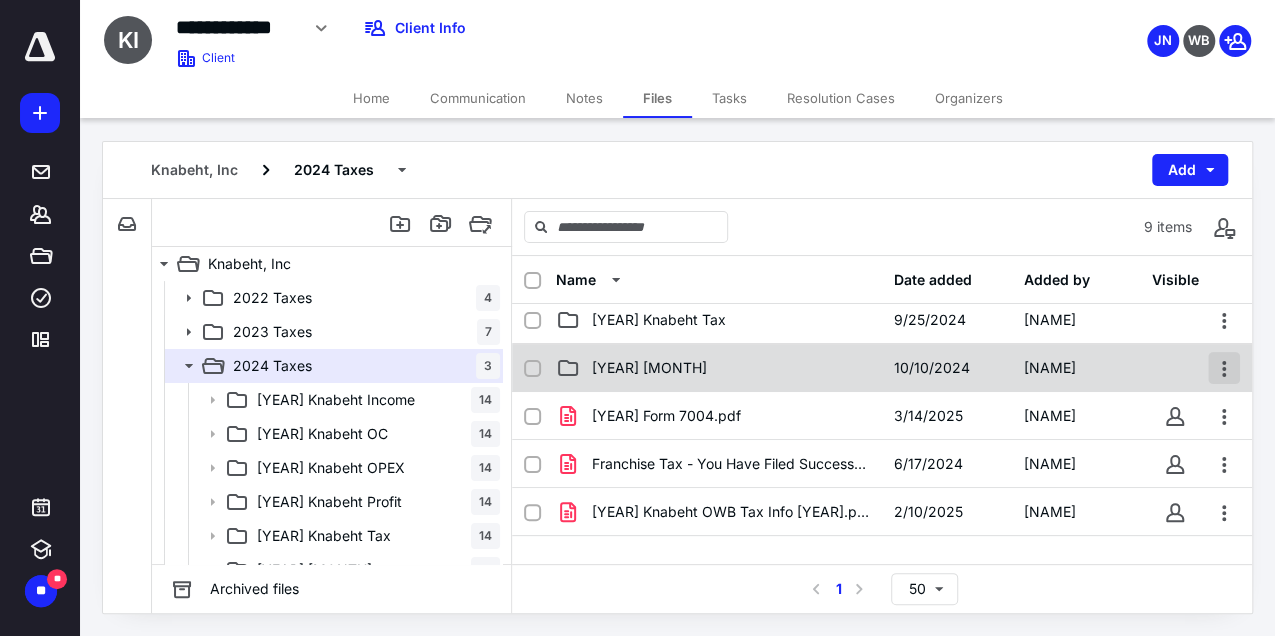 click at bounding box center (1224, 368) 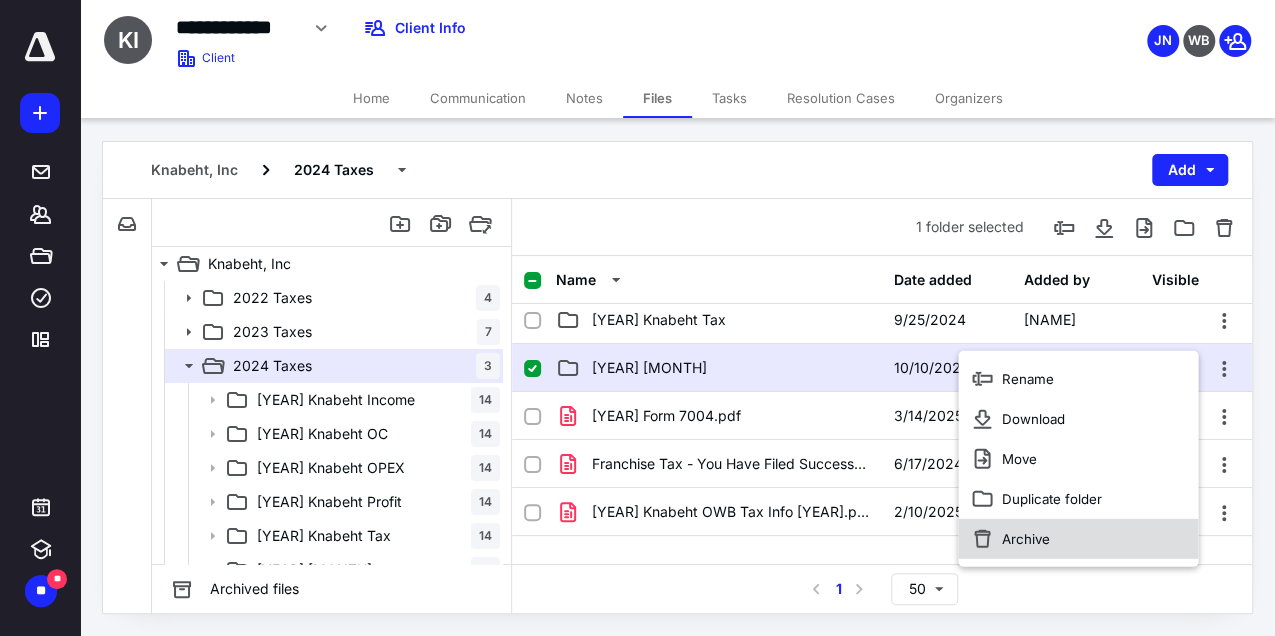 click on "Archive" at bounding box center (1026, 539) 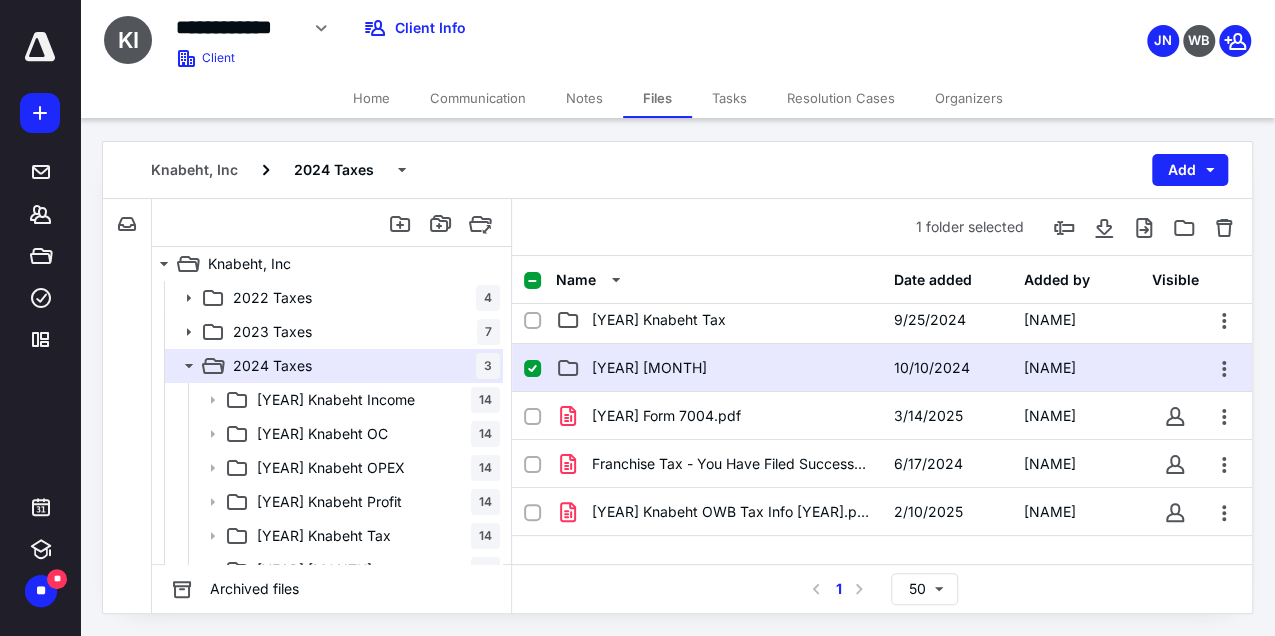 checkbox on "false" 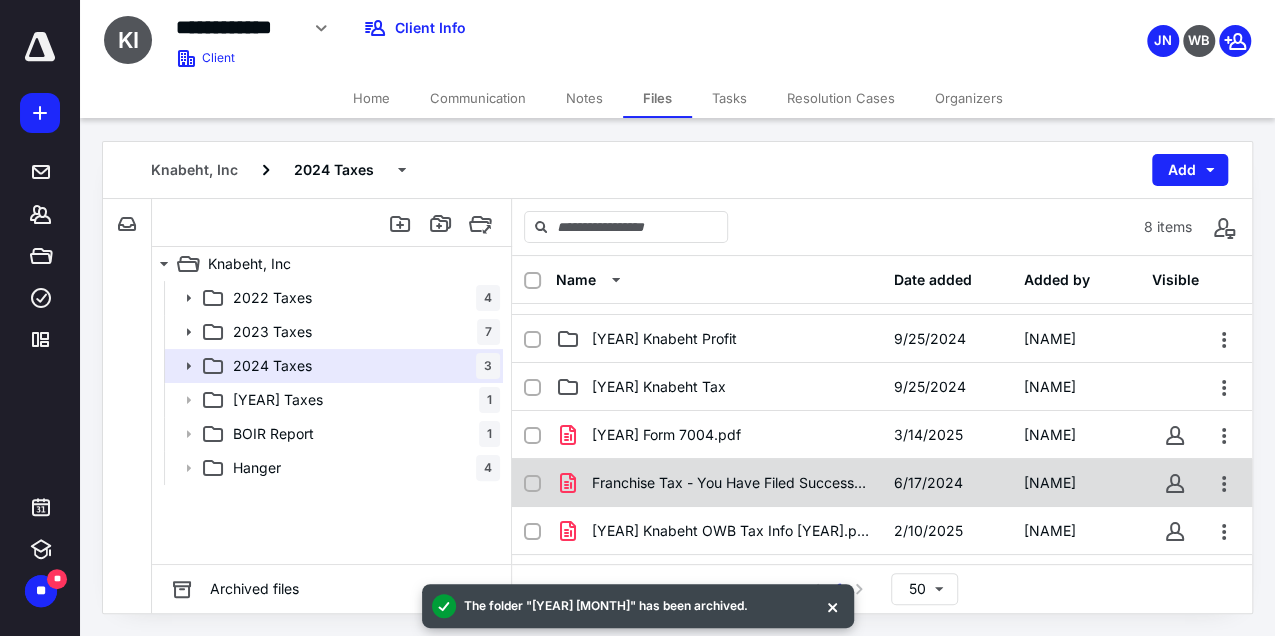 scroll, scrollTop: 200, scrollLeft: 0, axis: vertical 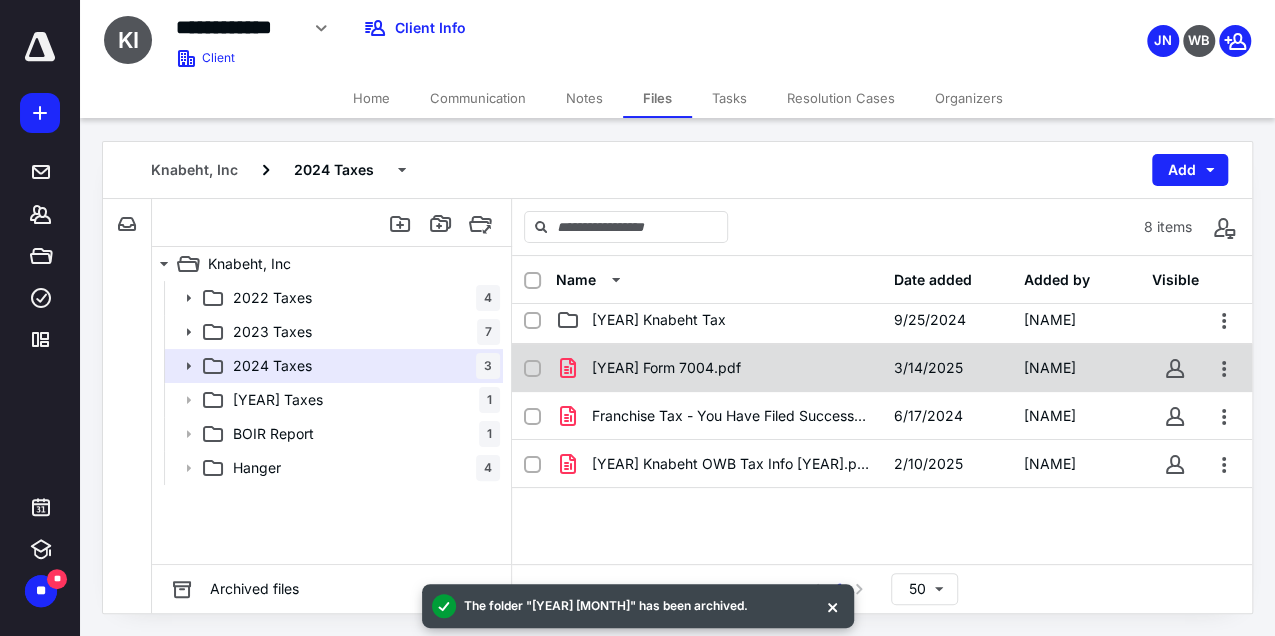 click on "[YEAR] Form 7004.pdf" at bounding box center [666, 368] 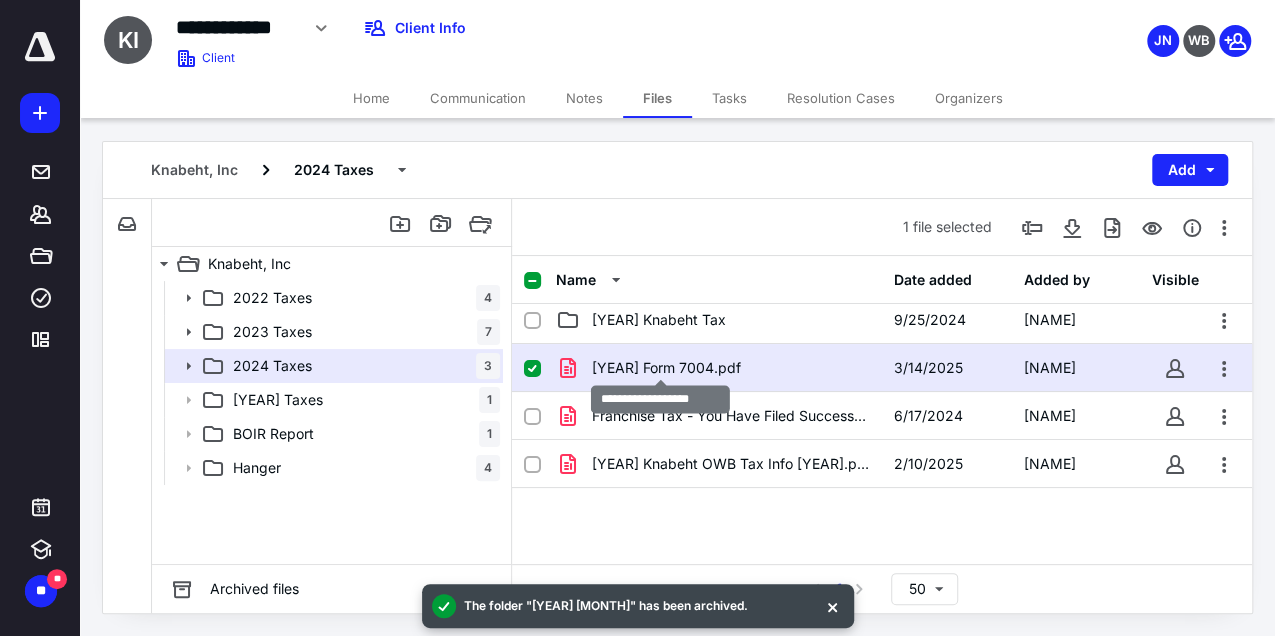 click on "[YEAR] Form 7004.pdf" at bounding box center (666, 368) 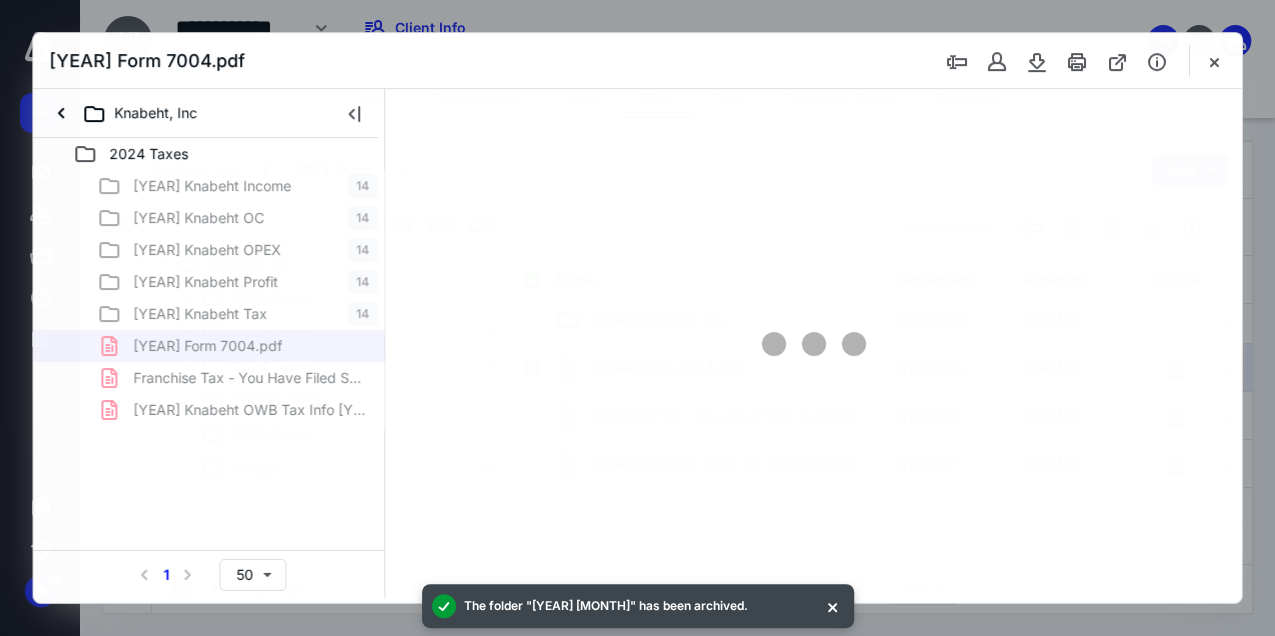 scroll, scrollTop: 0, scrollLeft: 0, axis: both 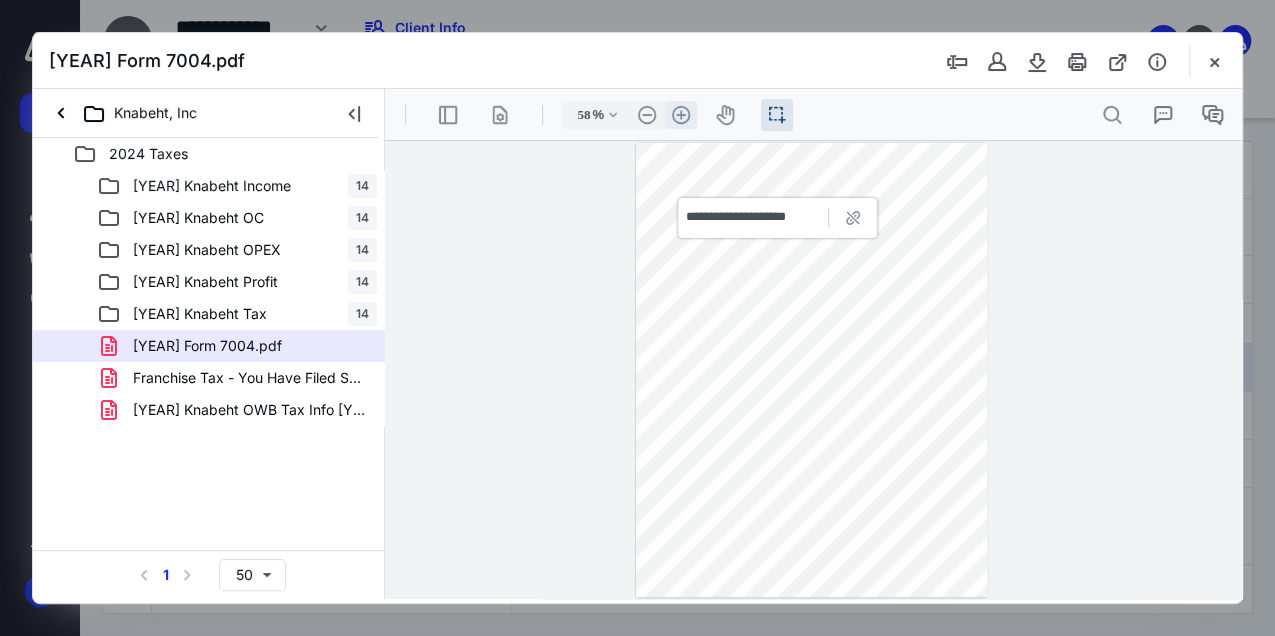click on ".cls-1{fill:#abb0c4;} icon - header - zoom - in - line" at bounding box center [681, 115] 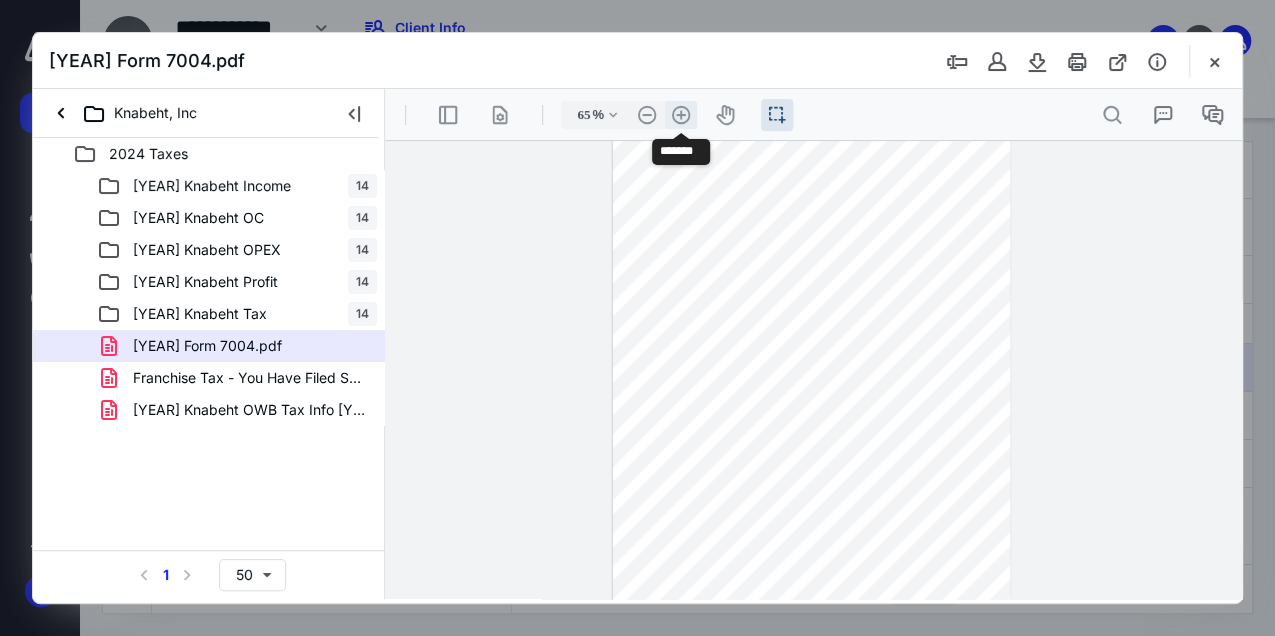click on ".cls-1{fill:#abb0c4;} icon - header - zoom - in - line" at bounding box center [681, 115] 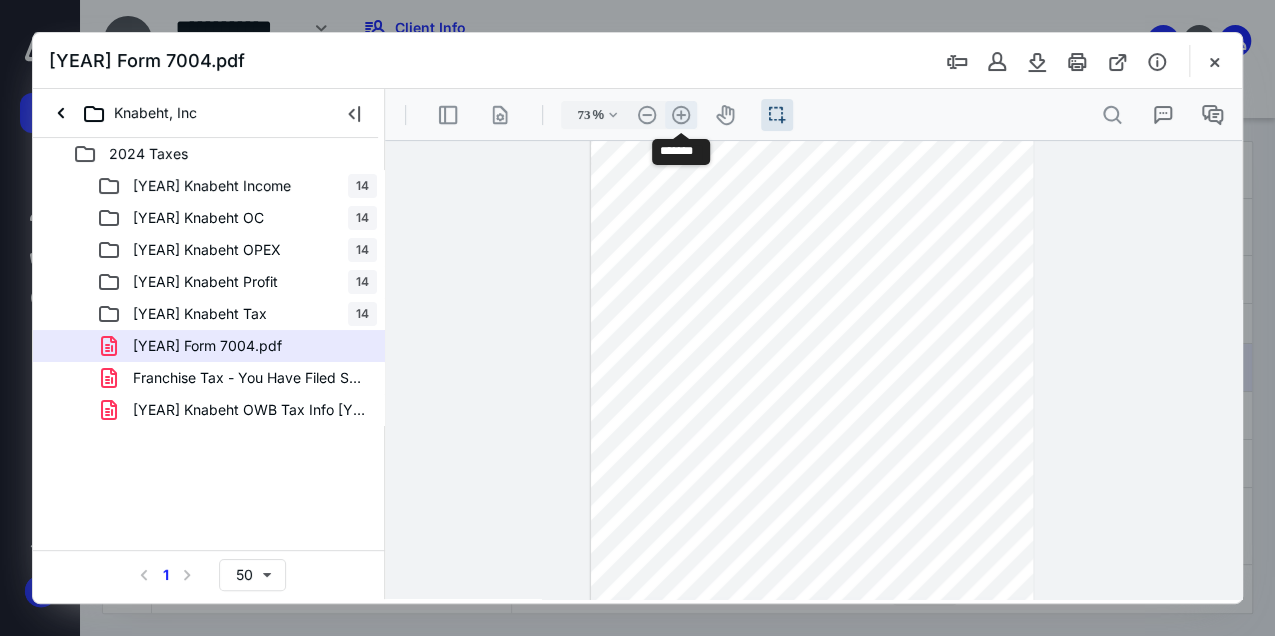 click on ".cls-1{fill:#abb0c4;} icon - header - zoom - in - line" at bounding box center (681, 115) 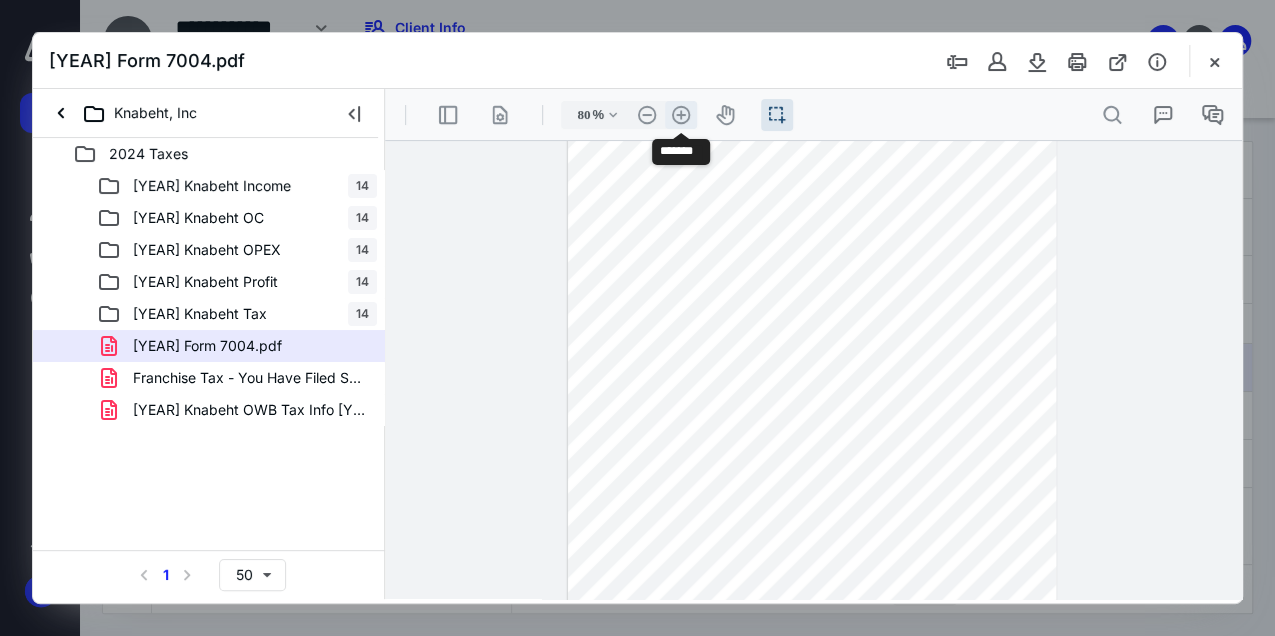 click on ".cls-1{fill:#abb0c4;} icon - header - zoom - in - line" at bounding box center (681, 115) 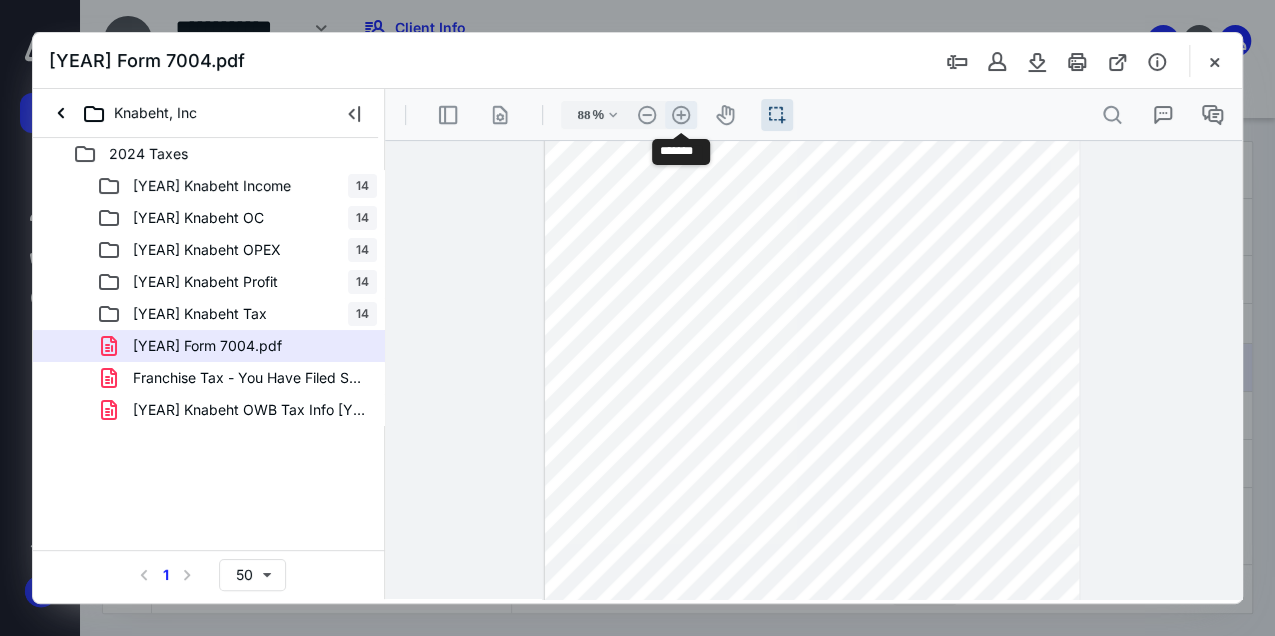 click on ".cls-1{fill:#abb0c4;} icon - header - zoom - in - line" at bounding box center [681, 115] 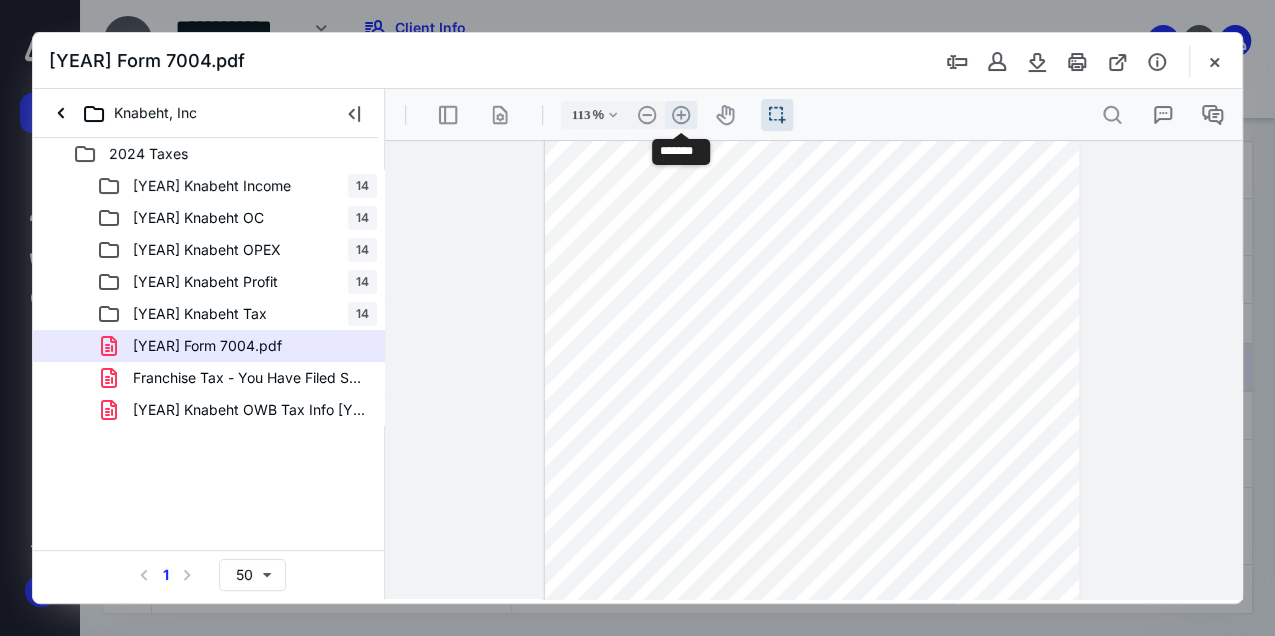 scroll, scrollTop: 195, scrollLeft: 0, axis: vertical 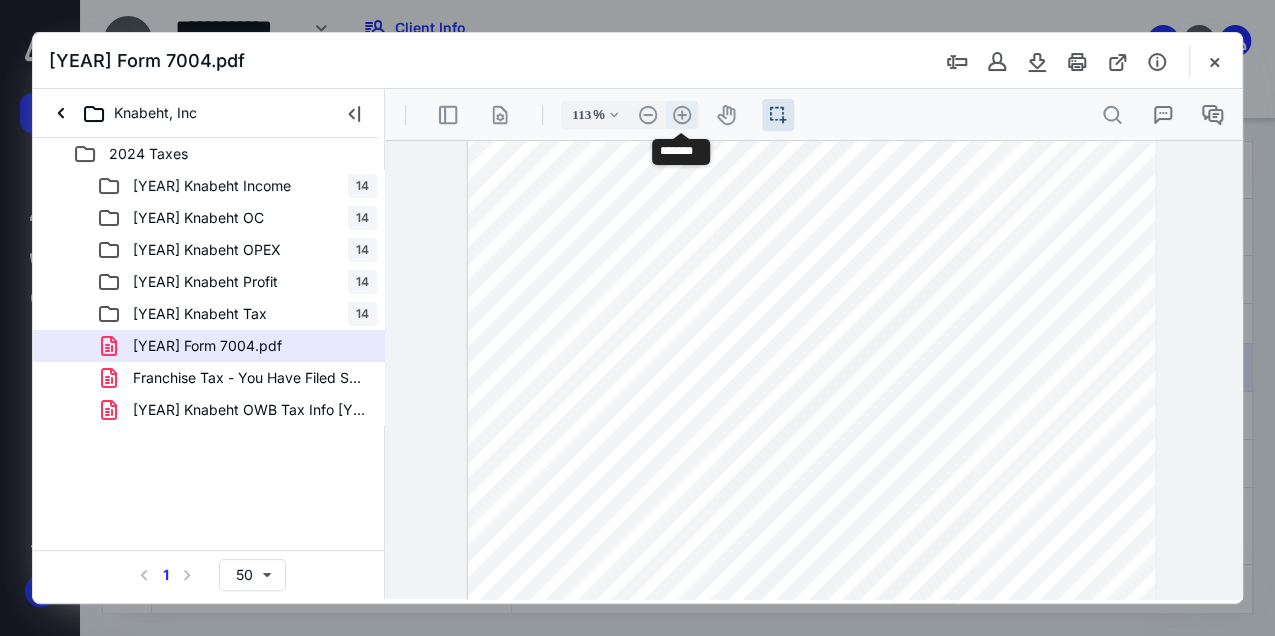 click on ".cls-1{fill:#abb0c4;} icon - header - zoom - in - line" at bounding box center (682, 115) 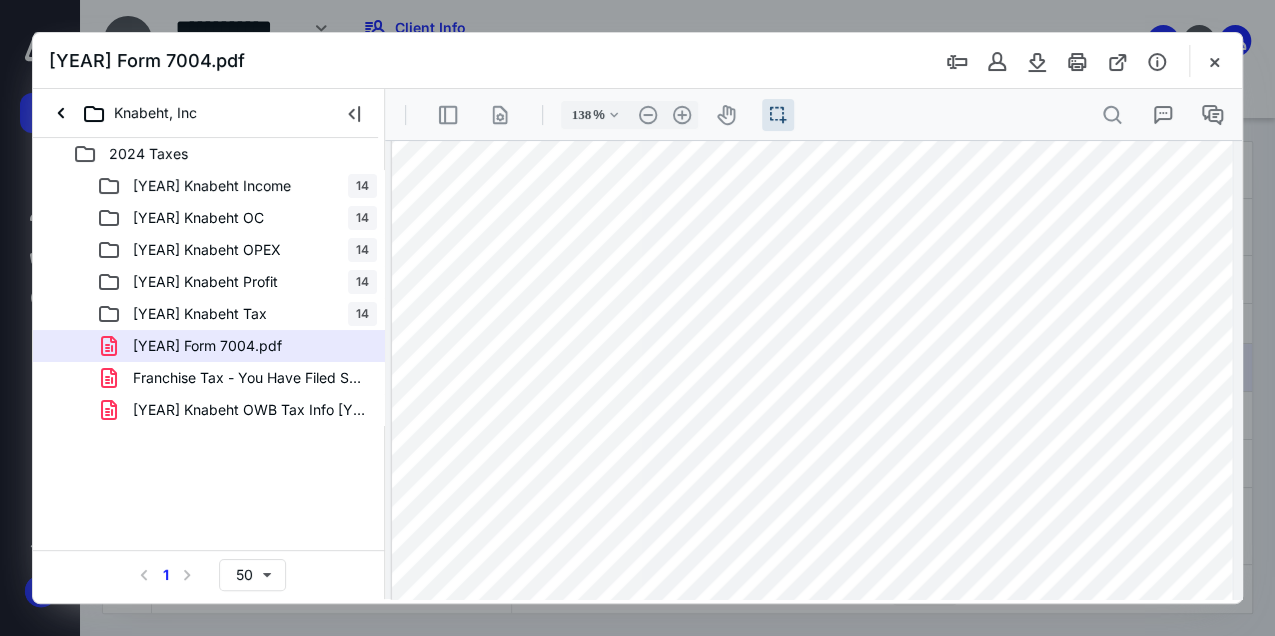 scroll, scrollTop: 17, scrollLeft: 2, axis: both 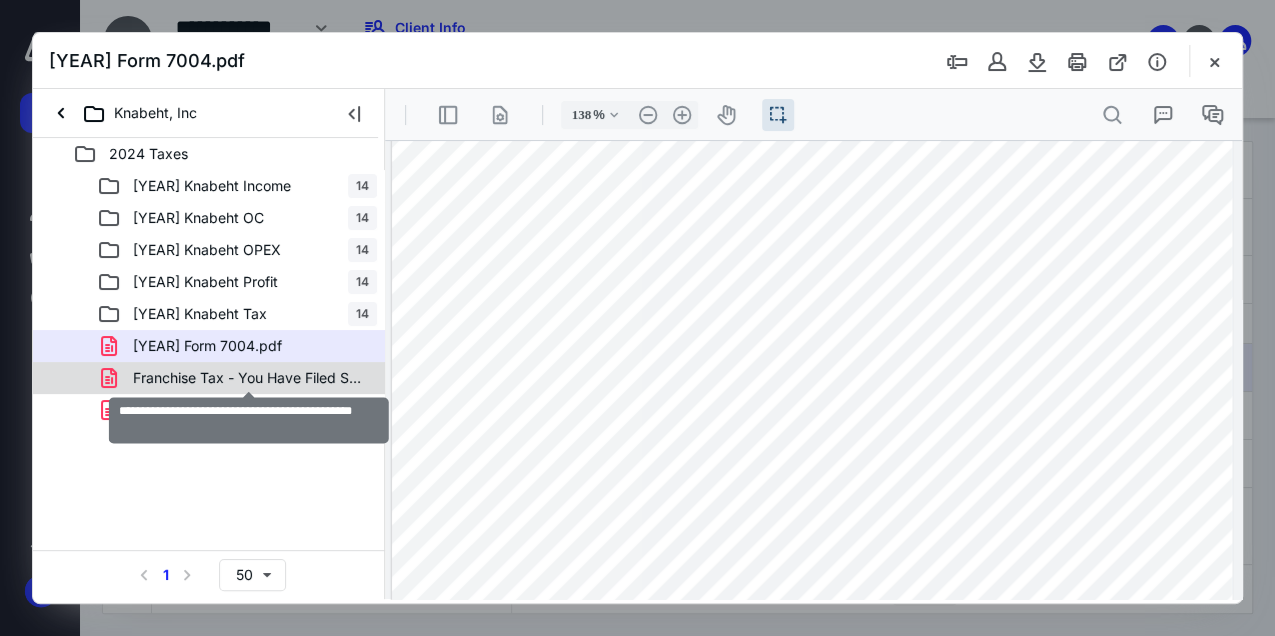 click on "Franchise Tax - You Have Filed Successfully.pdf" at bounding box center [249, 378] 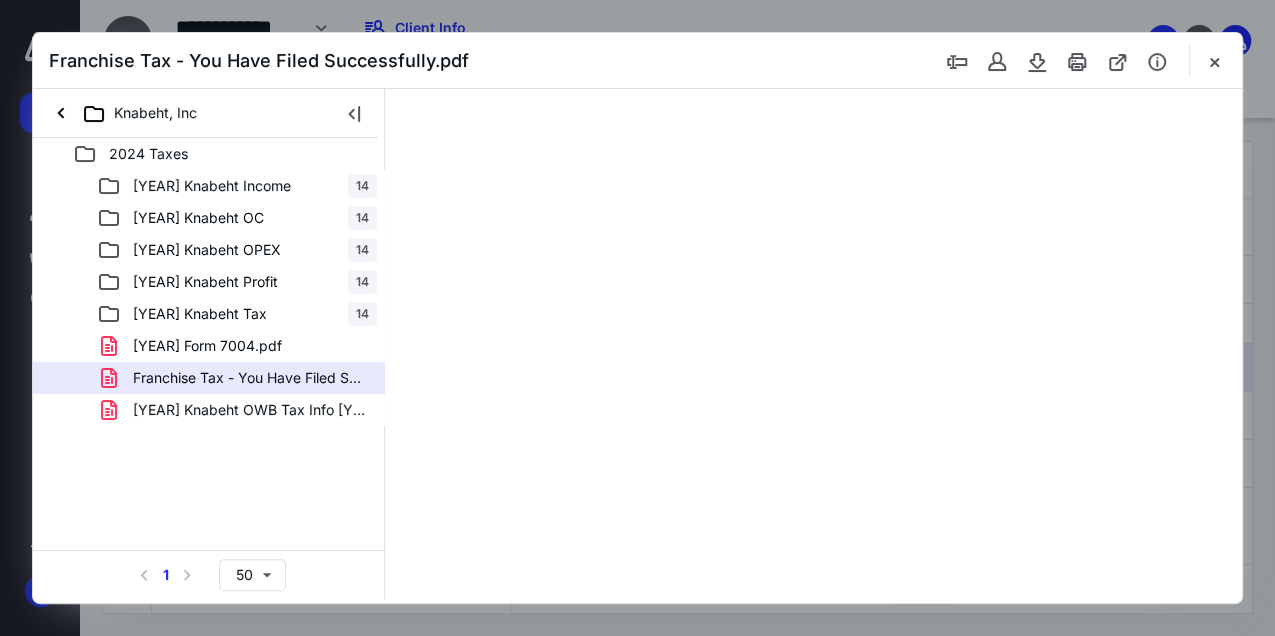scroll, scrollTop: 0, scrollLeft: 0, axis: both 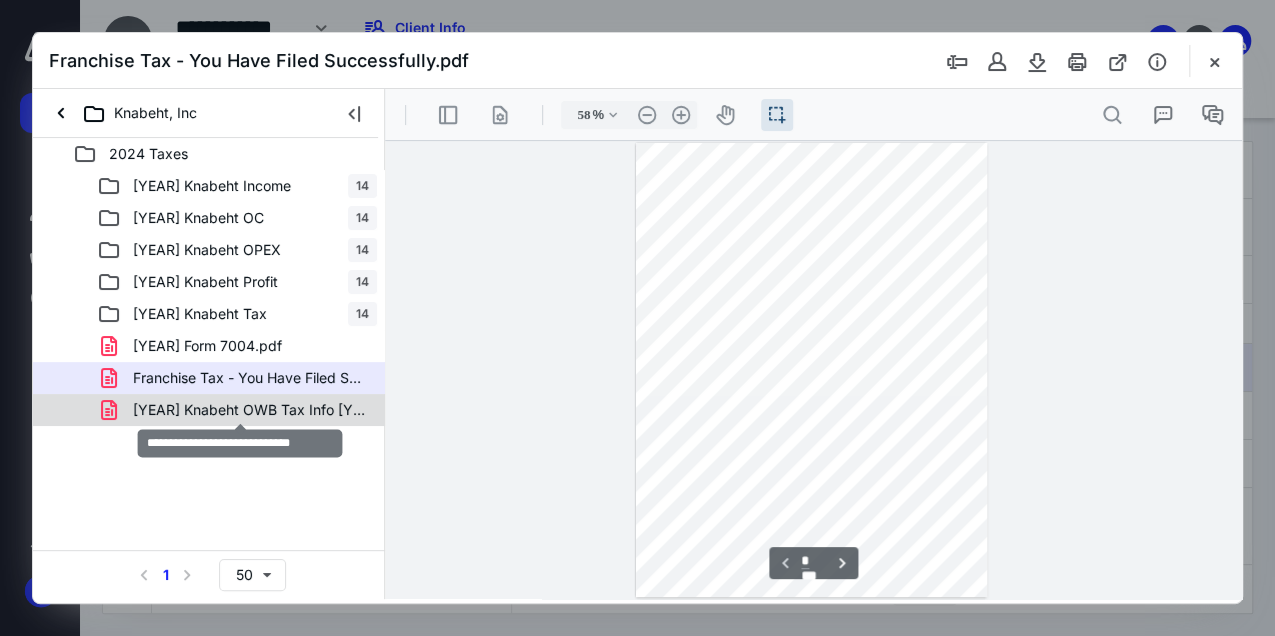 click on "[YEAR] Knabeht OWB Tax Info [YEAR].pdf" at bounding box center (249, 410) 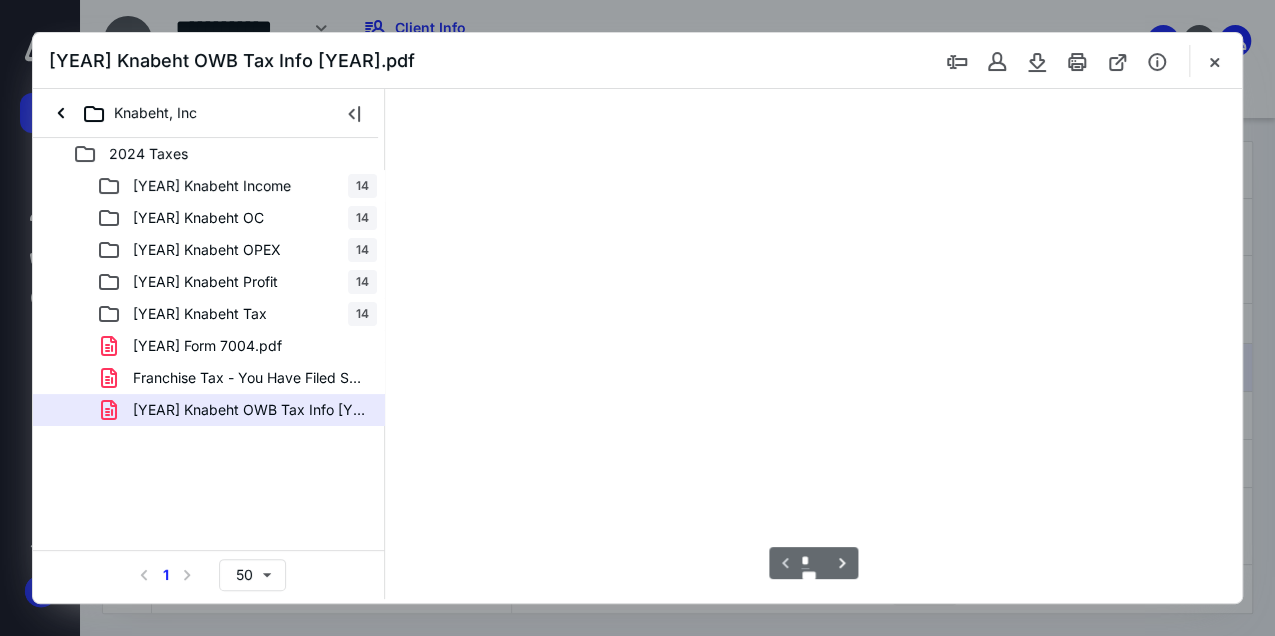 scroll, scrollTop: 54, scrollLeft: 0, axis: vertical 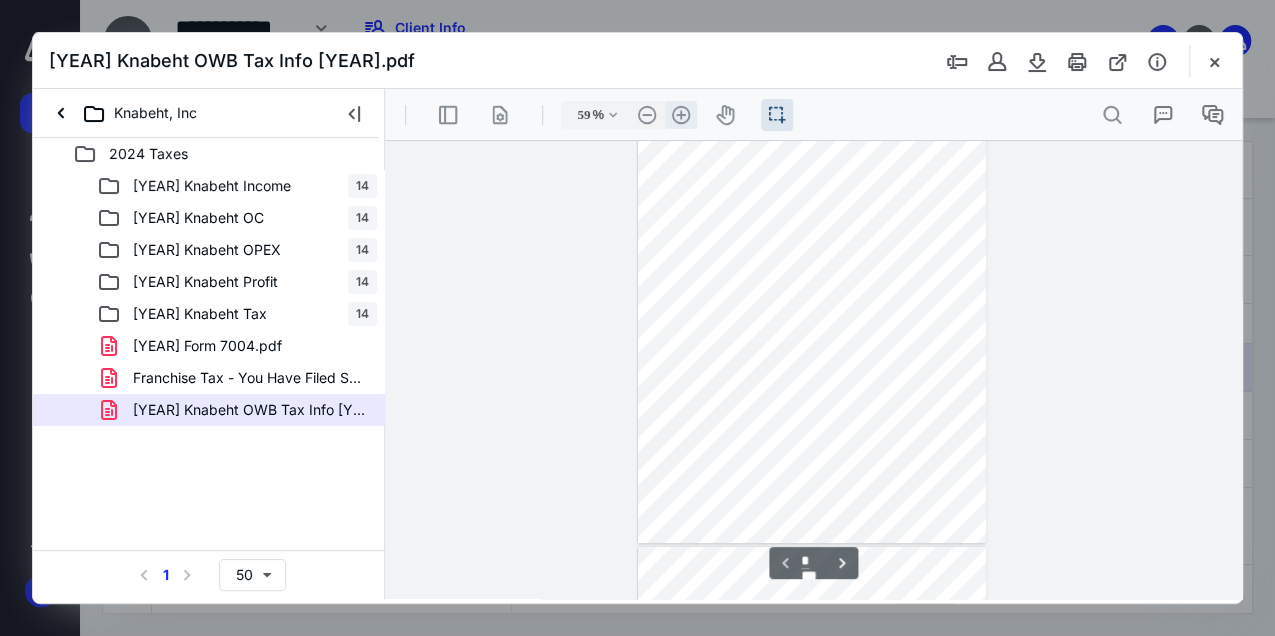 click on ".cls-1{fill:#abb0c4;} icon - header - zoom - in - line" at bounding box center [681, 115] 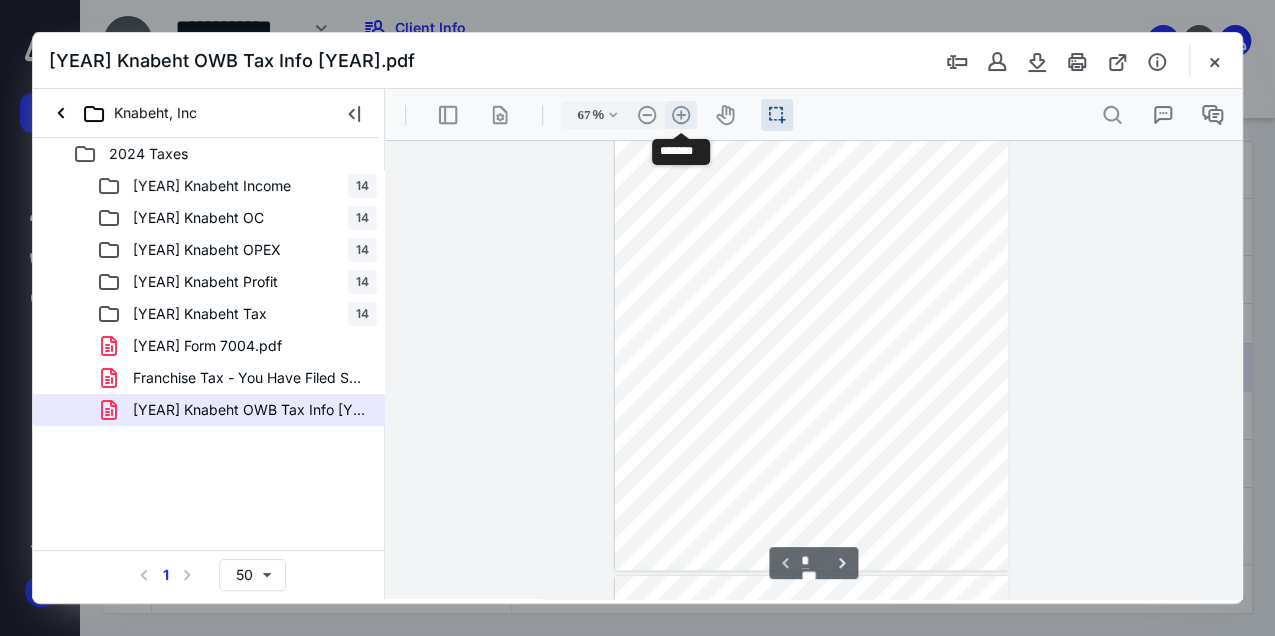click on ".cls-1{fill:#abb0c4;} icon - header - zoom - in - line" at bounding box center [681, 115] 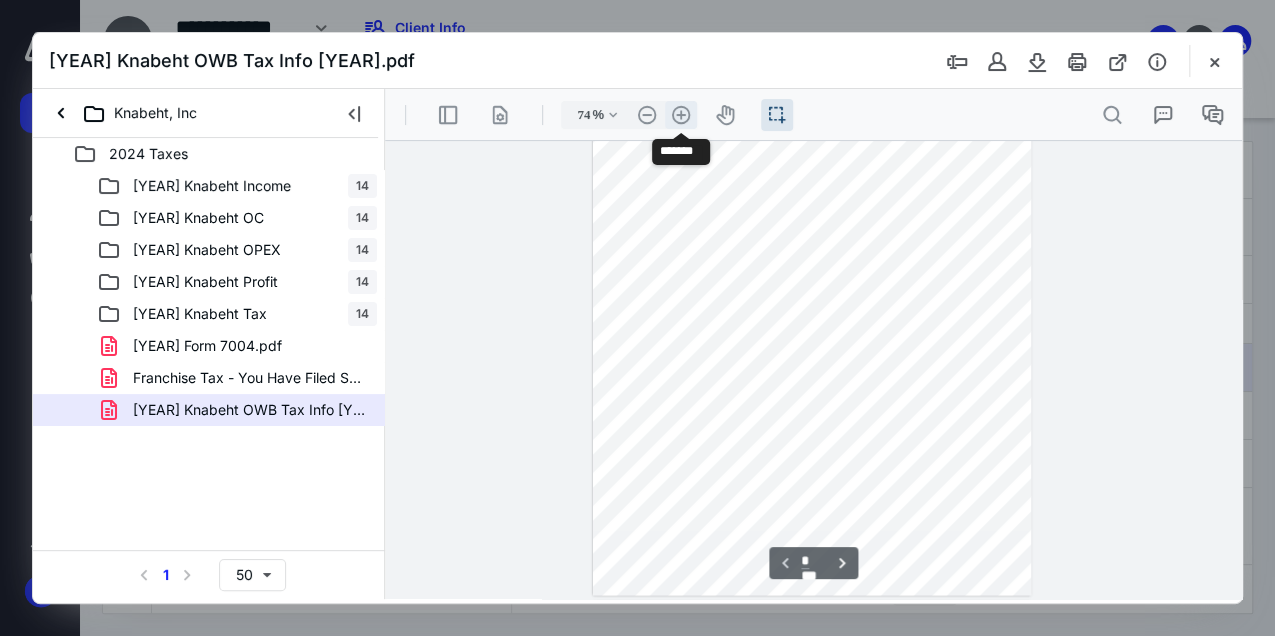 click on ".cls-1{fill:#abb0c4;} icon - header - zoom - in - line" at bounding box center (681, 115) 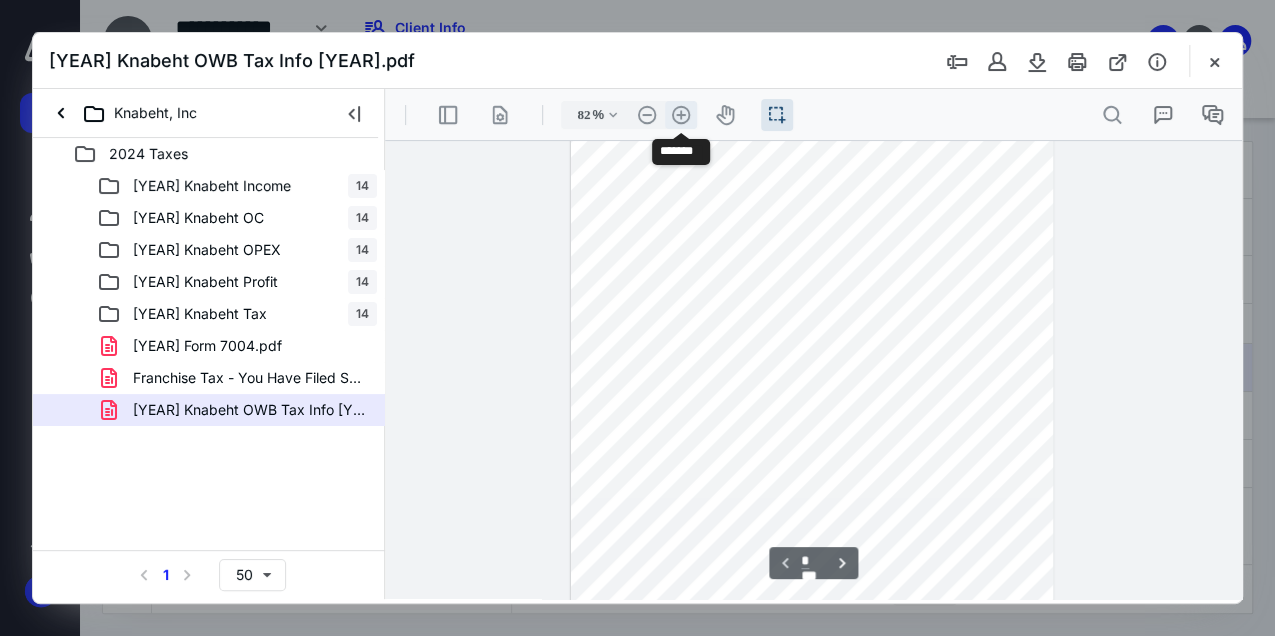 click on ".cls-1{fill:#abb0c4;} icon - header - zoom - in - line" at bounding box center [681, 115] 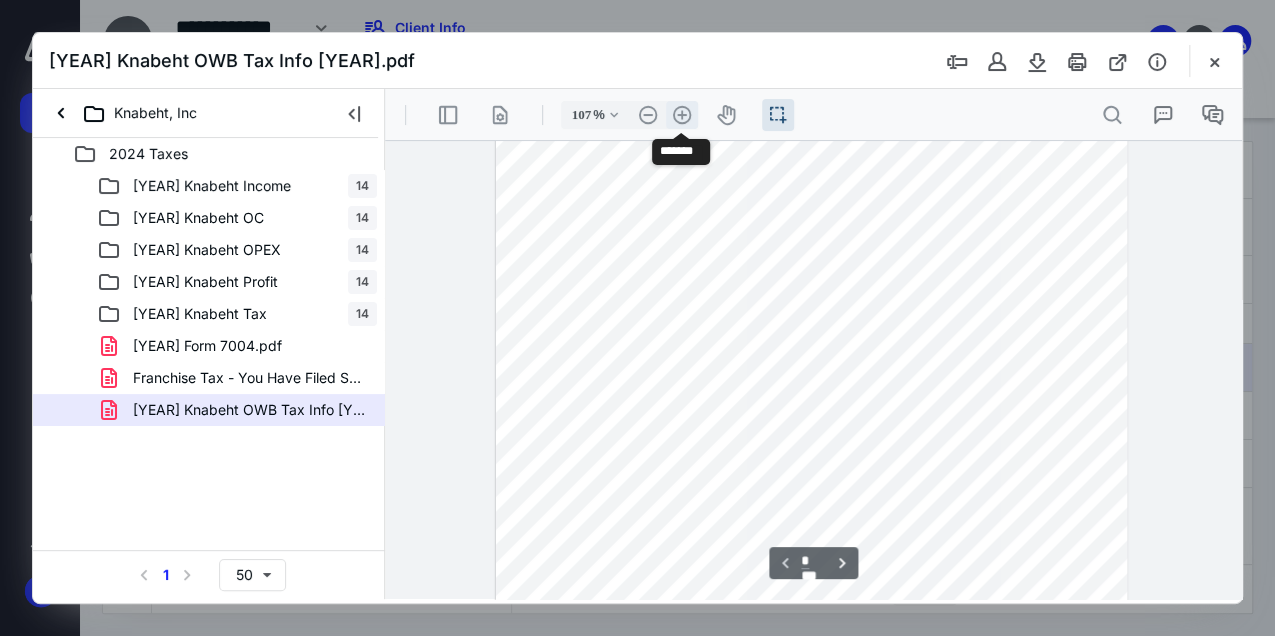 click on ".cls-1{fill:#abb0c4;} icon - header - zoom - in - line" at bounding box center [682, 115] 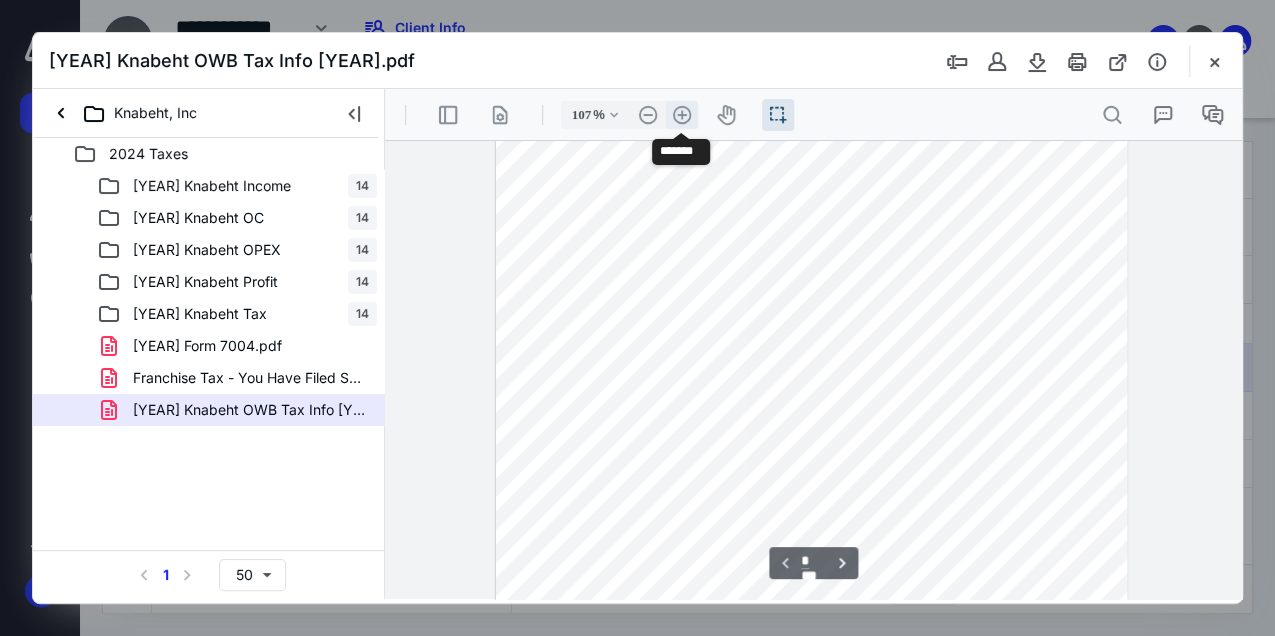 type on "132" 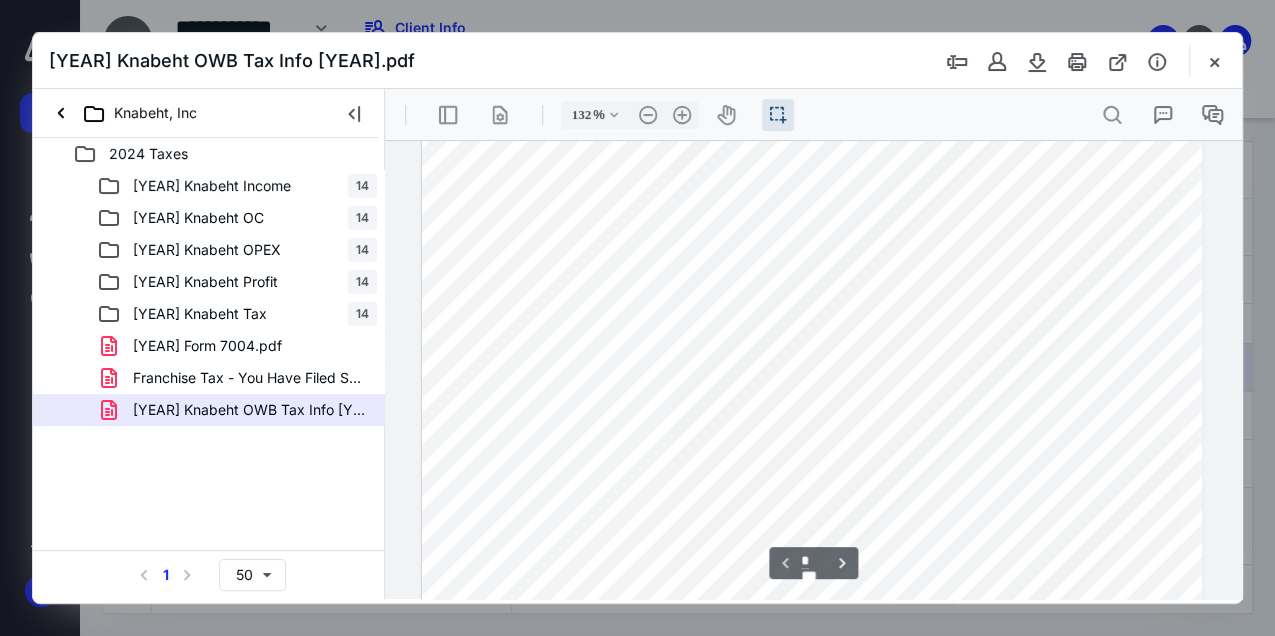 scroll, scrollTop: 133, scrollLeft: 0, axis: vertical 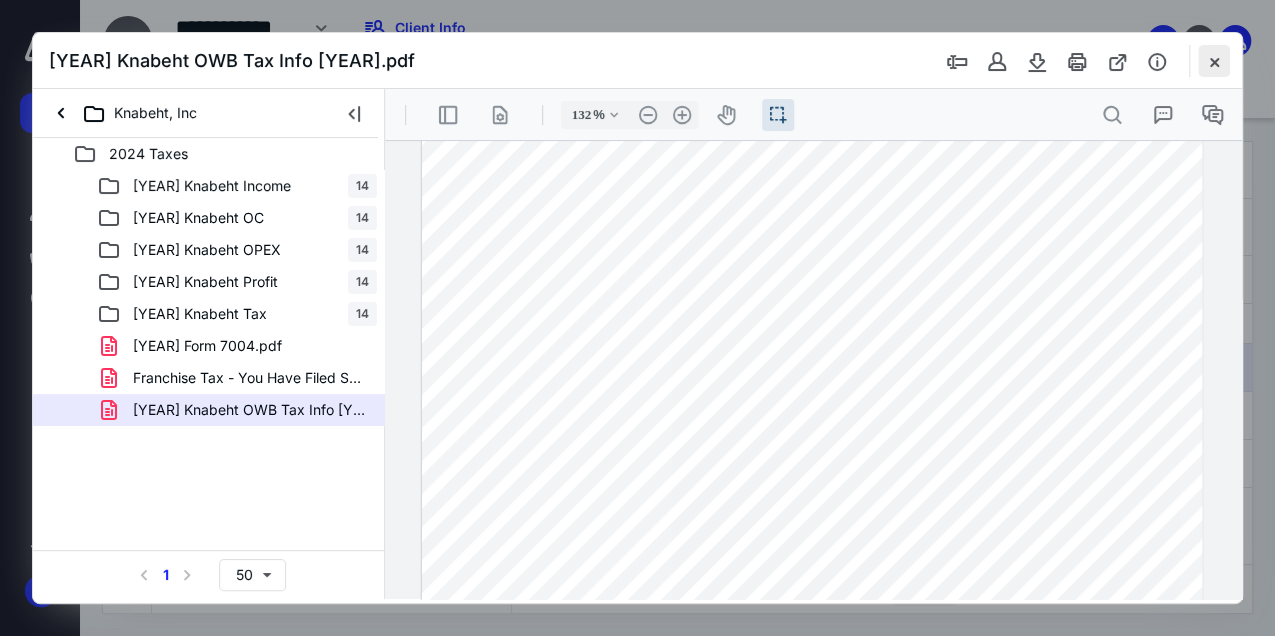 click at bounding box center (1214, 61) 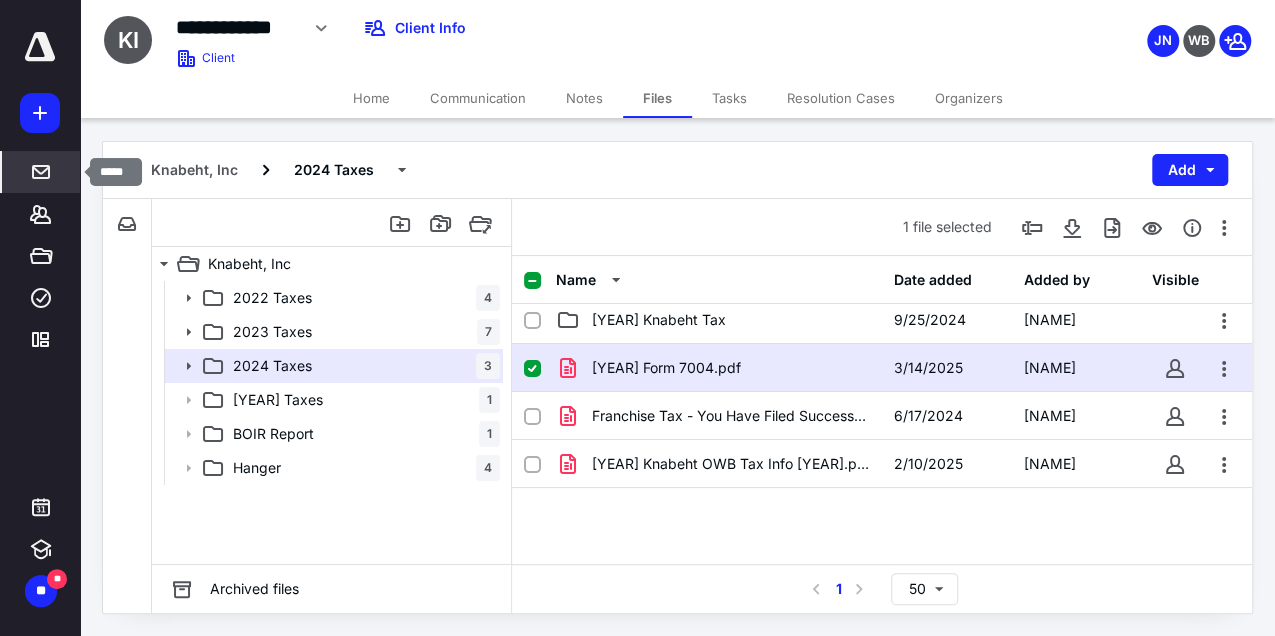 click 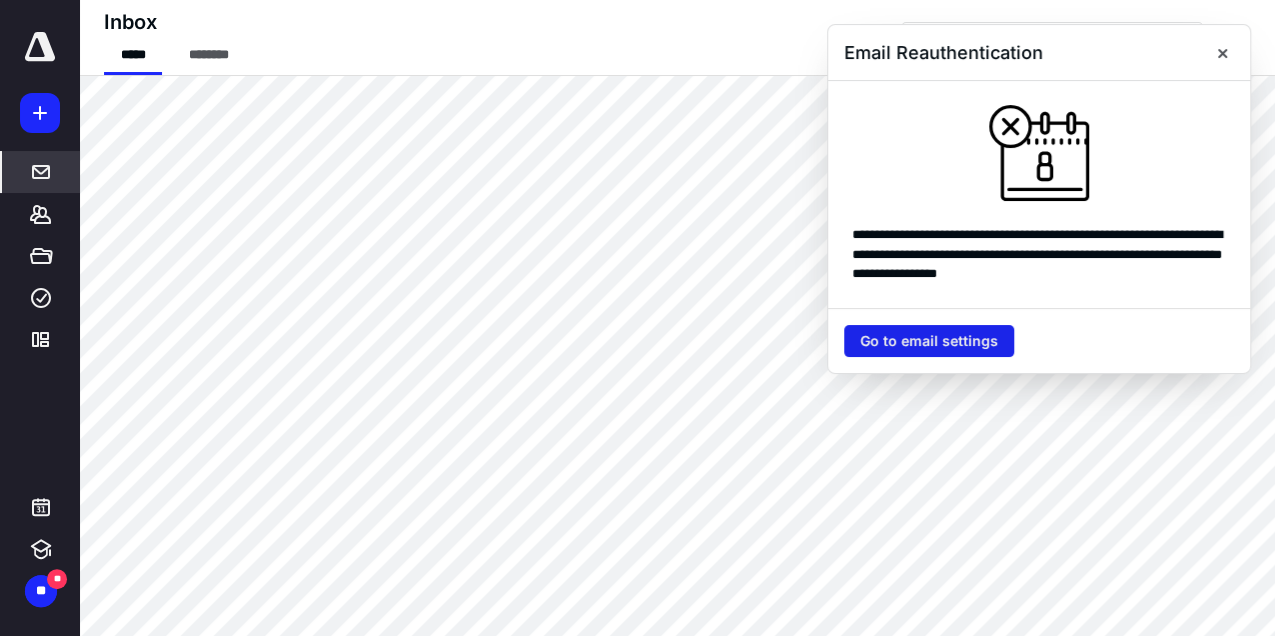 click on "Go to email settings" at bounding box center [929, 341] 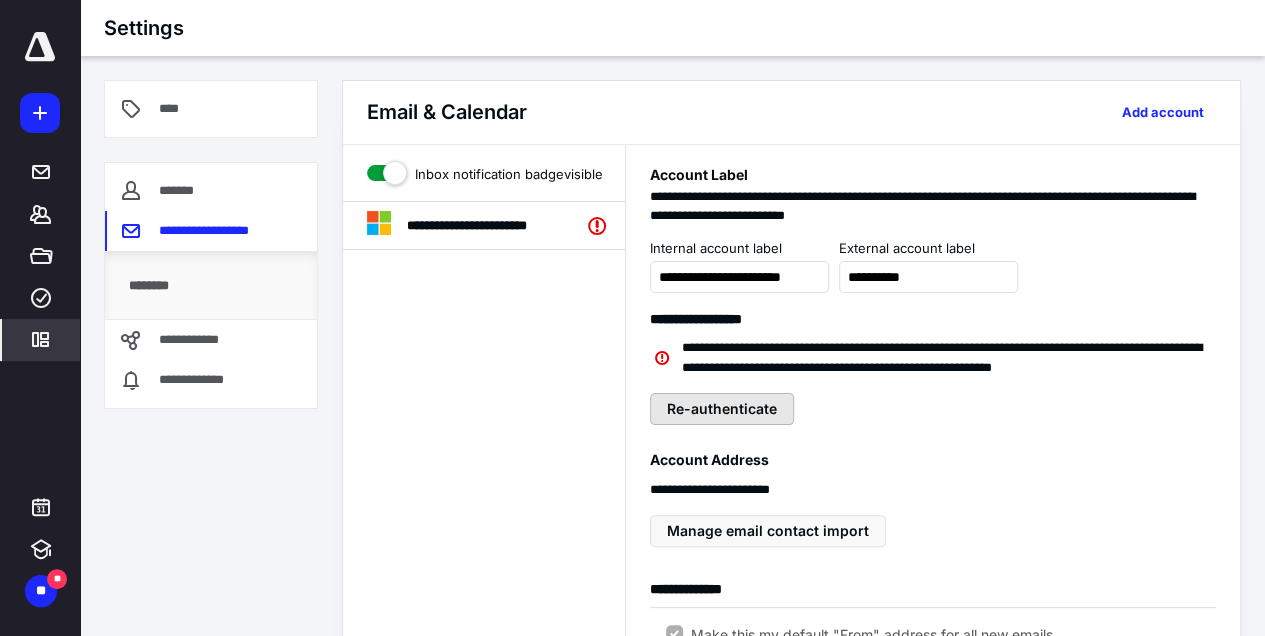 click on "Re-authenticate" at bounding box center [722, 409] 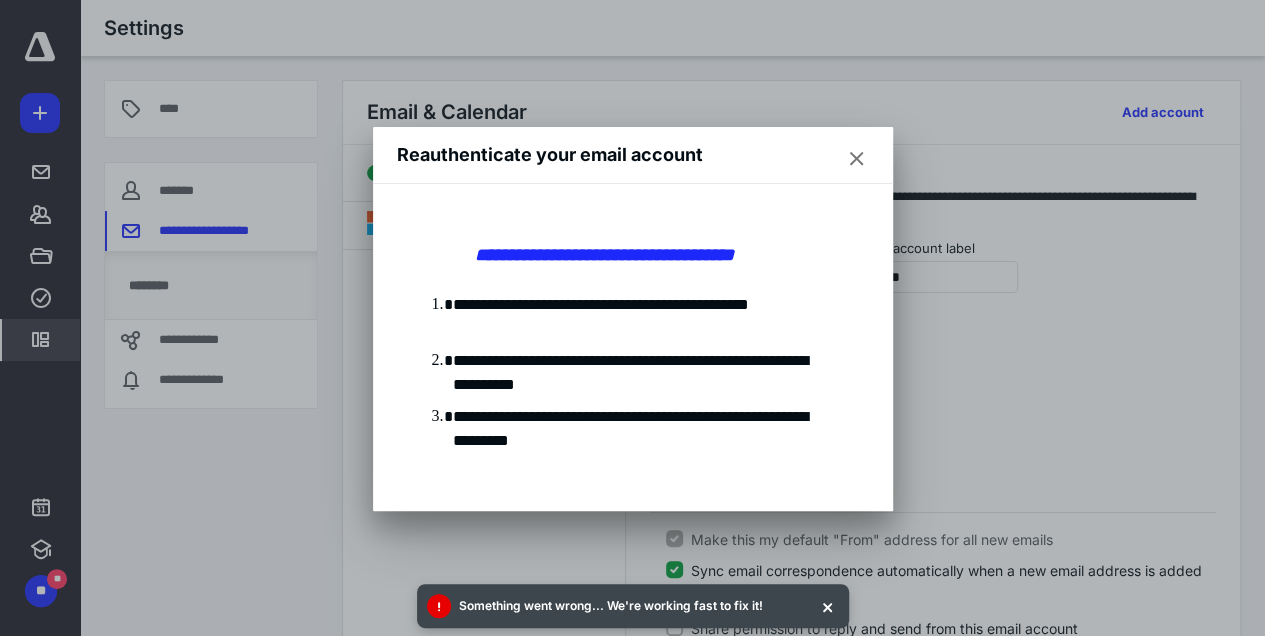 click at bounding box center (857, 159) 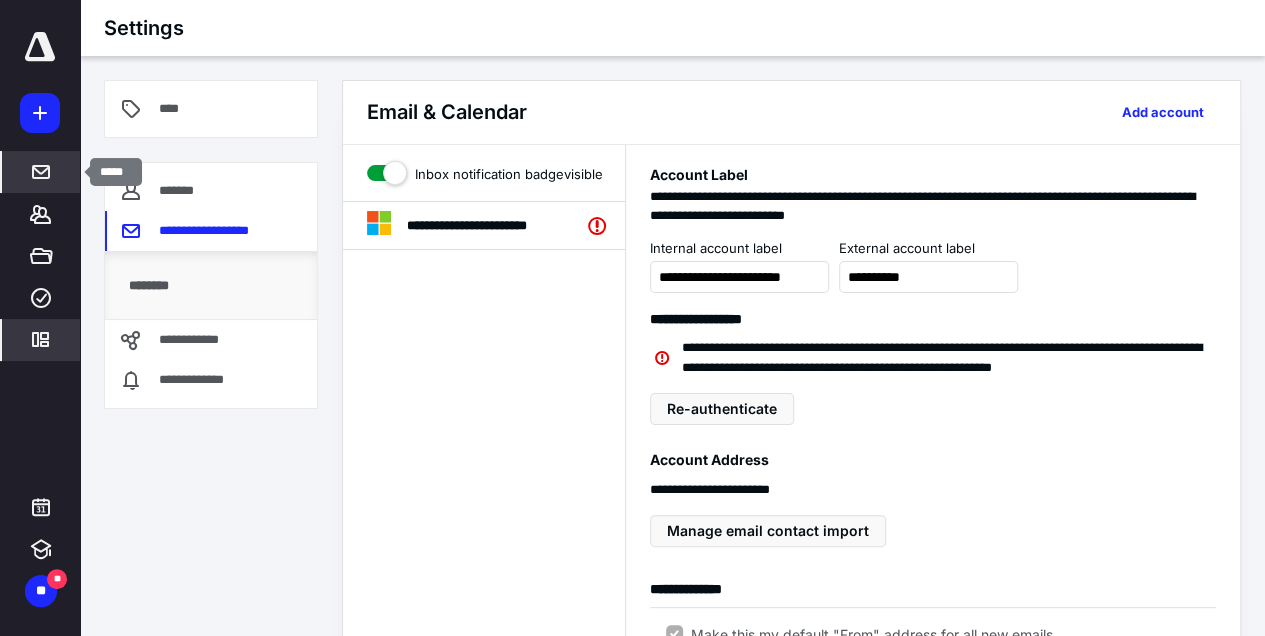 click 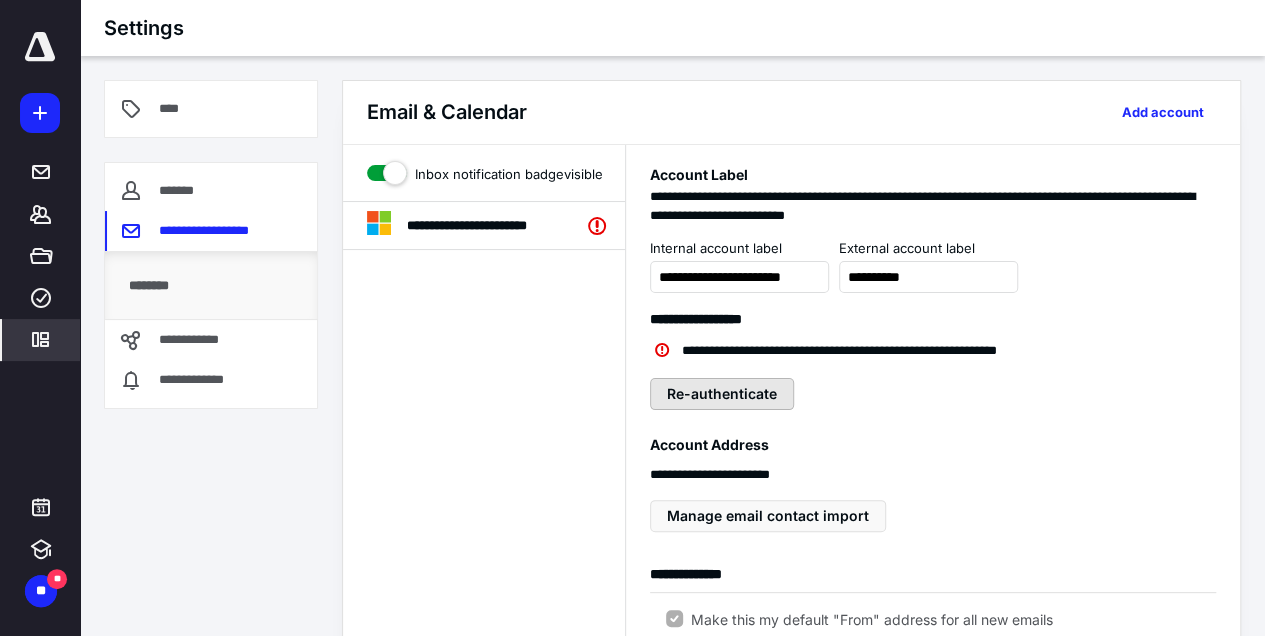 click on "Re-authenticate" at bounding box center (722, 394) 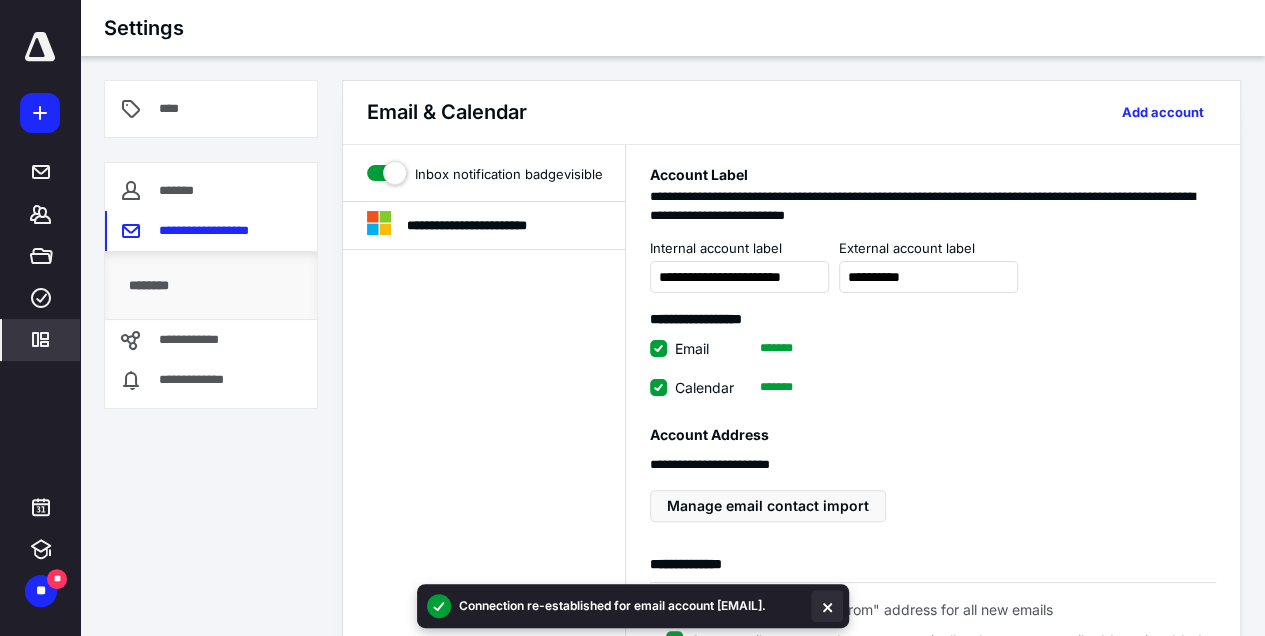 click at bounding box center [827, 606] 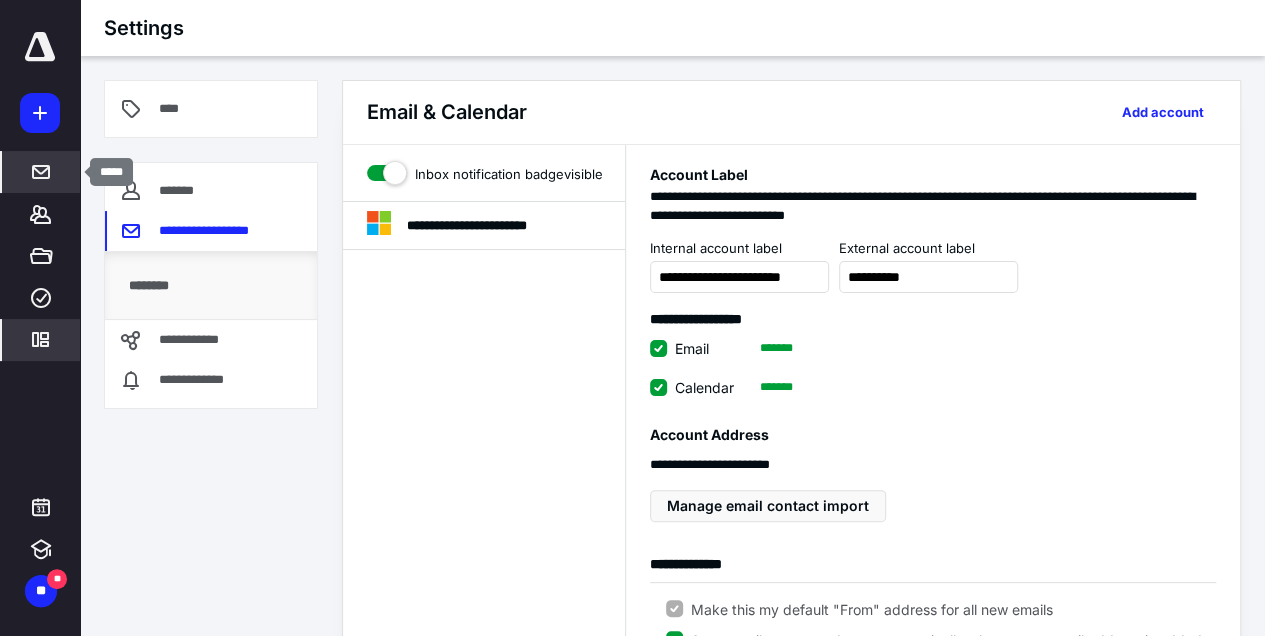 click 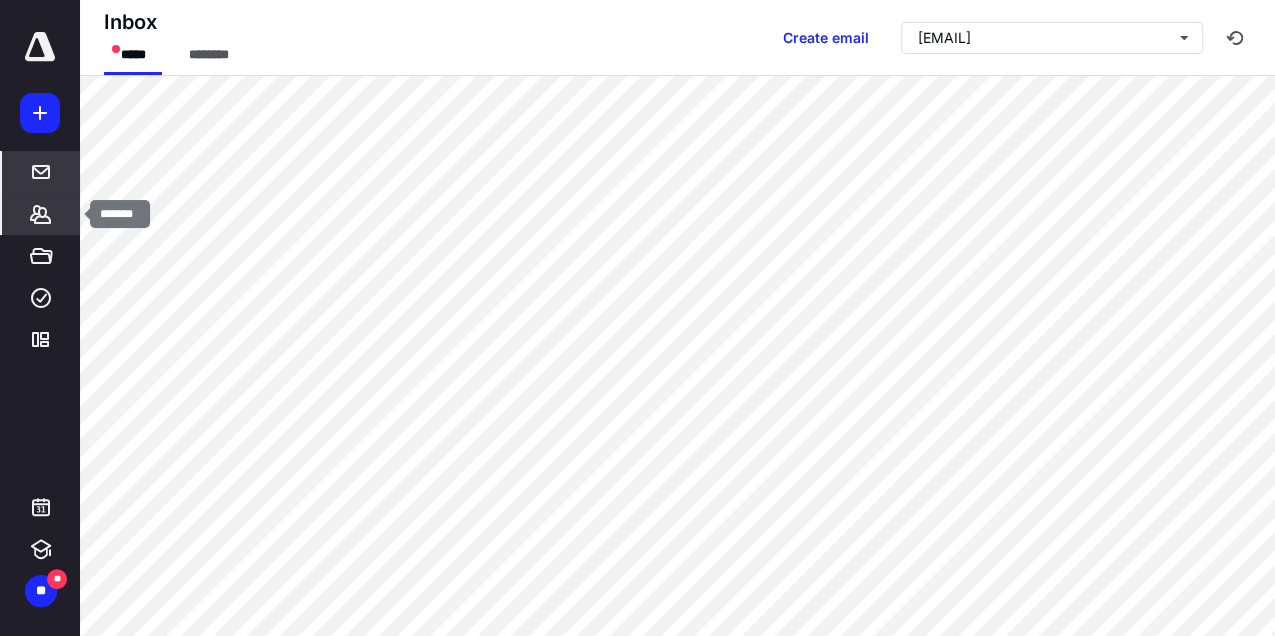 click 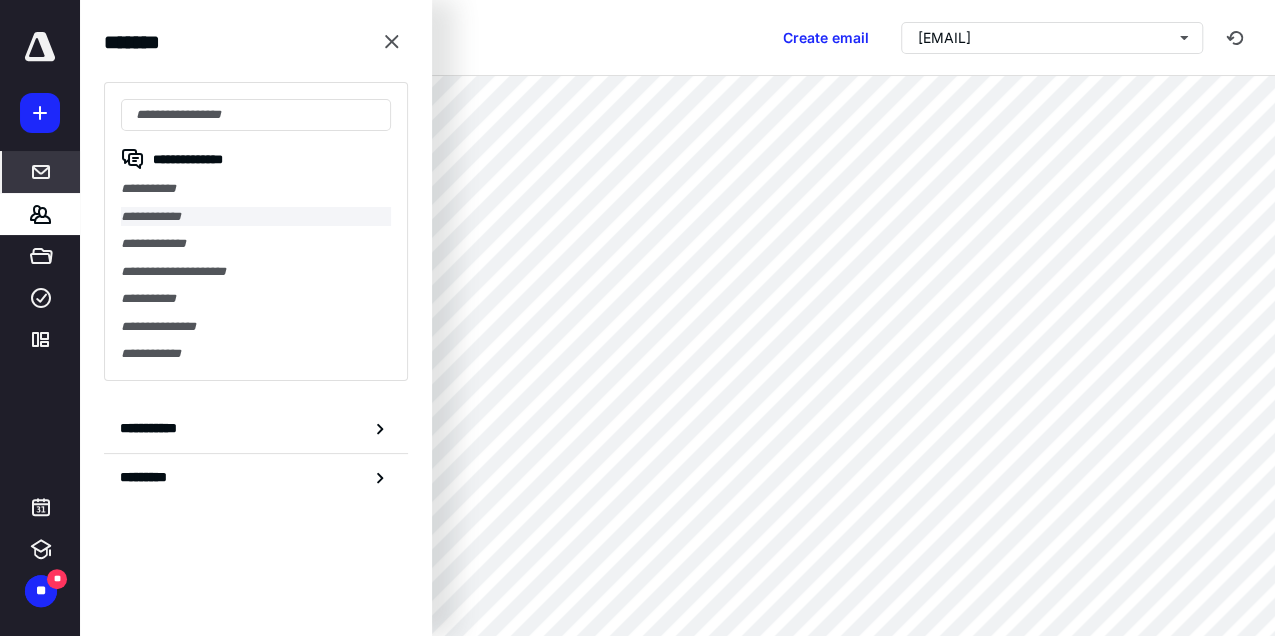 click on "**********" at bounding box center (256, 217) 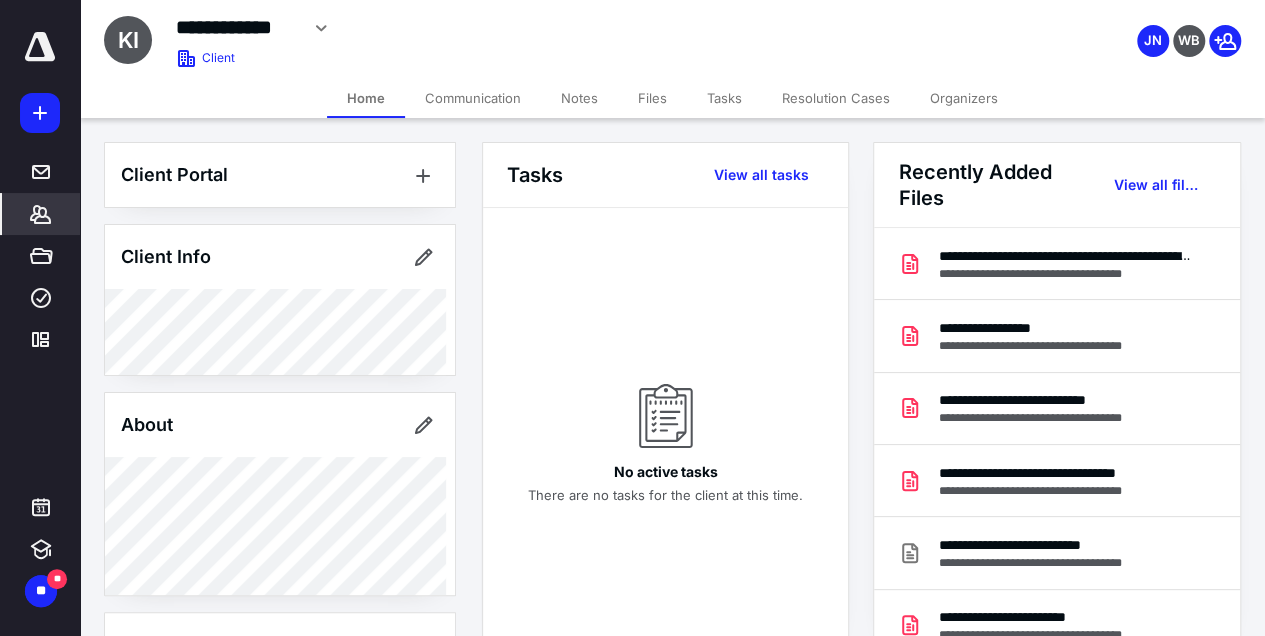 click on "Files" at bounding box center (652, 98) 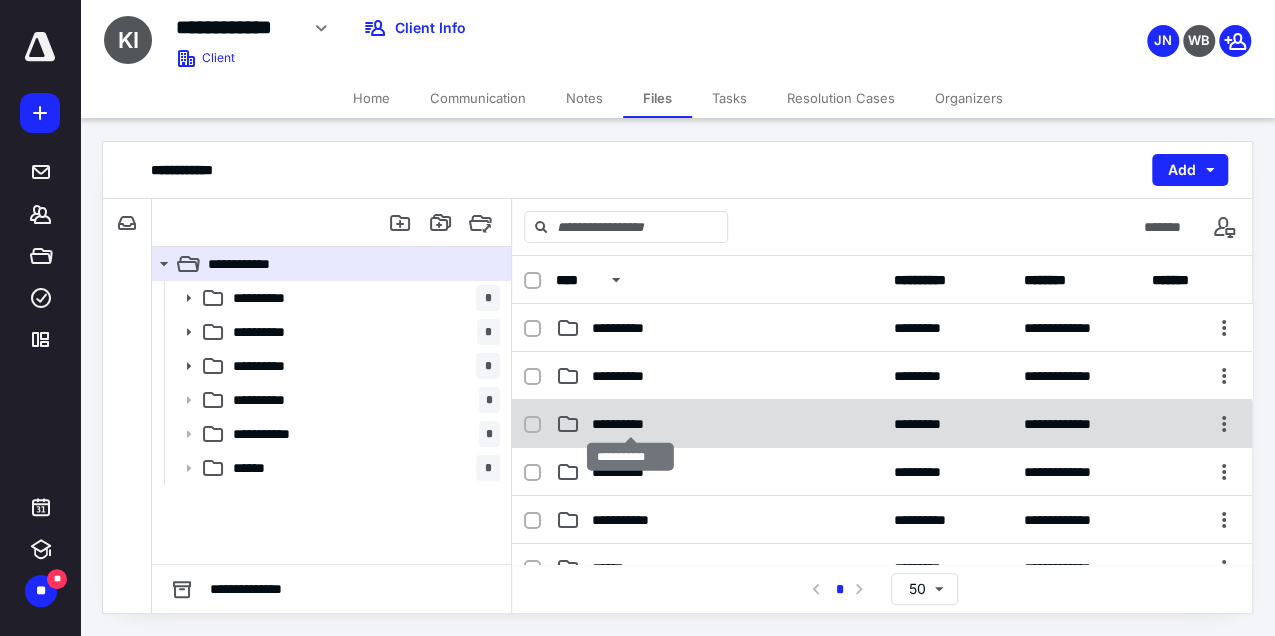click on "**********" at bounding box center (630, 424) 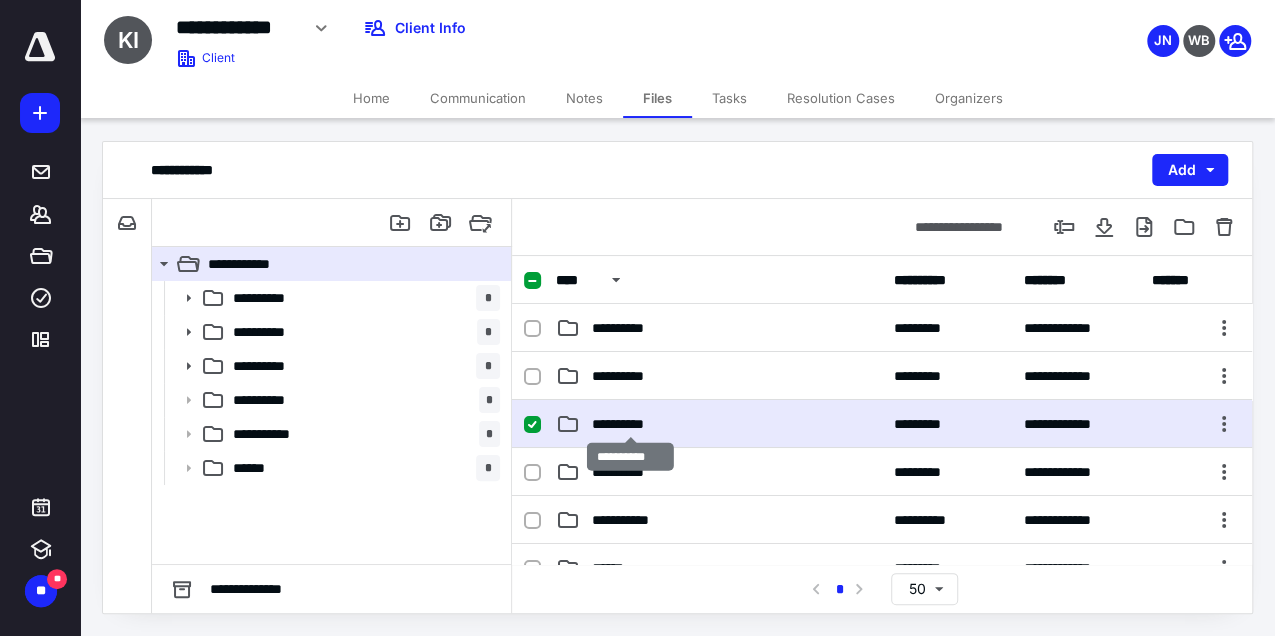 click on "**********" at bounding box center (630, 424) 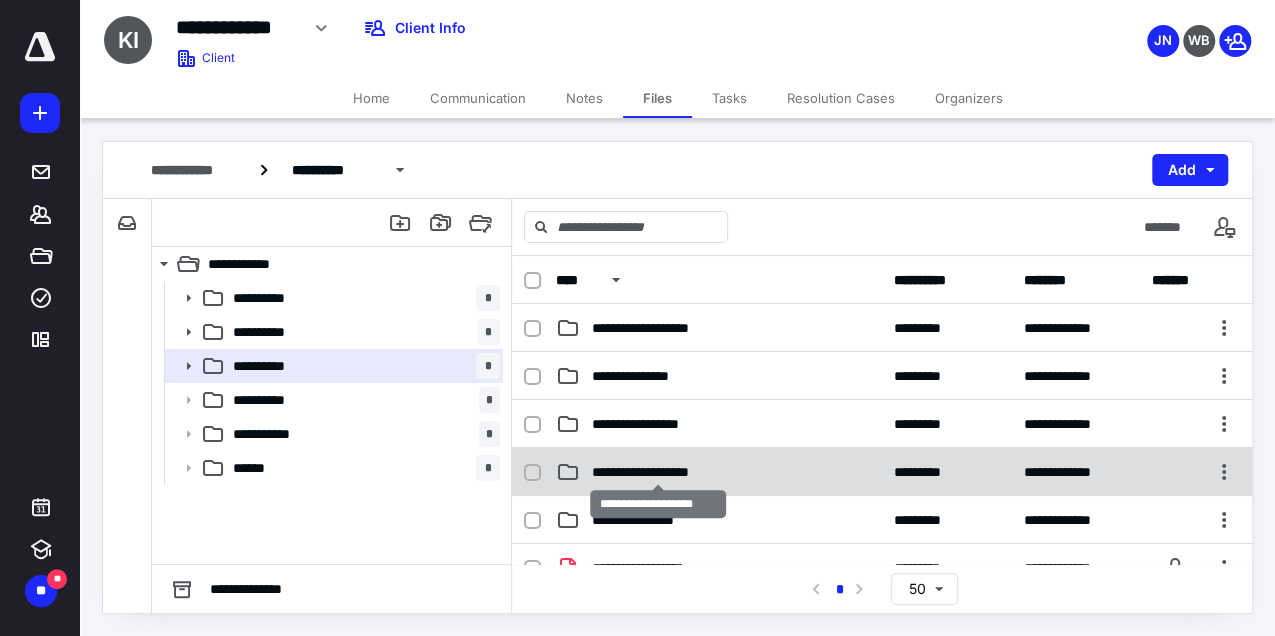 click on "**********" at bounding box center (658, 472) 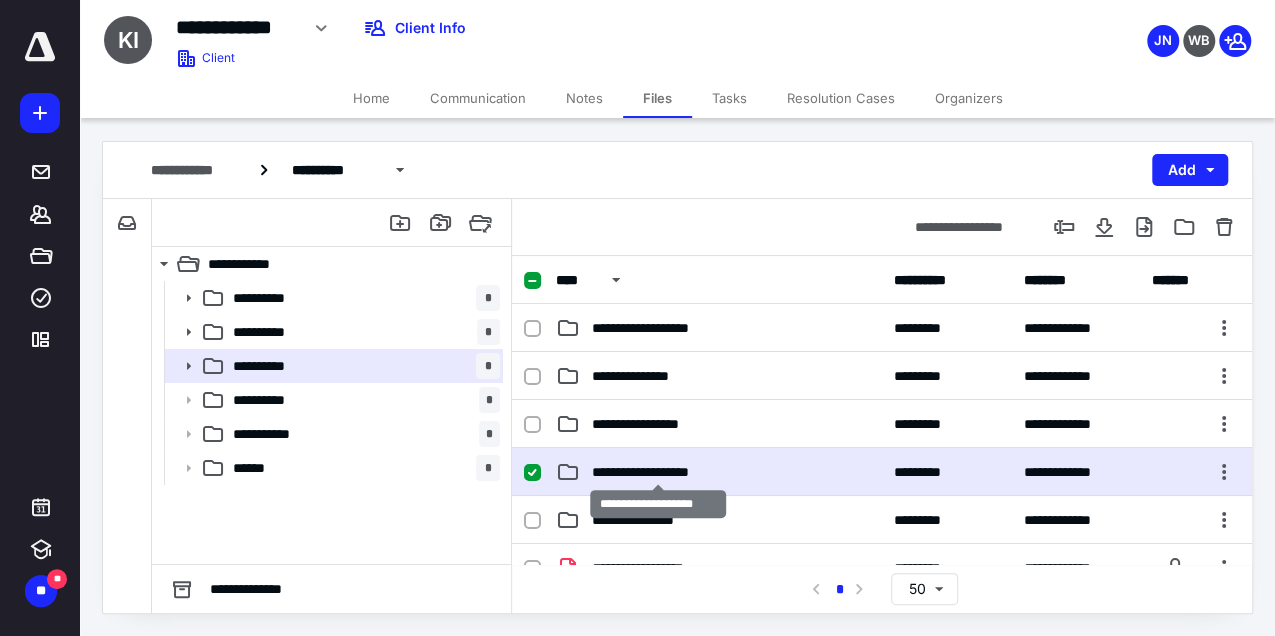 click on "**********" at bounding box center [658, 472] 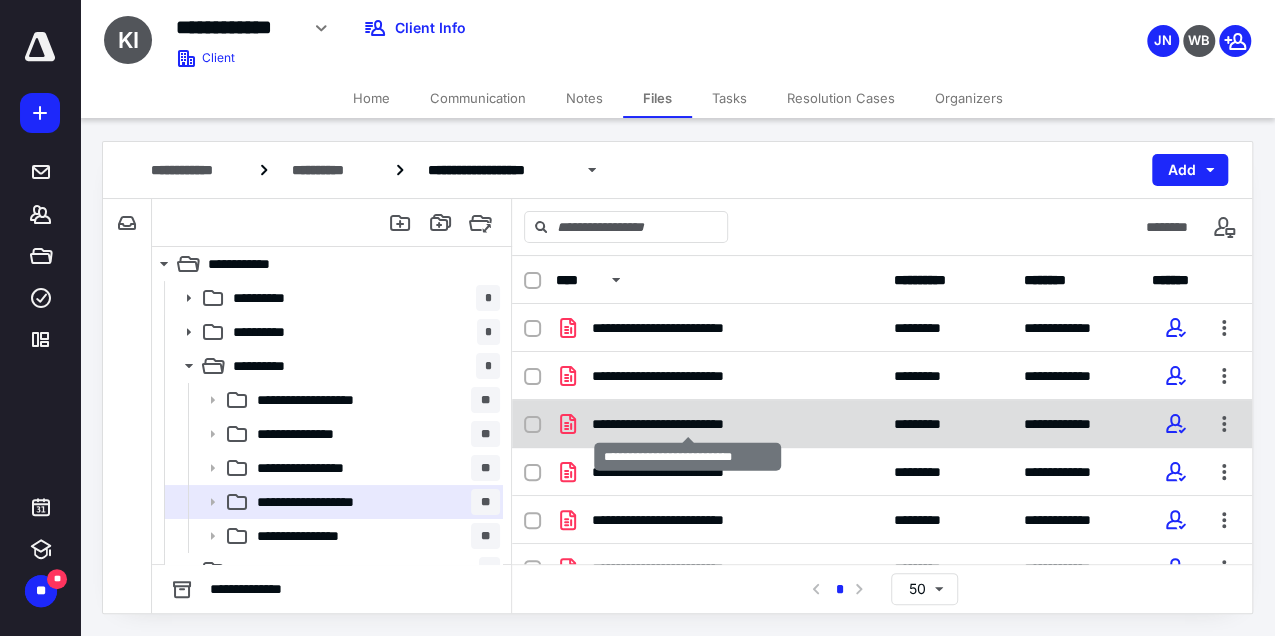 click on "**********" at bounding box center (688, 424) 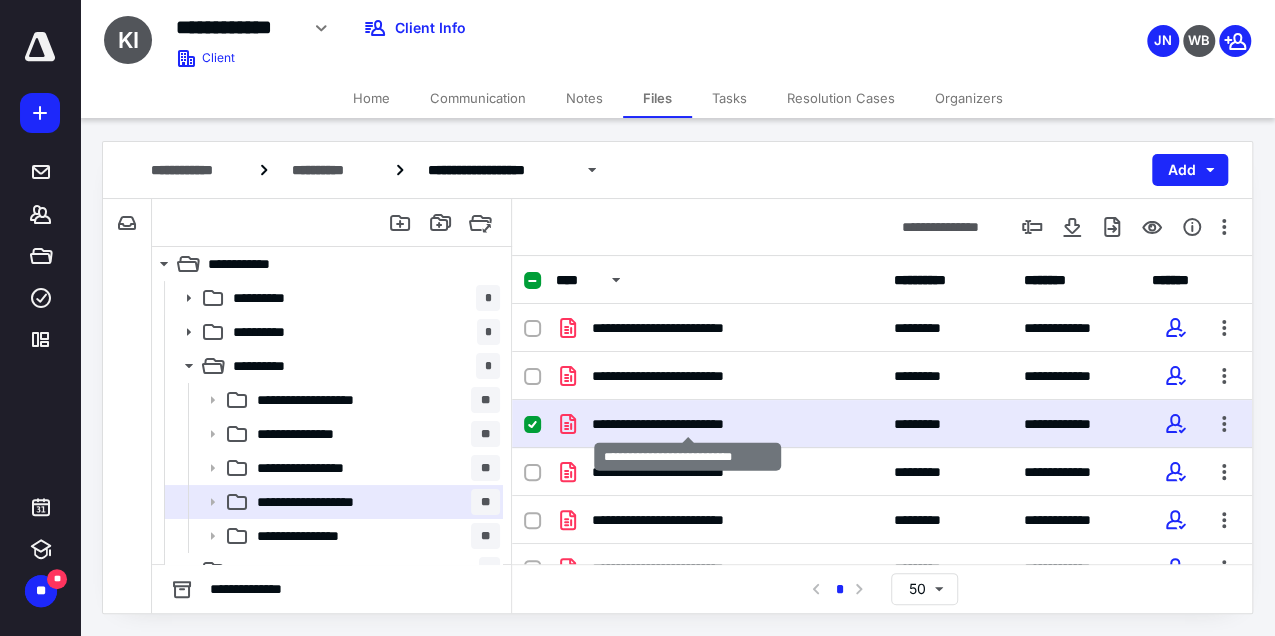 click on "**********" at bounding box center [688, 424] 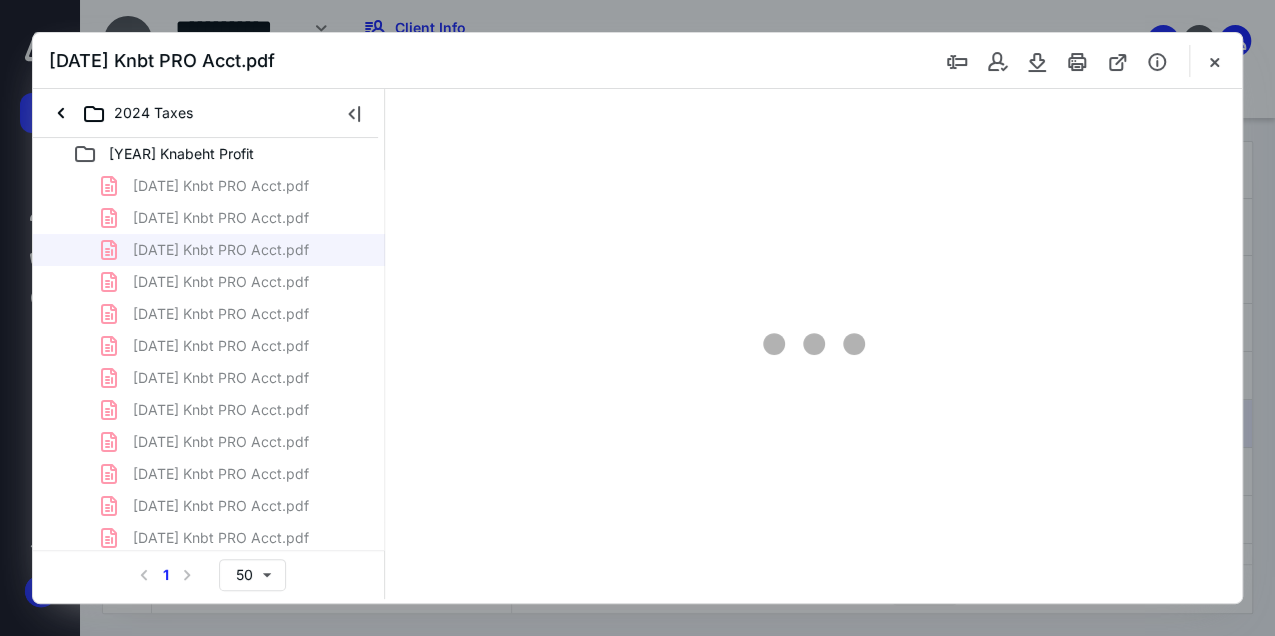 scroll, scrollTop: 0, scrollLeft: 0, axis: both 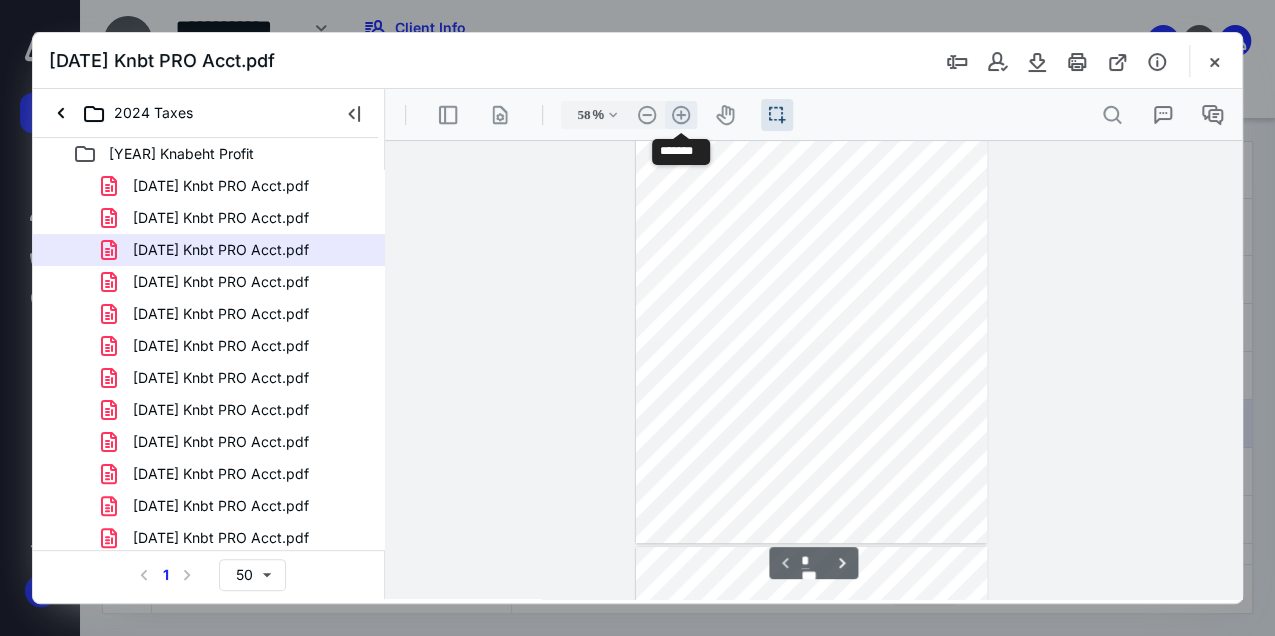 click on ".cls-1{fill:#abb0c4;} icon - header - zoom - in - line" at bounding box center (681, 115) 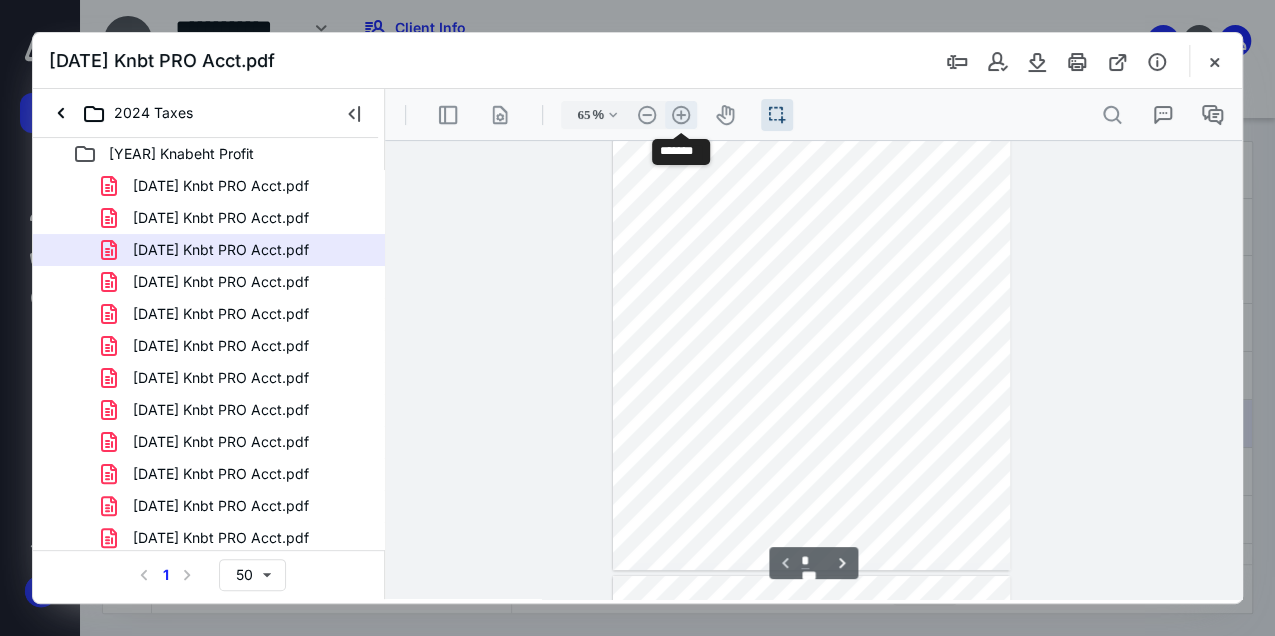 click on ".cls-1{fill:#abb0c4;} icon - header - zoom - in - line" at bounding box center (681, 115) 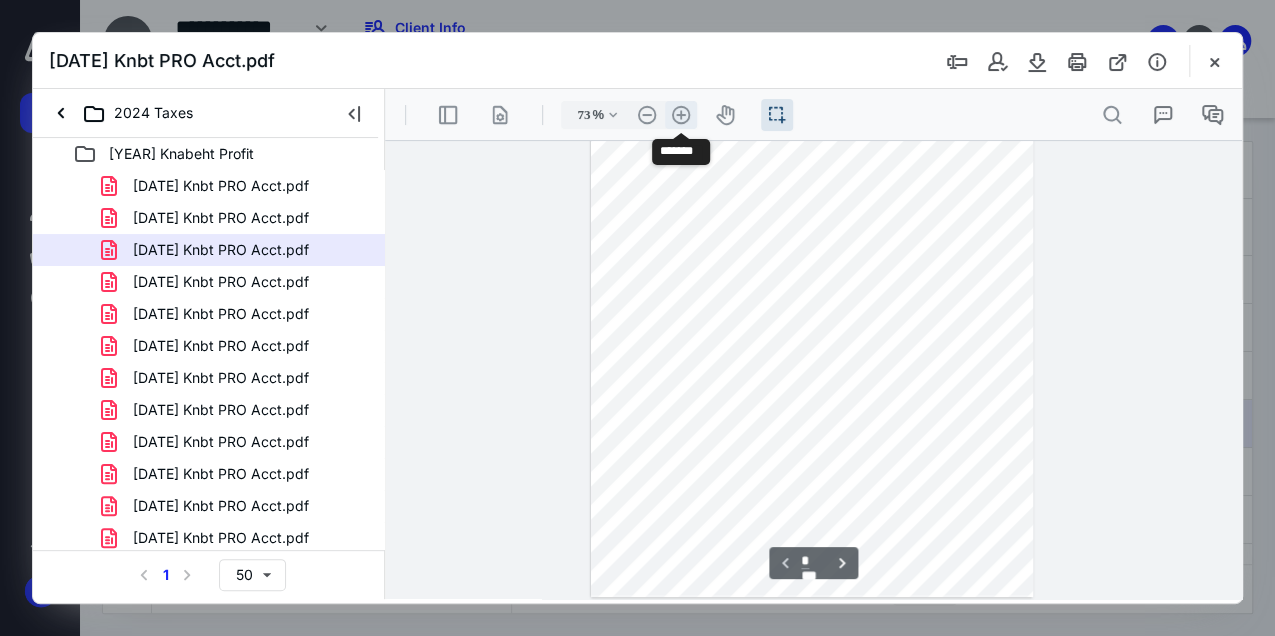 click on ".cls-1{fill:#abb0c4;} icon - header - zoom - in - line" at bounding box center [681, 115] 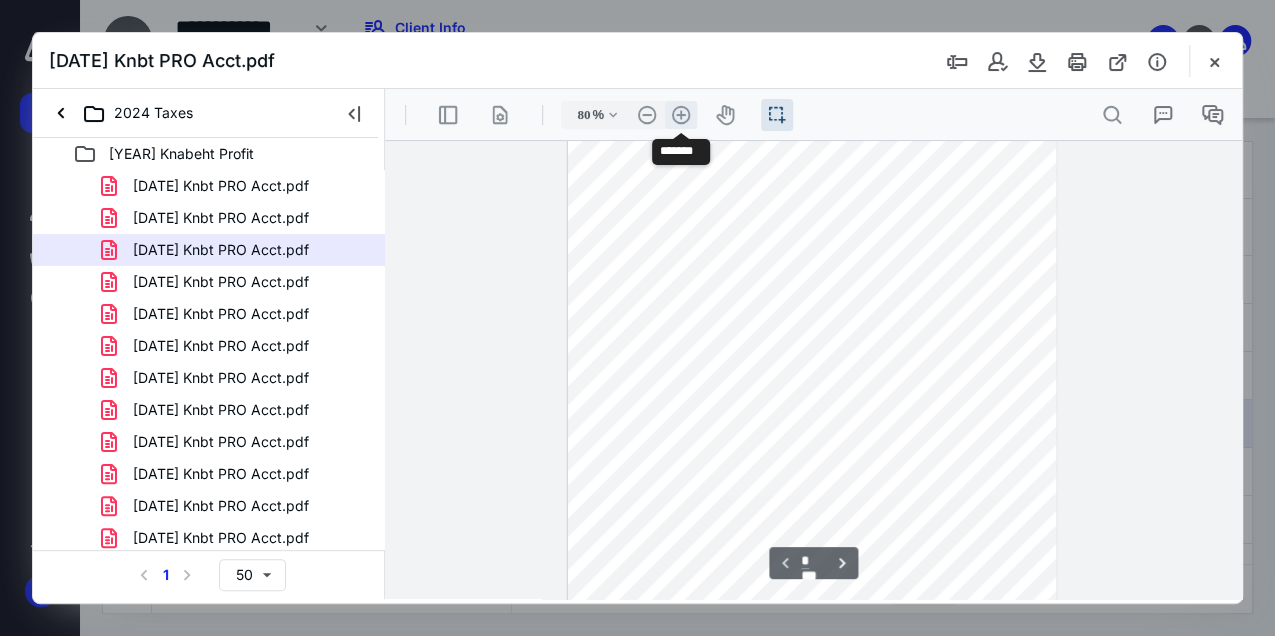 click on ".cls-1{fill:#abb0c4;} icon - header - zoom - in - line" at bounding box center [681, 115] 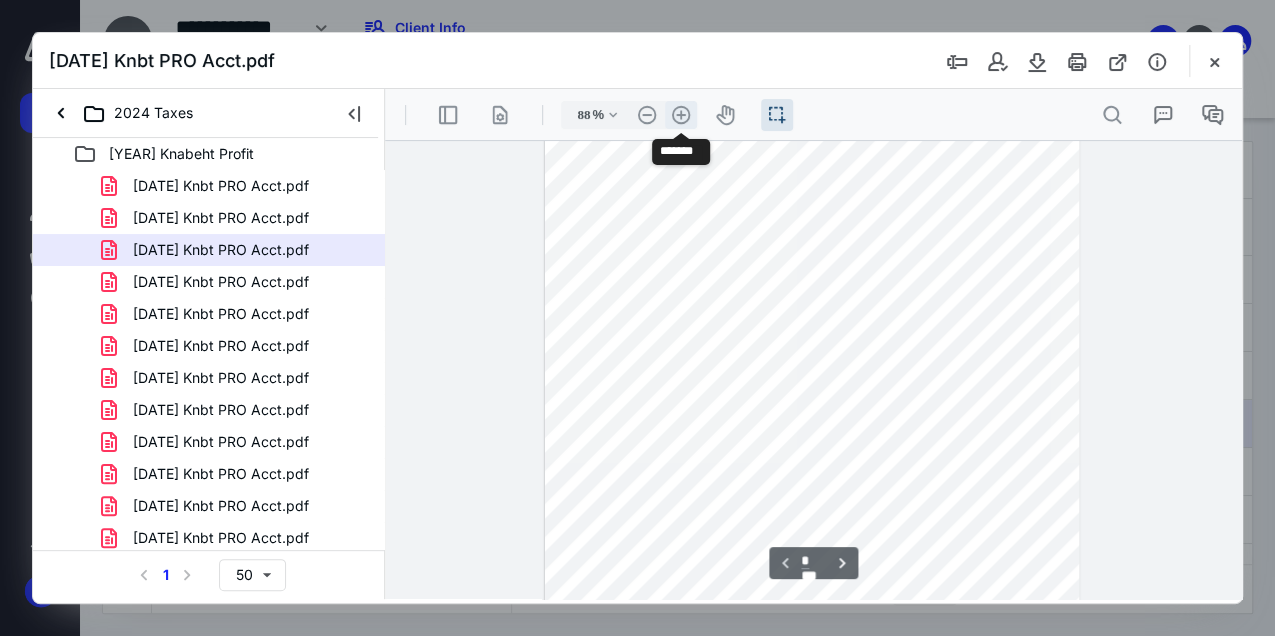 click on ".cls-1{fill:#abb0c4;} icon - header - zoom - in - line" at bounding box center (681, 115) 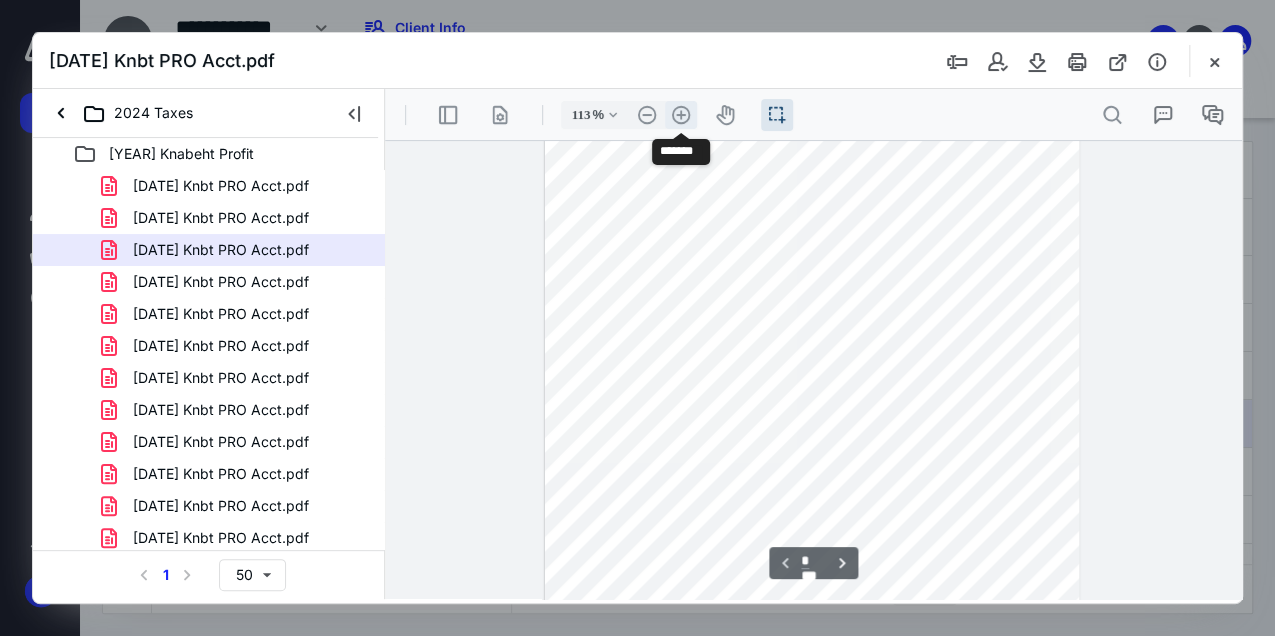 scroll, scrollTop: 299, scrollLeft: 0, axis: vertical 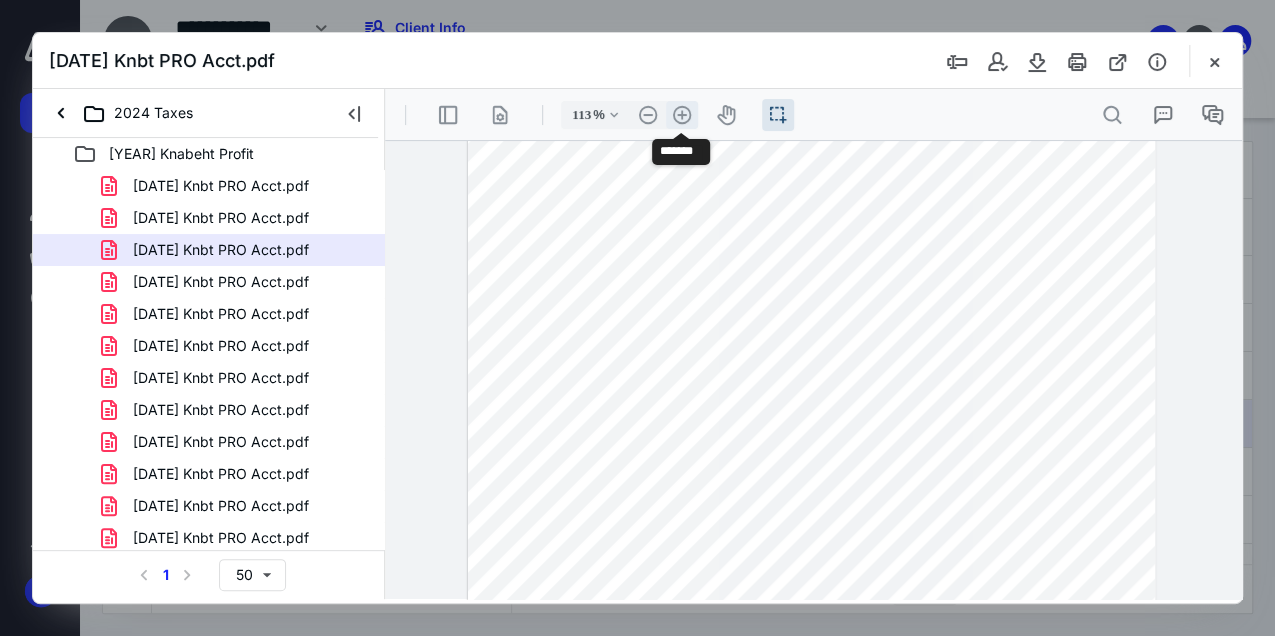 click on ".cls-1{fill:#abb0c4;} icon - header - zoom - in - line" at bounding box center [682, 115] 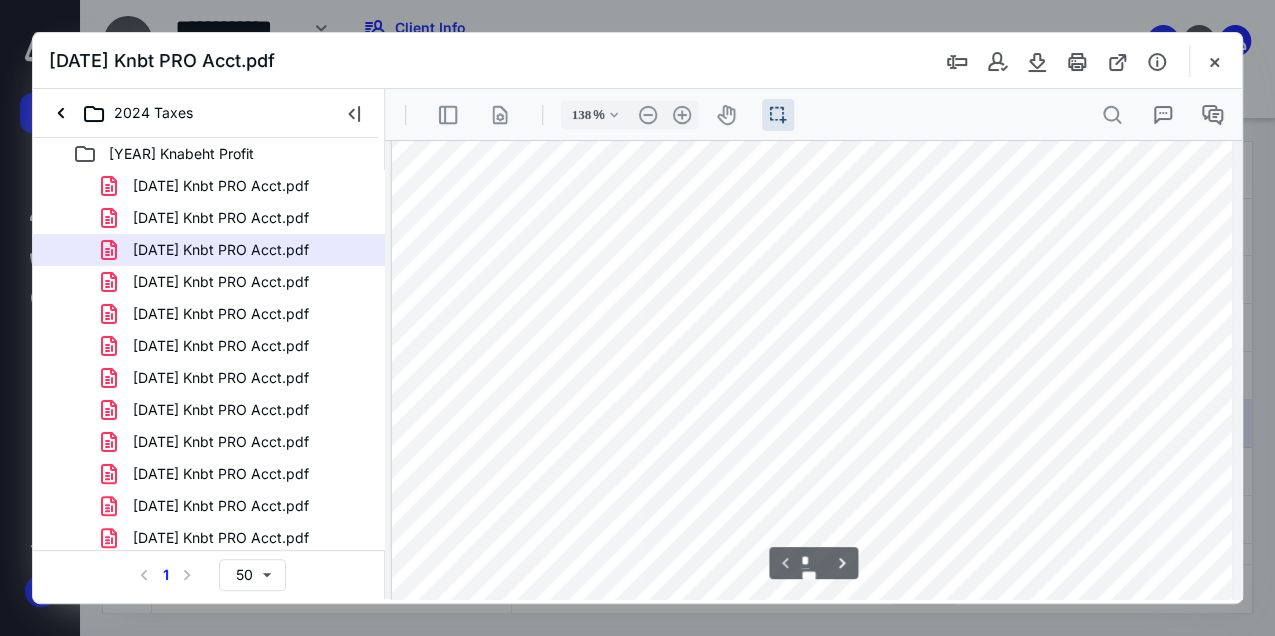 scroll, scrollTop: 544, scrollLeft: 2, axis: both 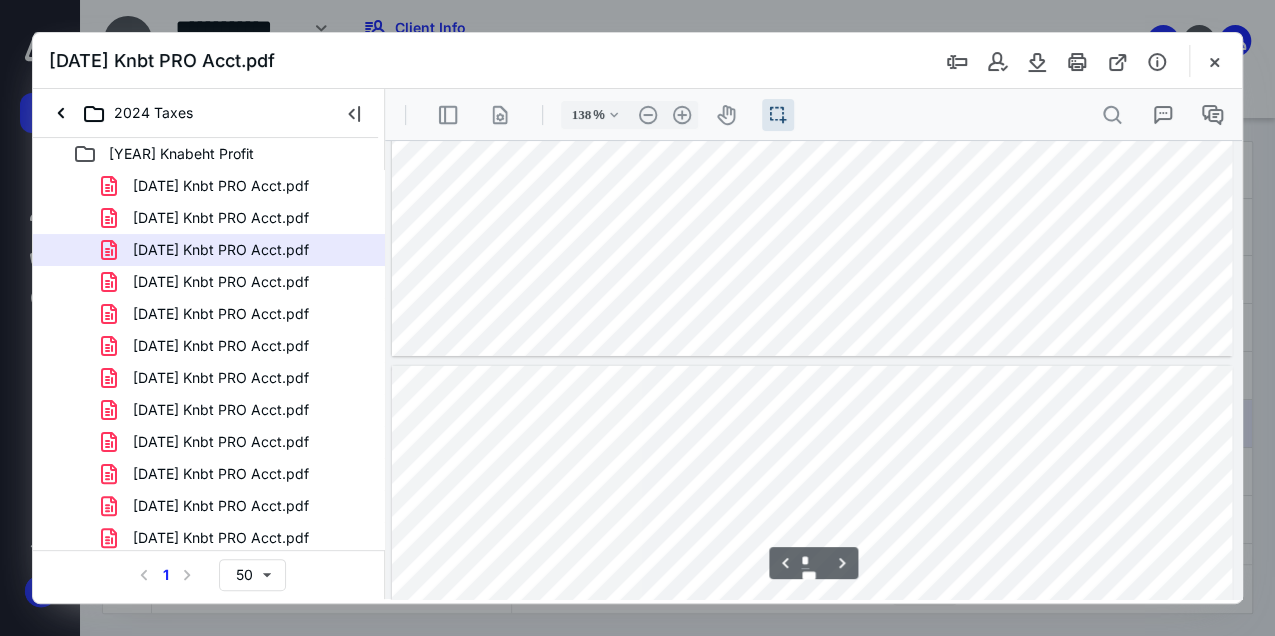 type on "*" 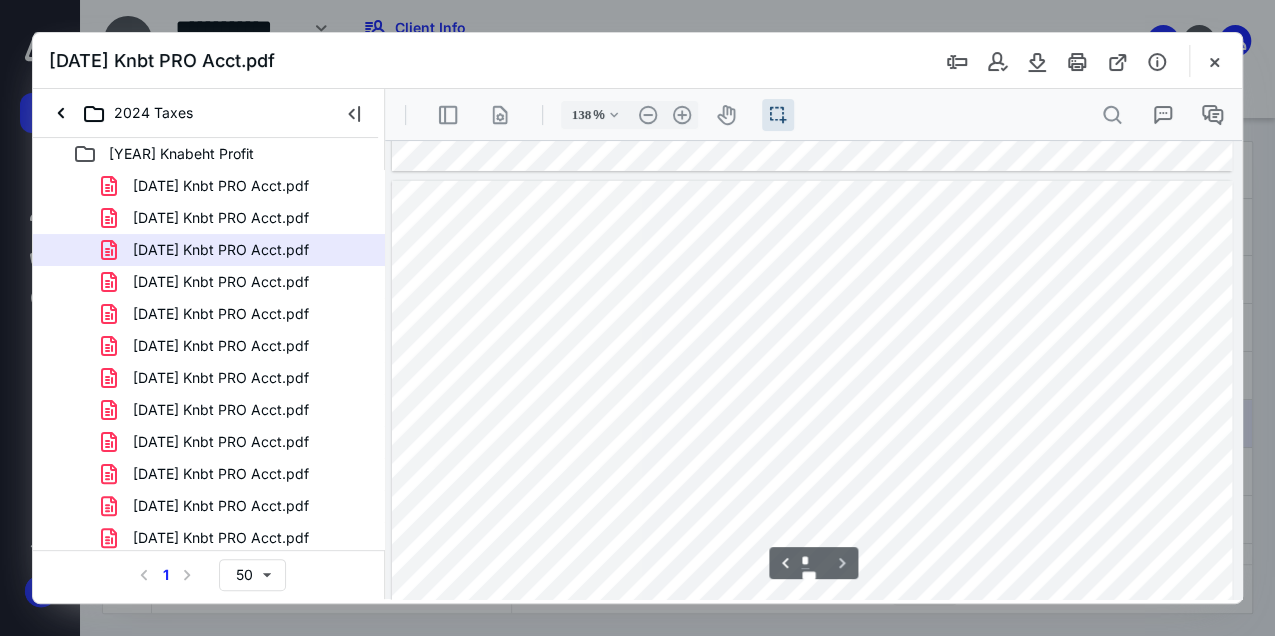 scroll, scrollTop: 3278, scrollLeft: 2, axis: both 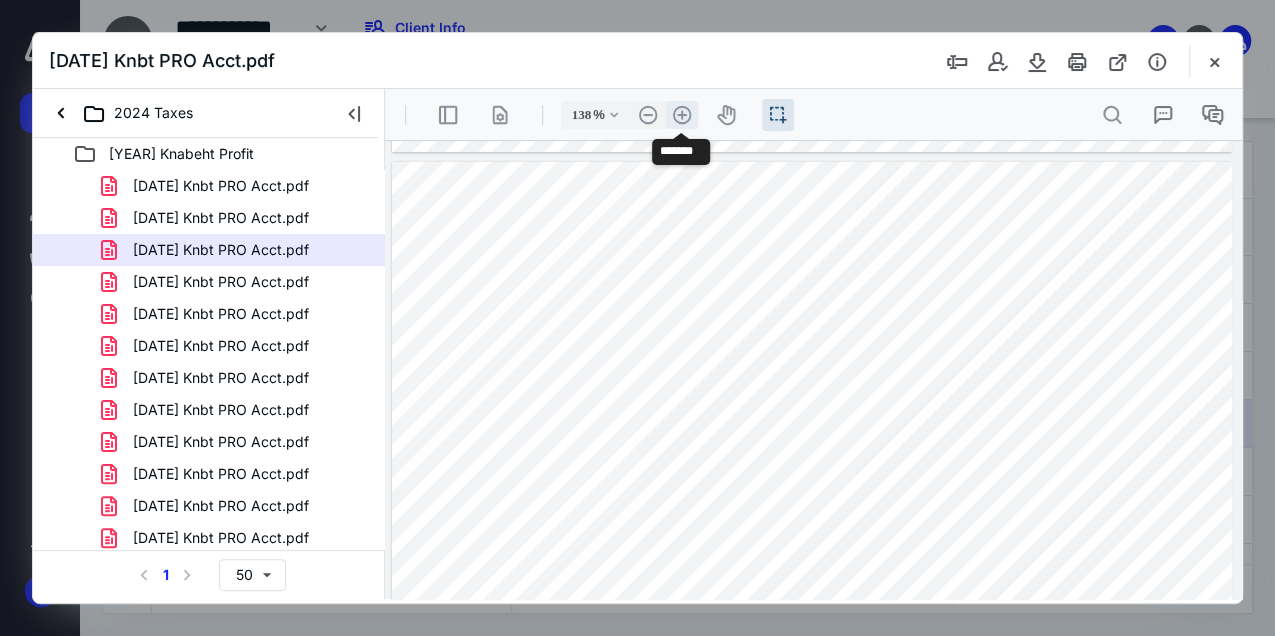 click on ".cls-1{fill:#abb0c4;} icon - header - zoom - in - line" at bounding box center (682, 115) 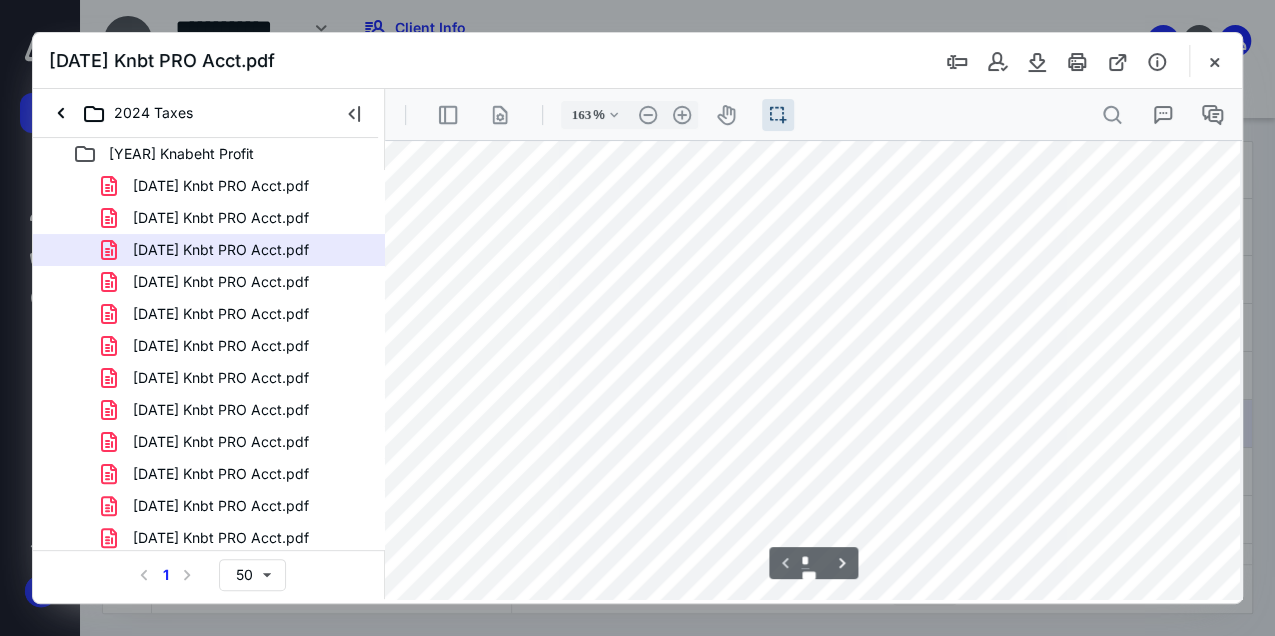 scroll, scrollTop: 800, scrollLeft: 81, axis: both 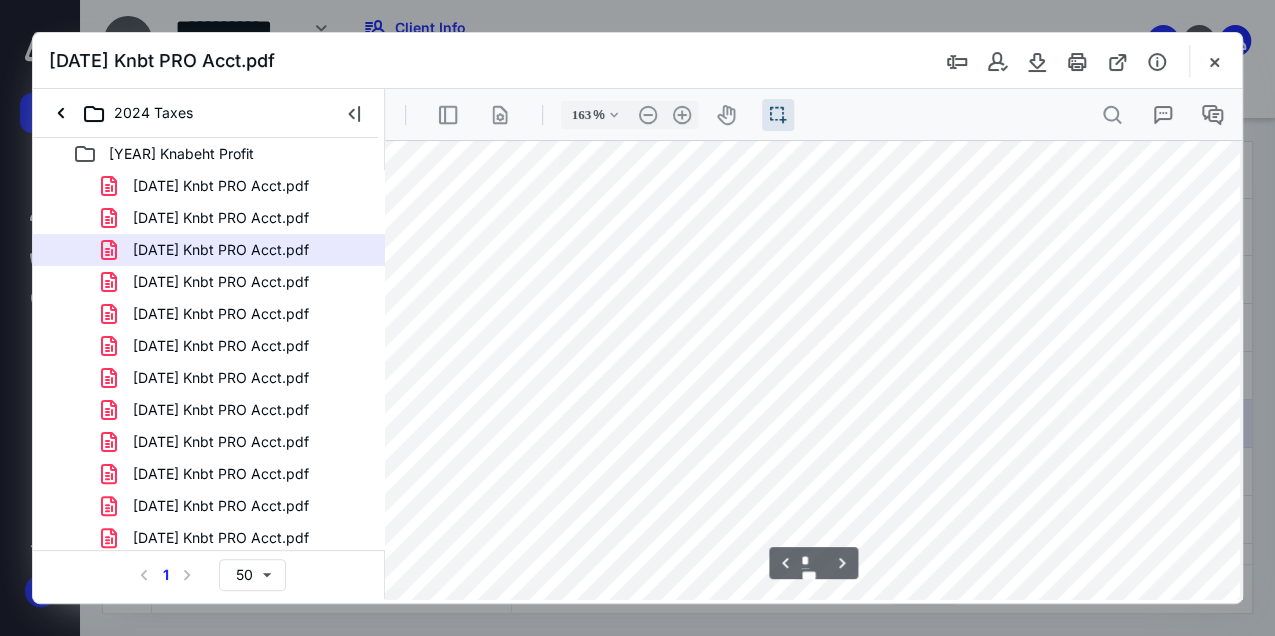 type on "*" 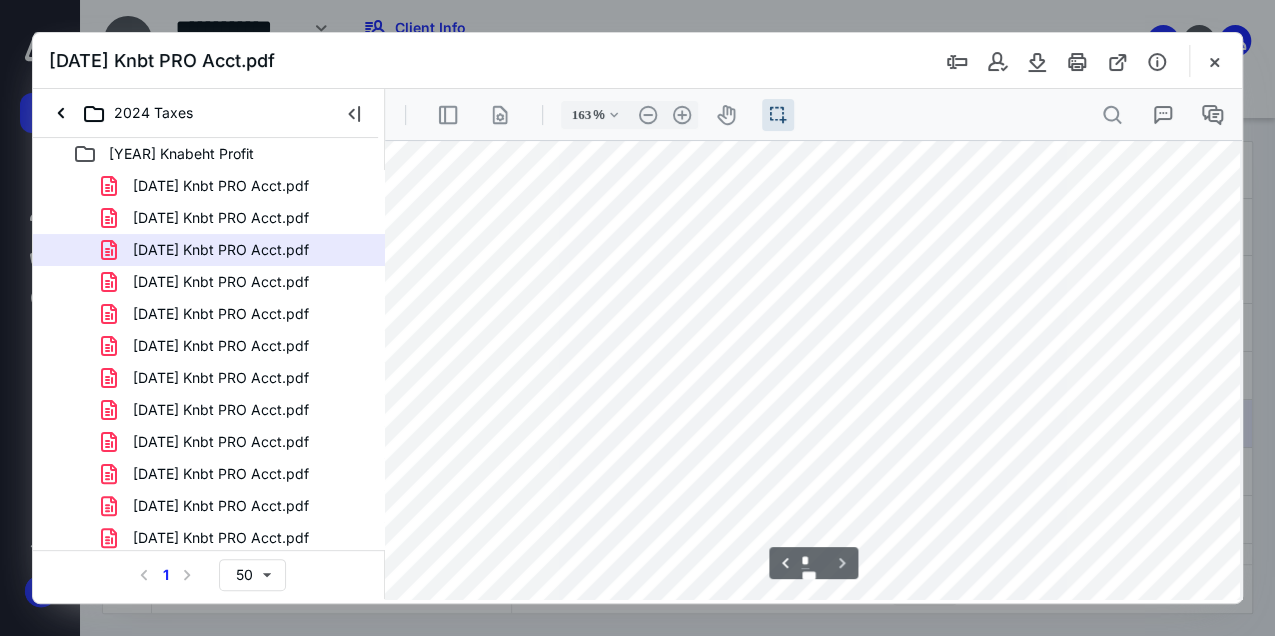 scroll, scrollTop: 3933, scrollLeft: 81, axis: both 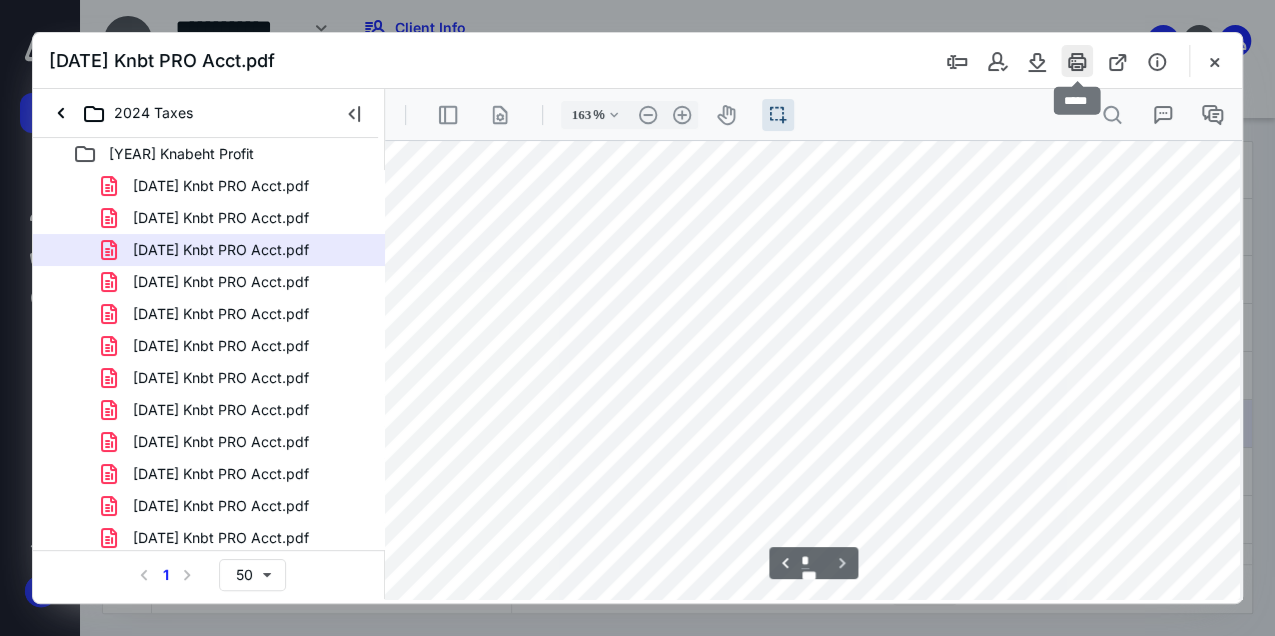 click at bounding box center [1077, 61] 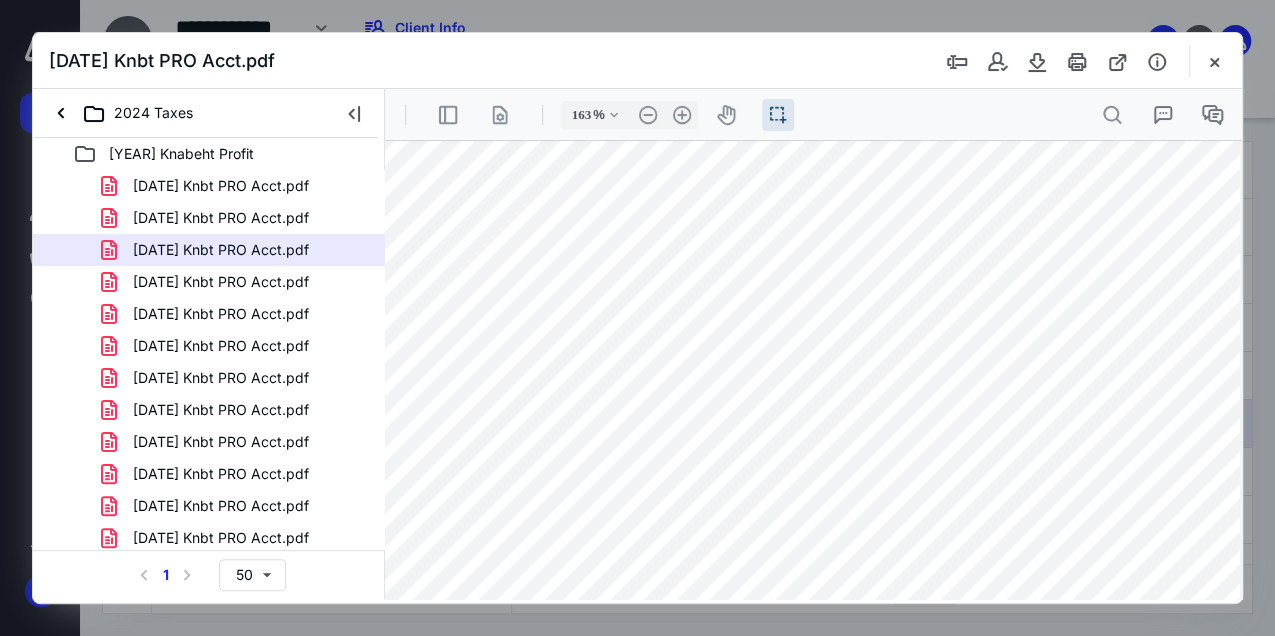 scroll, scrollTop: 66, scrollLeft: 0, axis: vertical 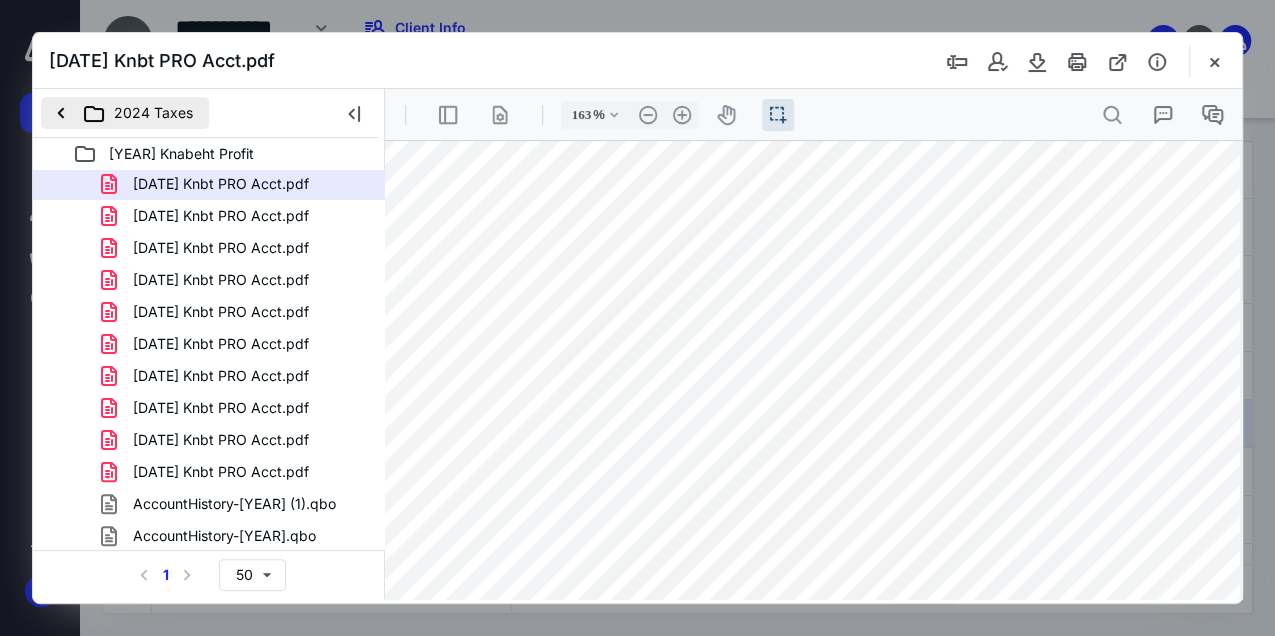 click on "2024 Taxes" at bounding box center [125, 113] 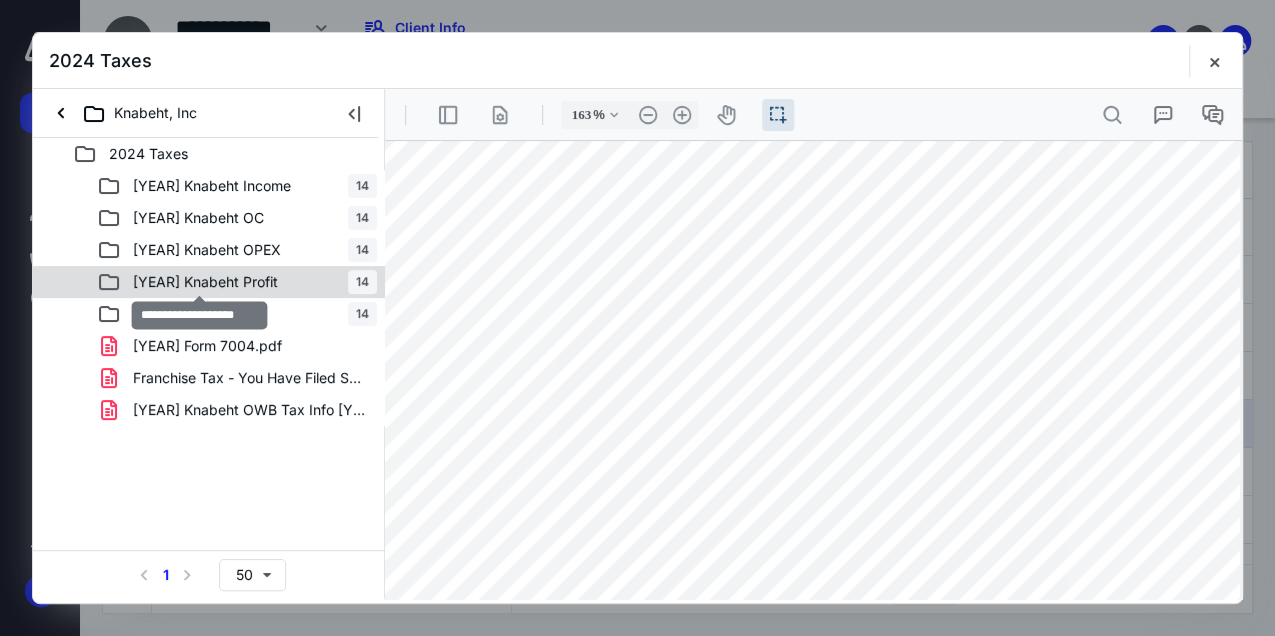 click on "[YEAR] Knabeht Profit" at bounding box center (205, 282) 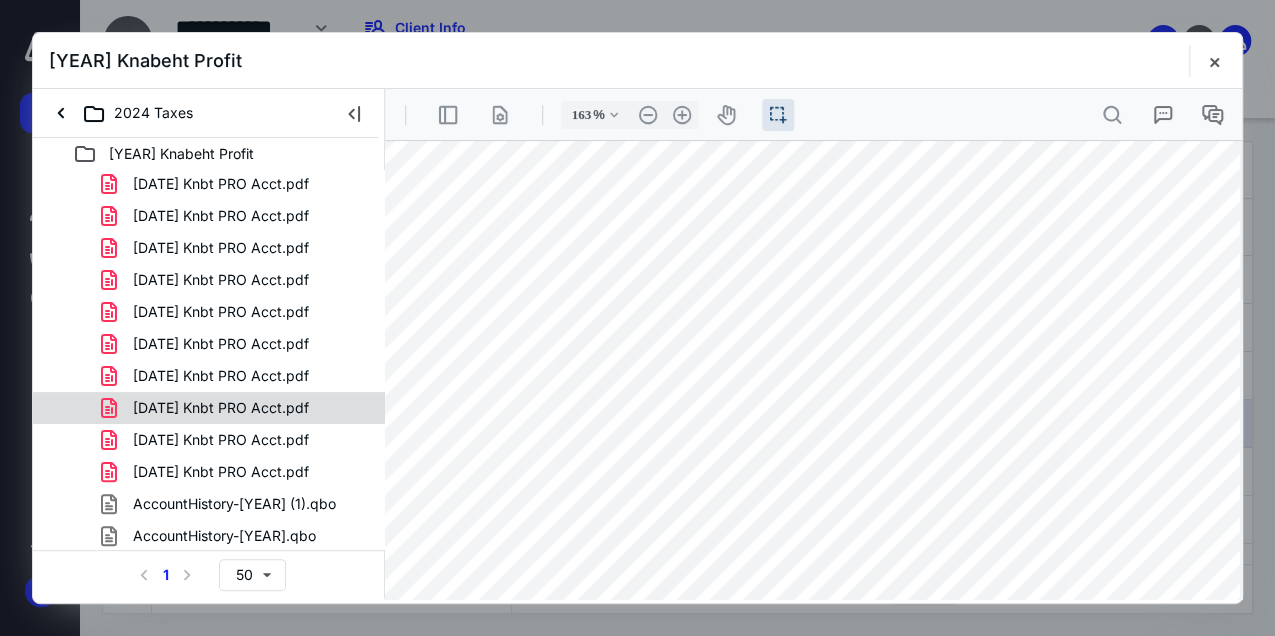 scroll, scrollTop: 0, scrollLeft: 0, axis: both 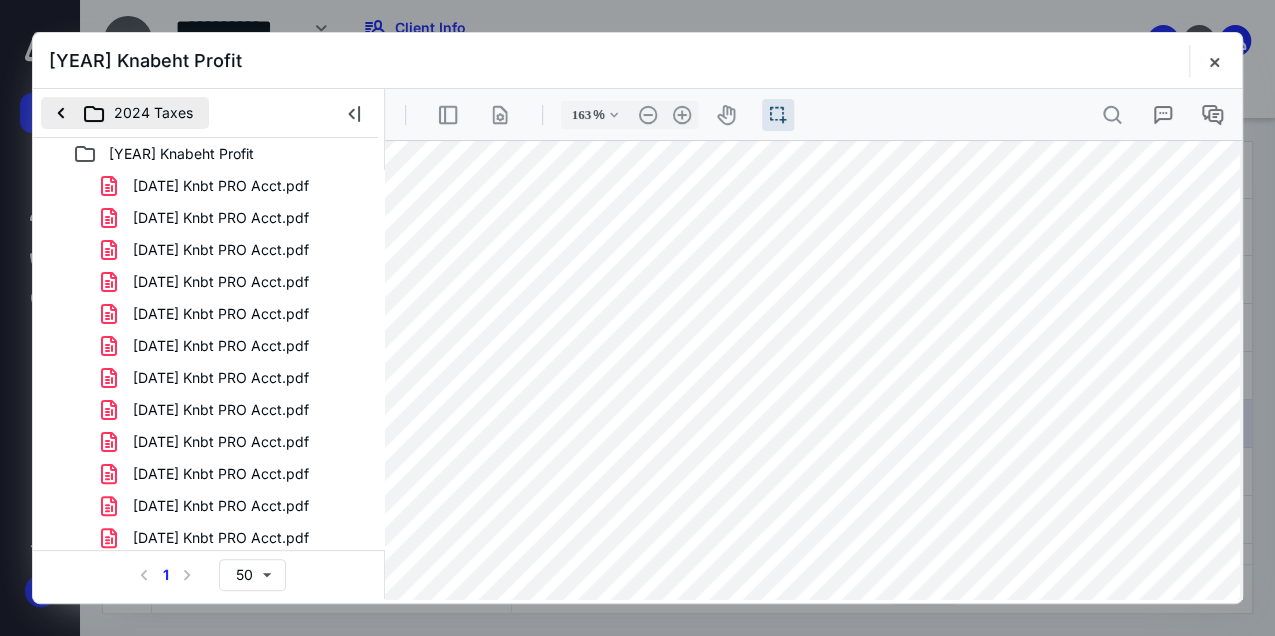 click on "2024 Taxes" at bounding box center [125, 113] 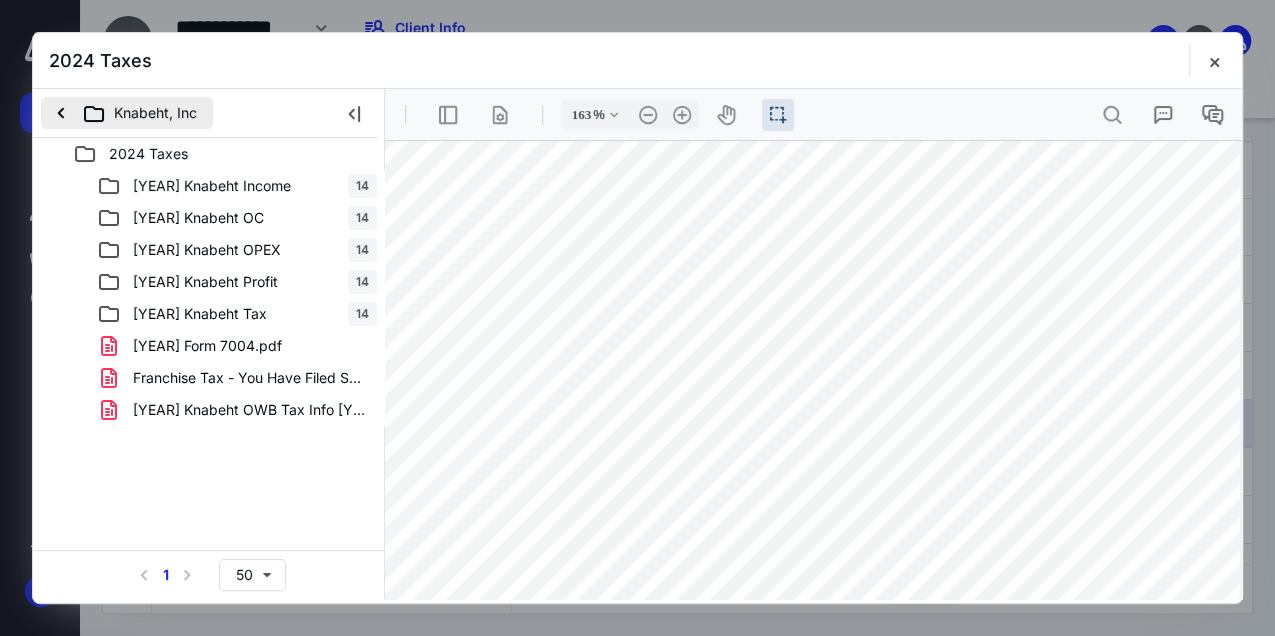 click on "Knabeht, Inc" at bounding box center (127, 113) 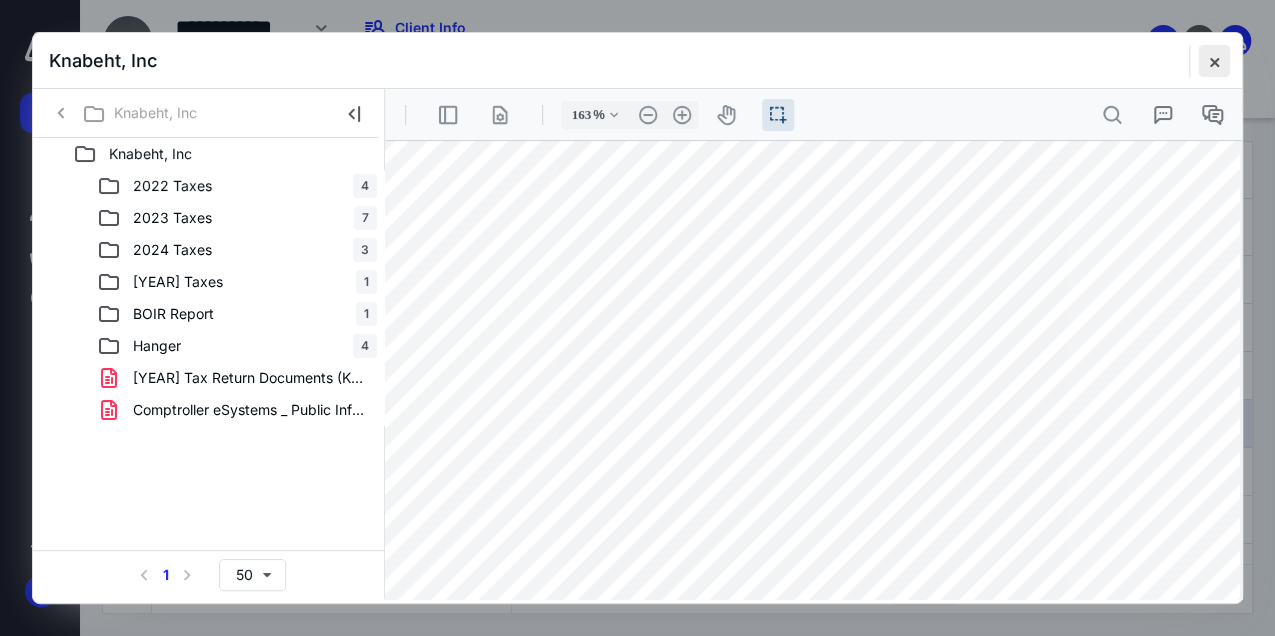 click at bounding box center (1214, 61) 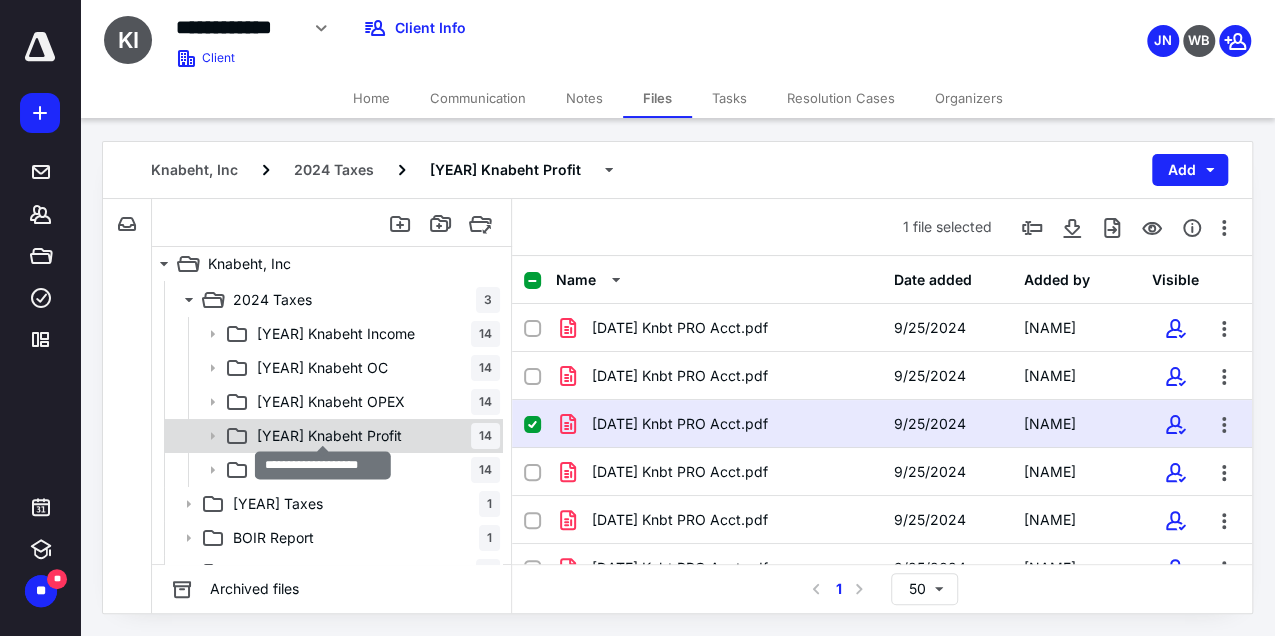 scroll, scrollTop: 89, scrollLeft: 0, axis: vertical 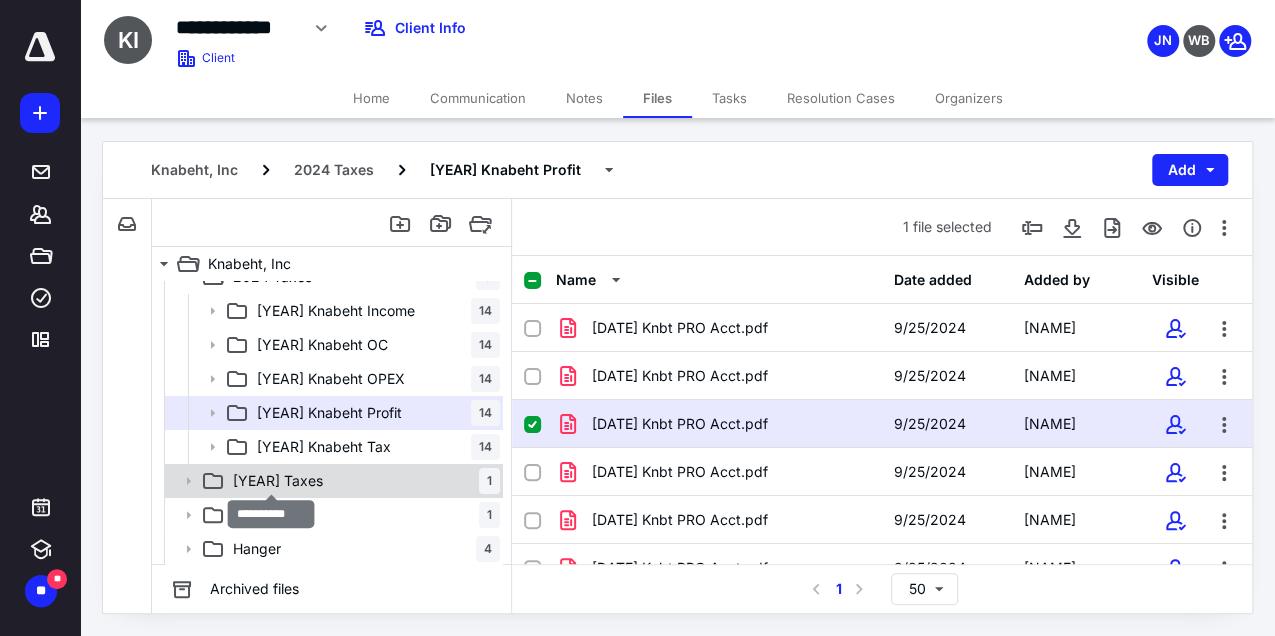 click on "[YEAR] Taxes" at bounding box center (278, 481) 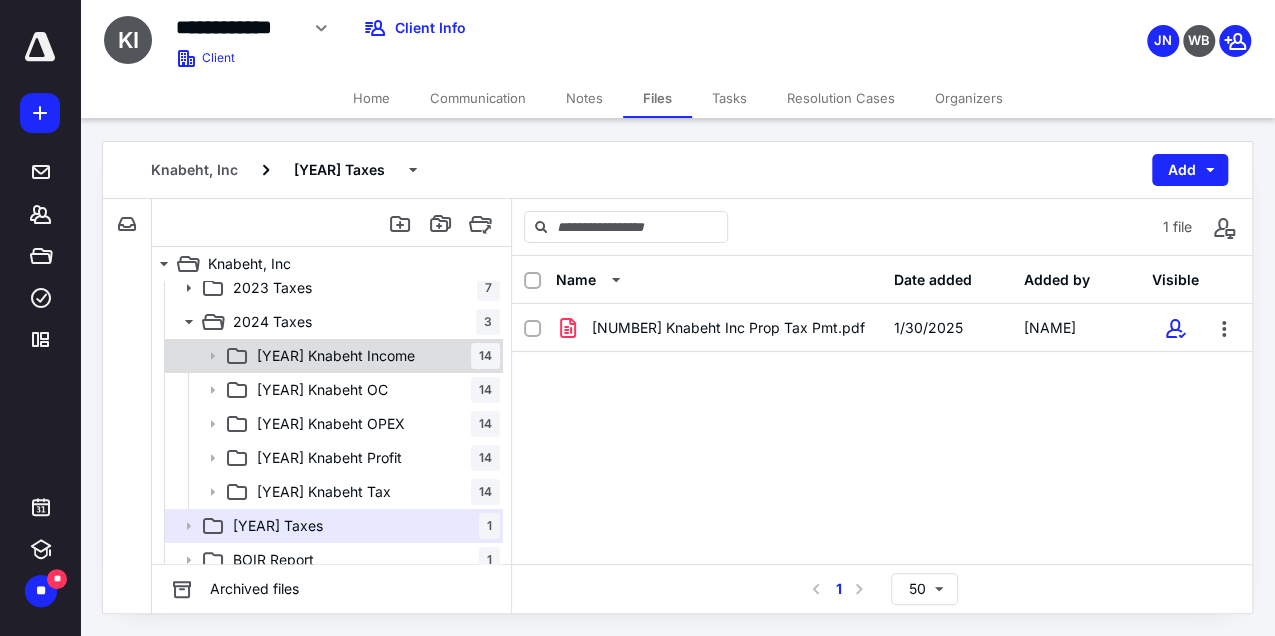 scroll, scrollTop: 22, scrollLeft: 0, axis: vertical 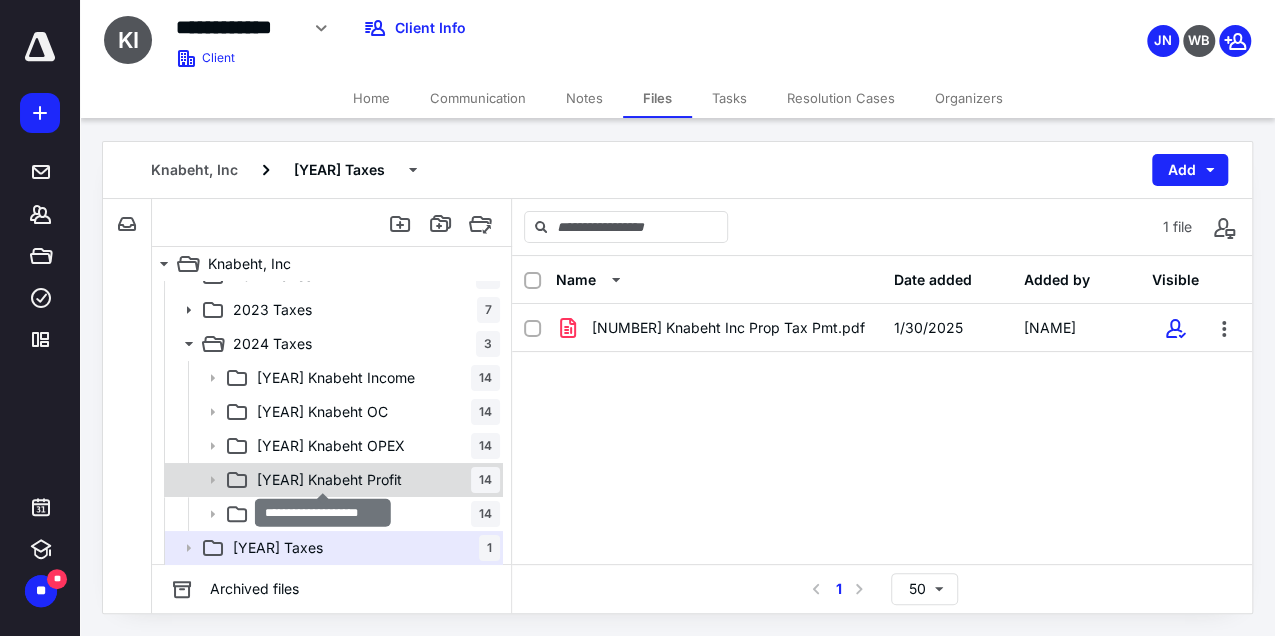 click on "[YEAR] Knabeht Profit" at bounding box center [329, 480] 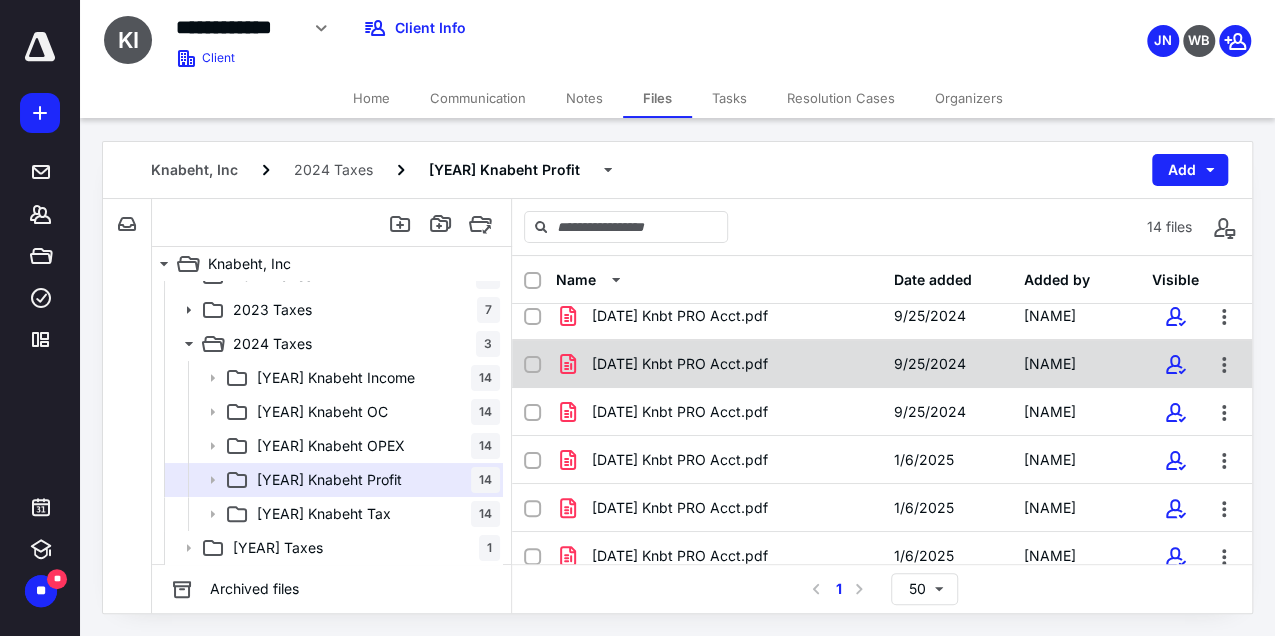 scroll, scrollTop: 266, scrollLeft: 0, axis: vertical 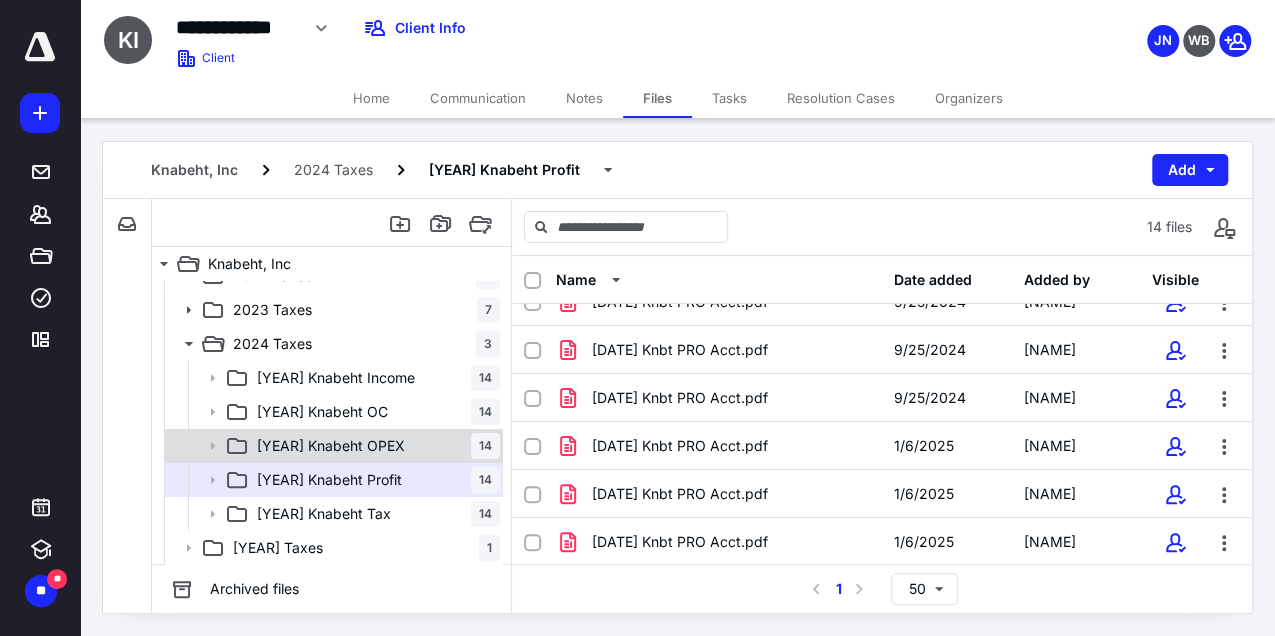 click on "[YEAR] Knabeht OPEX" at bounding box center [331, 446] 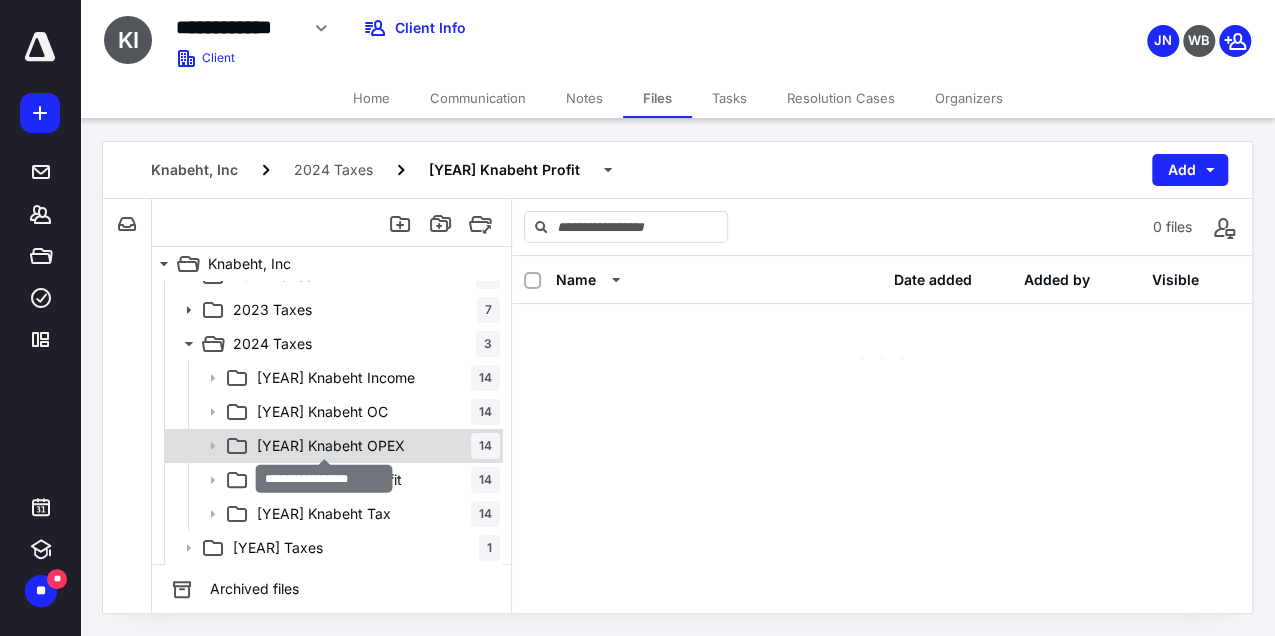 scroll, scrollTop: 0, scrollLeft: 0, axis: both 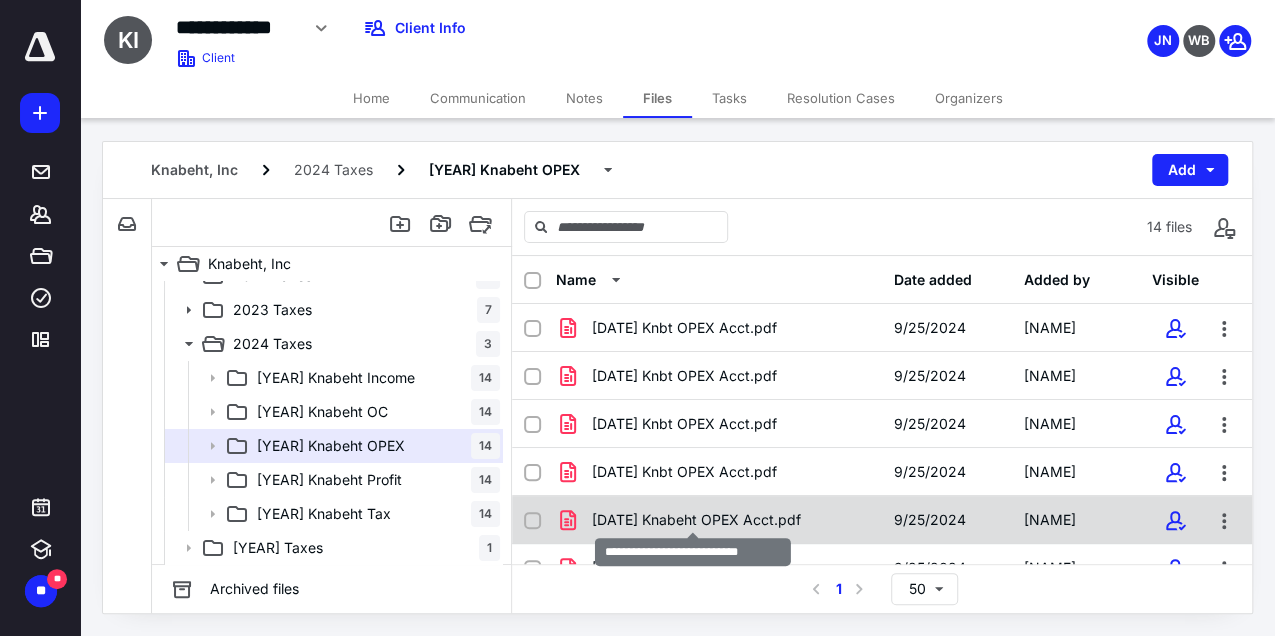 click on "[DATE] Knabeht OPEX Acct.pdf" at bounding box center [696, 520] 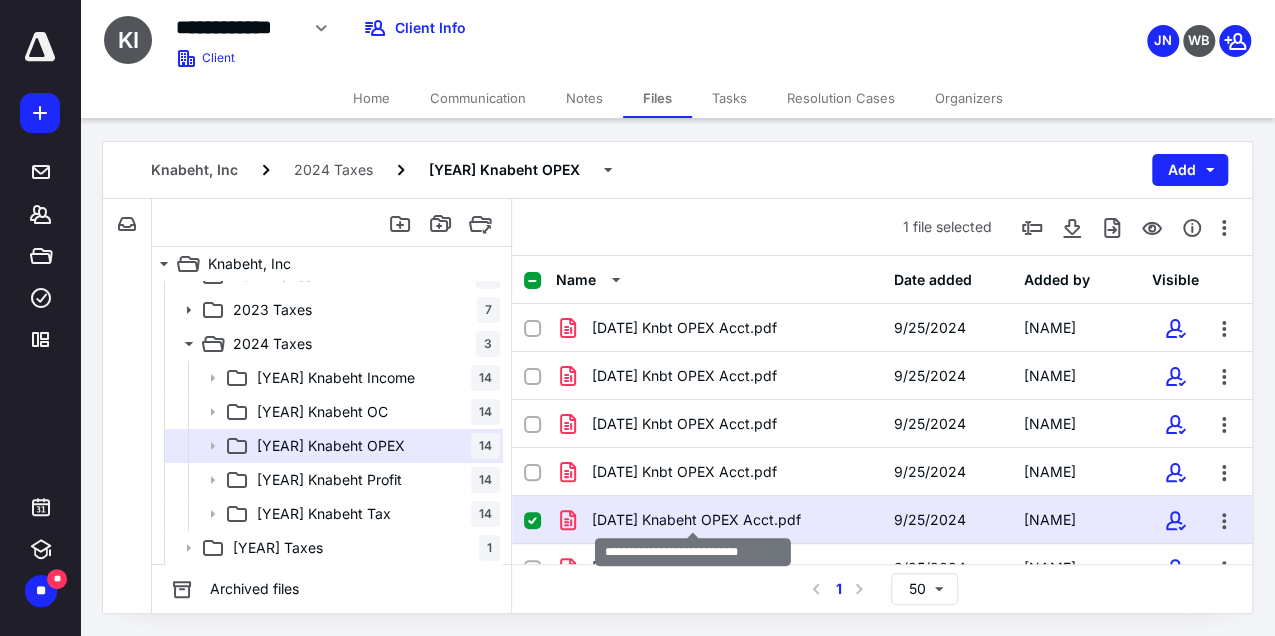 click on "[DATE] Knabeht OPEX Acct.pdf" at bounding box center [696, 520] 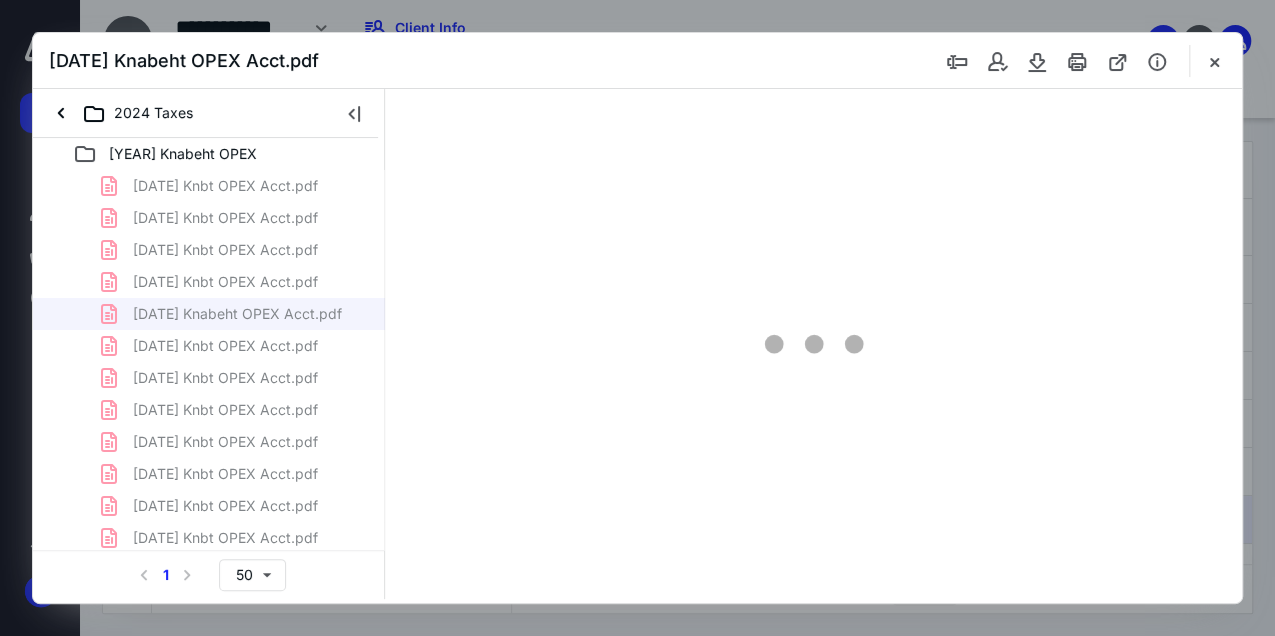 scroll, scrollTop: 0, scrollLeft: 0, axis: both 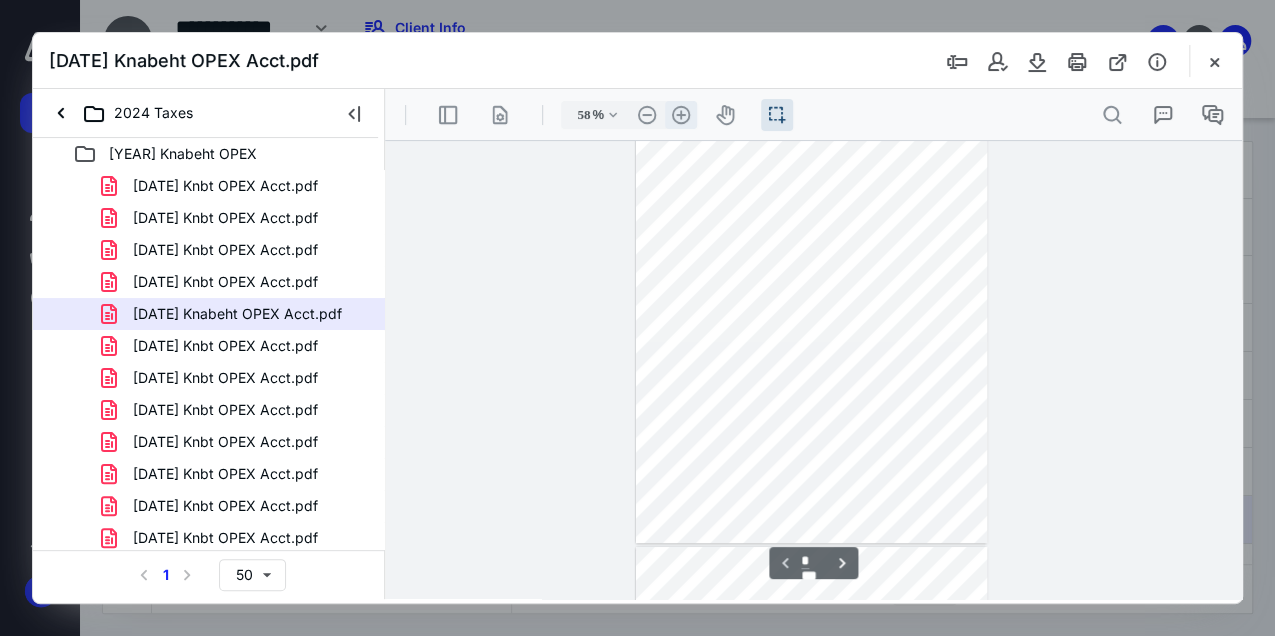 click on ".cls-1{fill:#abb0c4;} icon - header - zoom - in - line" at bounding box center [681, 115] 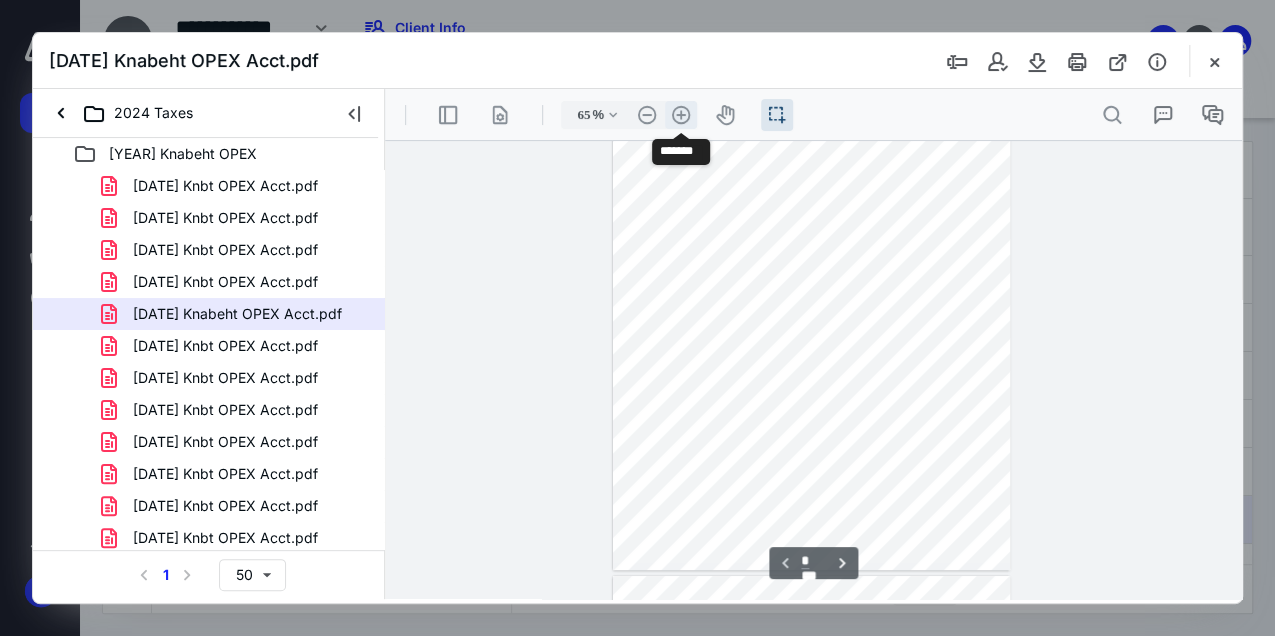 click on ".cls-1{fill:#abb0c4;} icon - header - zoom - in - line" at bounding box center [681, 115] 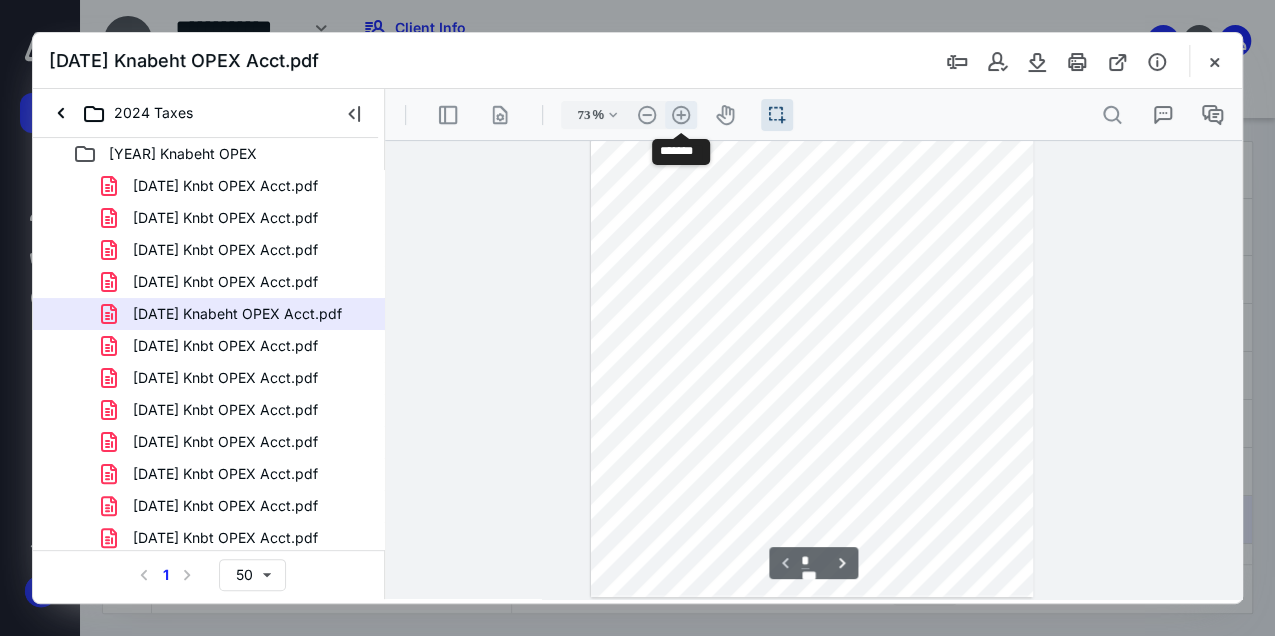 click on ".cls-1{fill:#abb0c4;} icon - header - zoom - in - line" at bounding box center [681, 115] 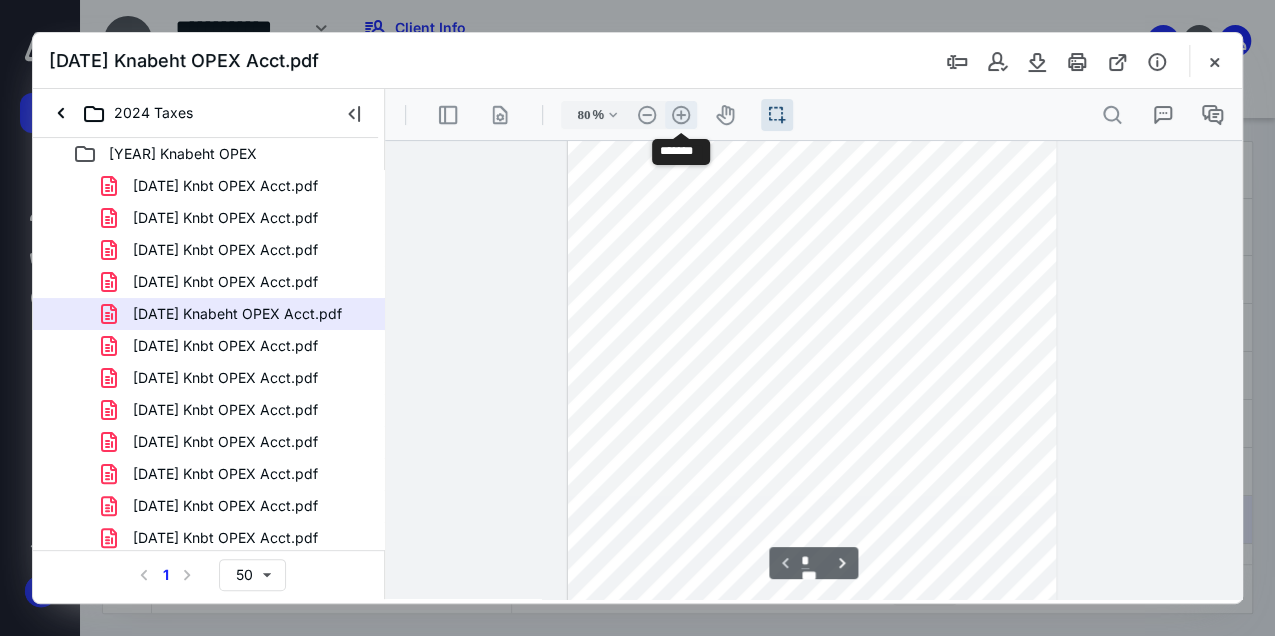 click on ".cls-1{fill:#abb0c4;} icon - header - zoom - in - line" at bounding box center (681, 115) 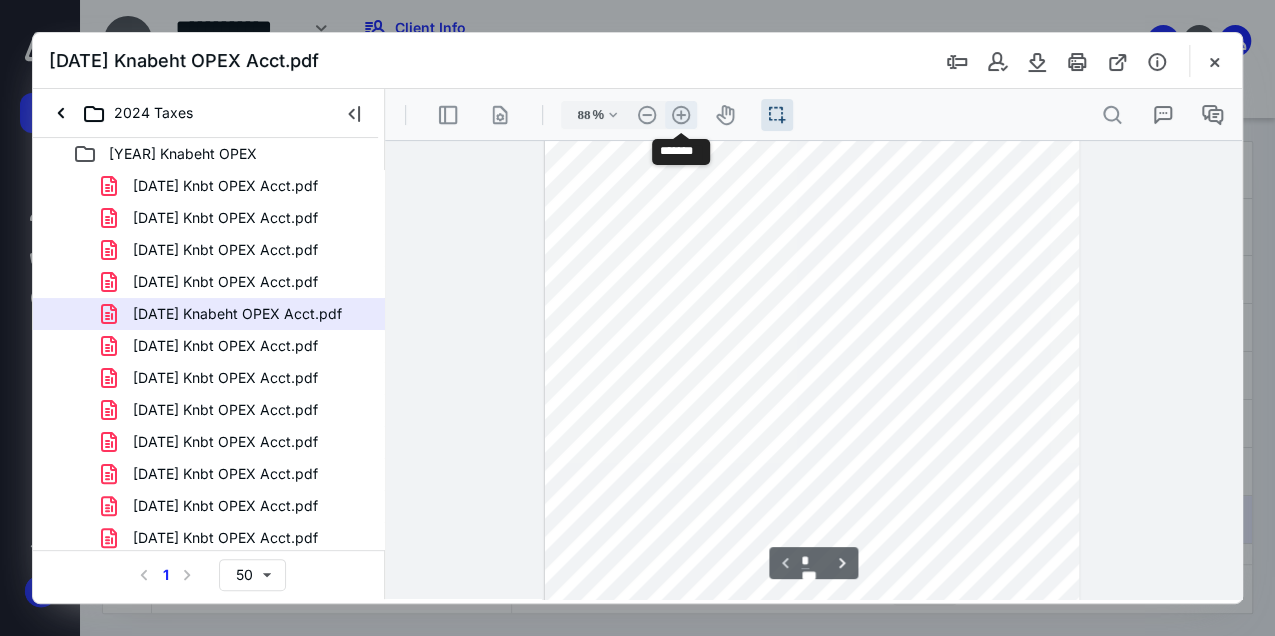 click on ".cls-1{fill:#abb0c4;} icon - header - zoom - in - line" at bounding box center (681, 115) 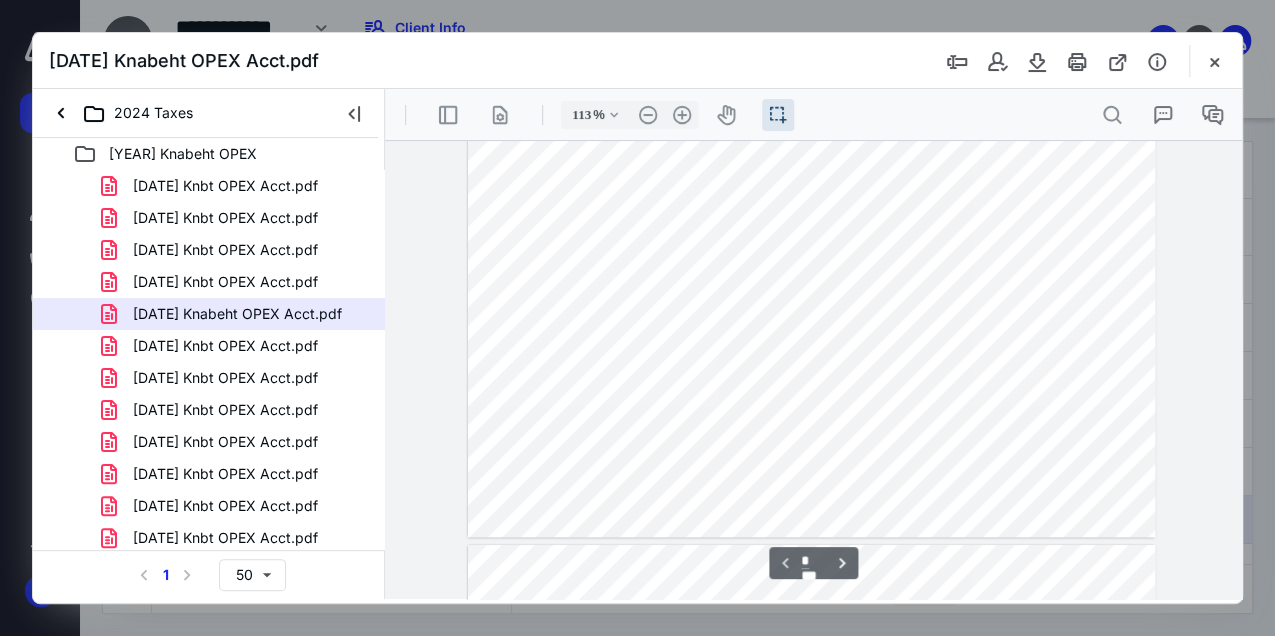 scroll, scrollTop: 499, scrollLeft: 0, axis: vertical 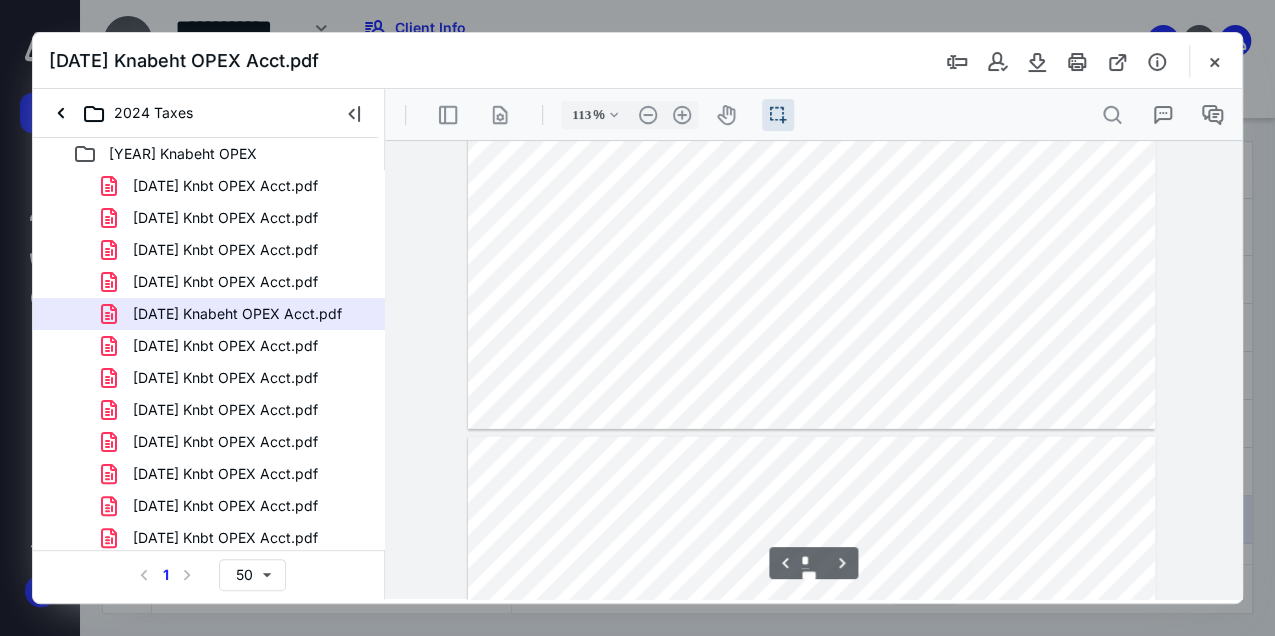 type on "*" 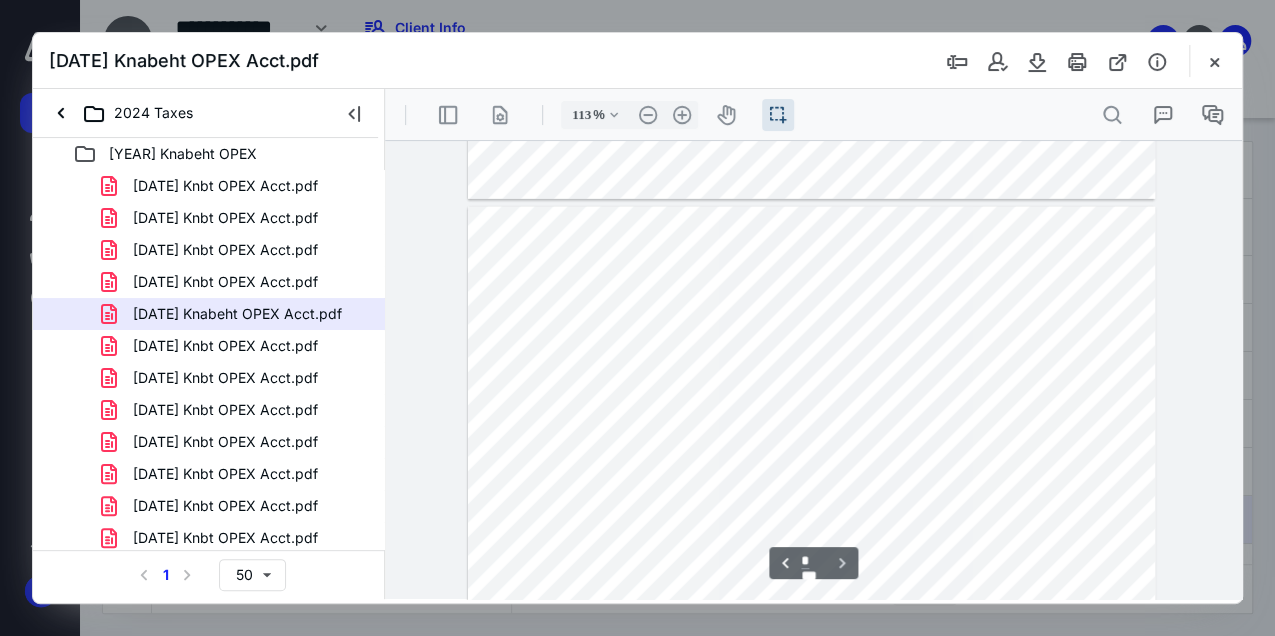scroll, scrollTop: 2699, scrollLeft: 0, axis: vertical 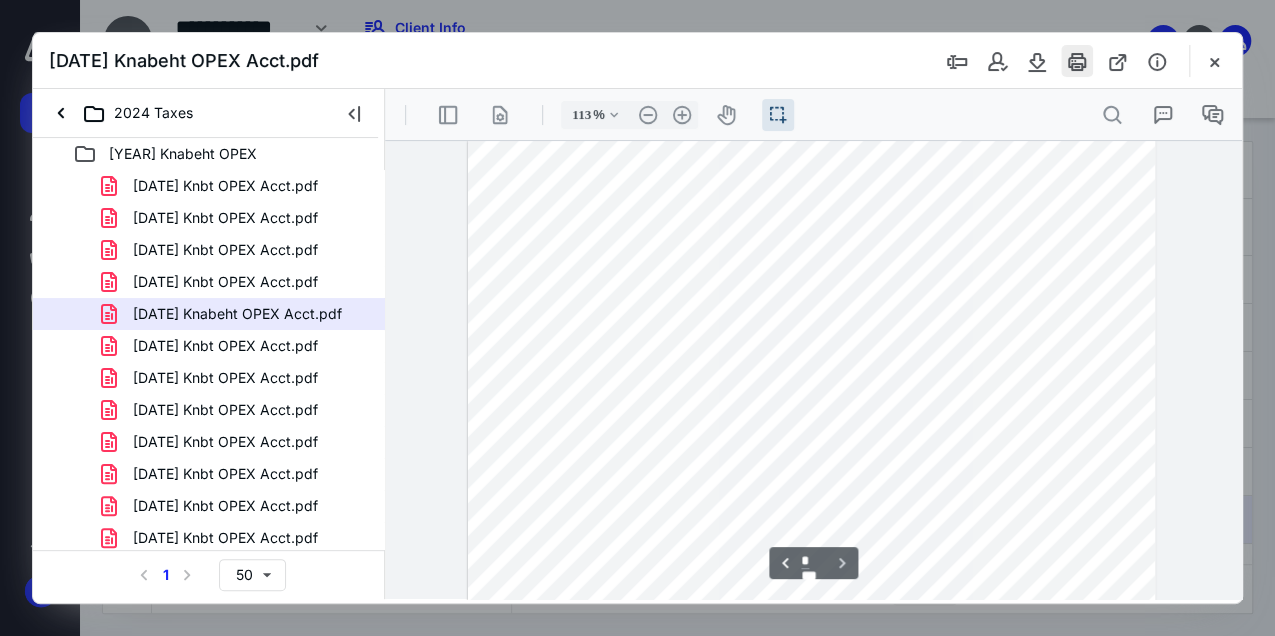 click at bounding box center [1077, 61] 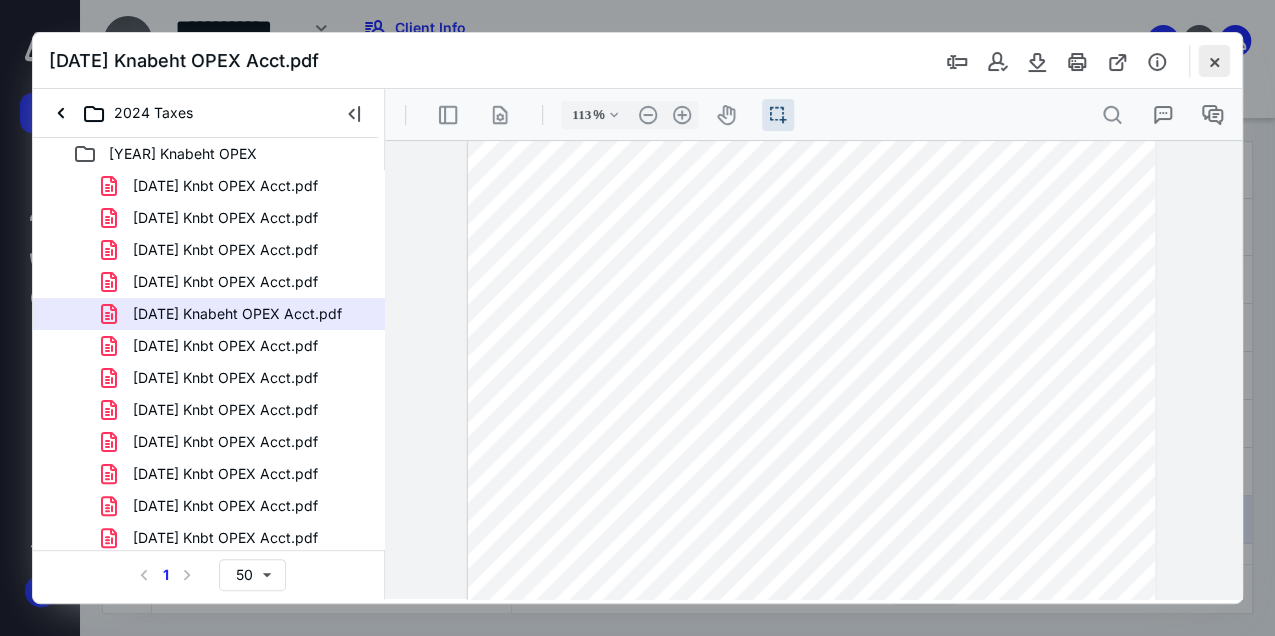 click at bounding box center (1214, 61) 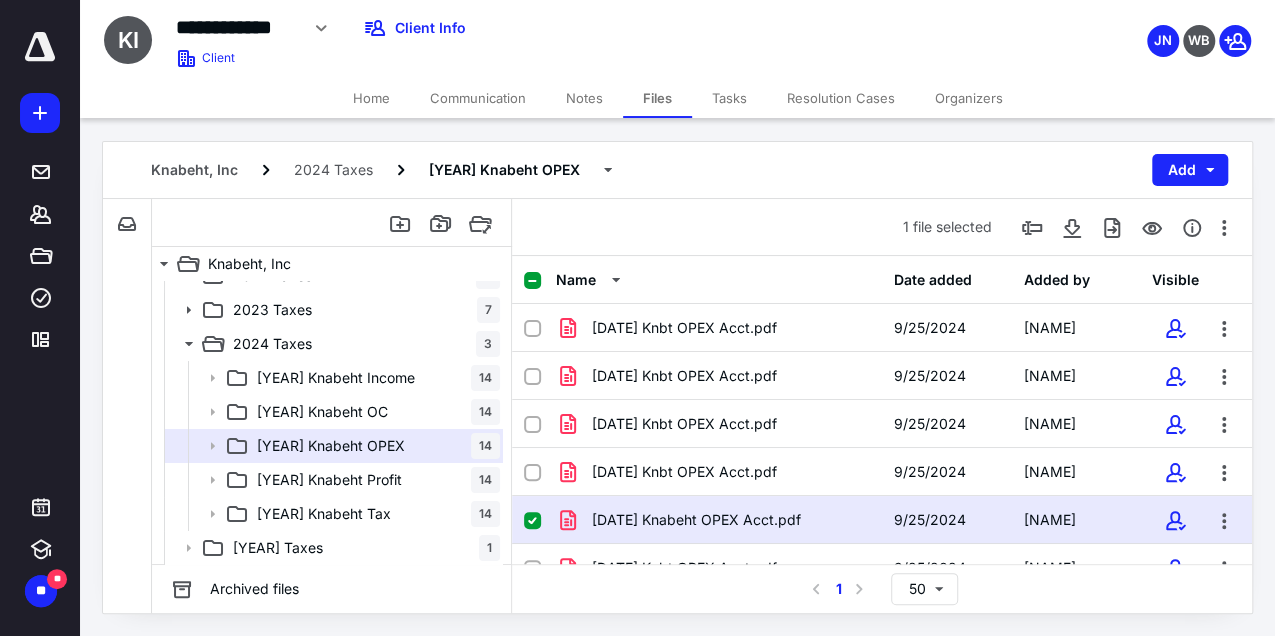 scroll, scrollTop: 133, scrollLeft: 0, axis: vertical 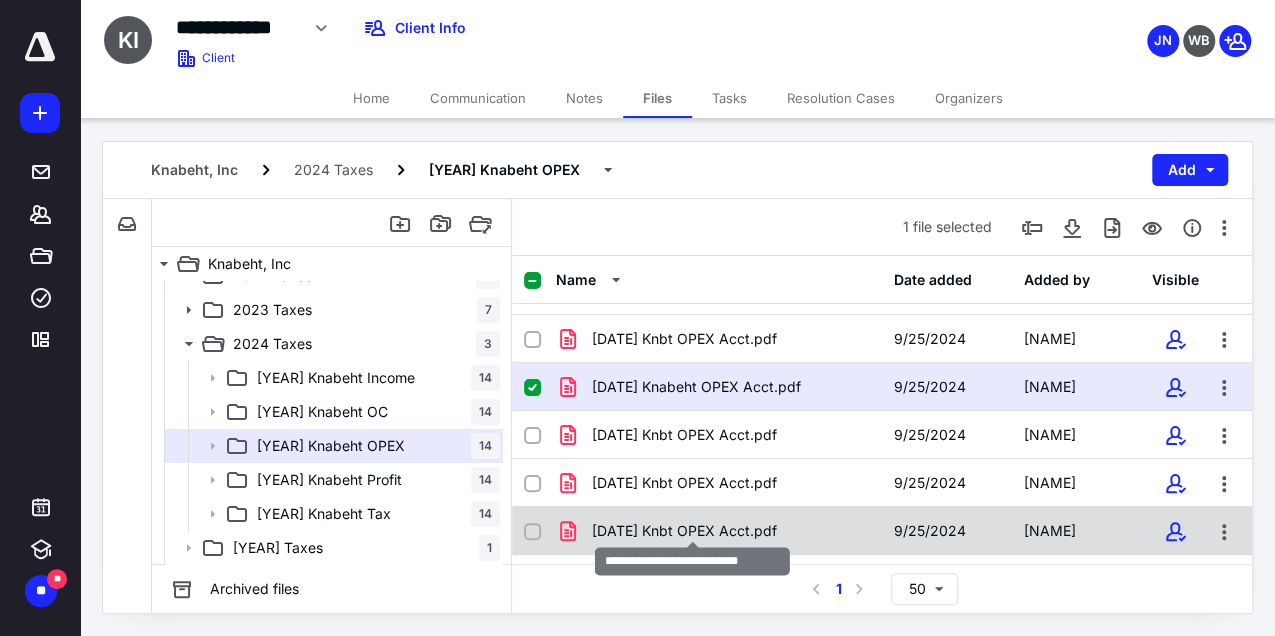 click on "[DATE] Knbt OPEX Acct.pdf" at bounding box center [684, 531] 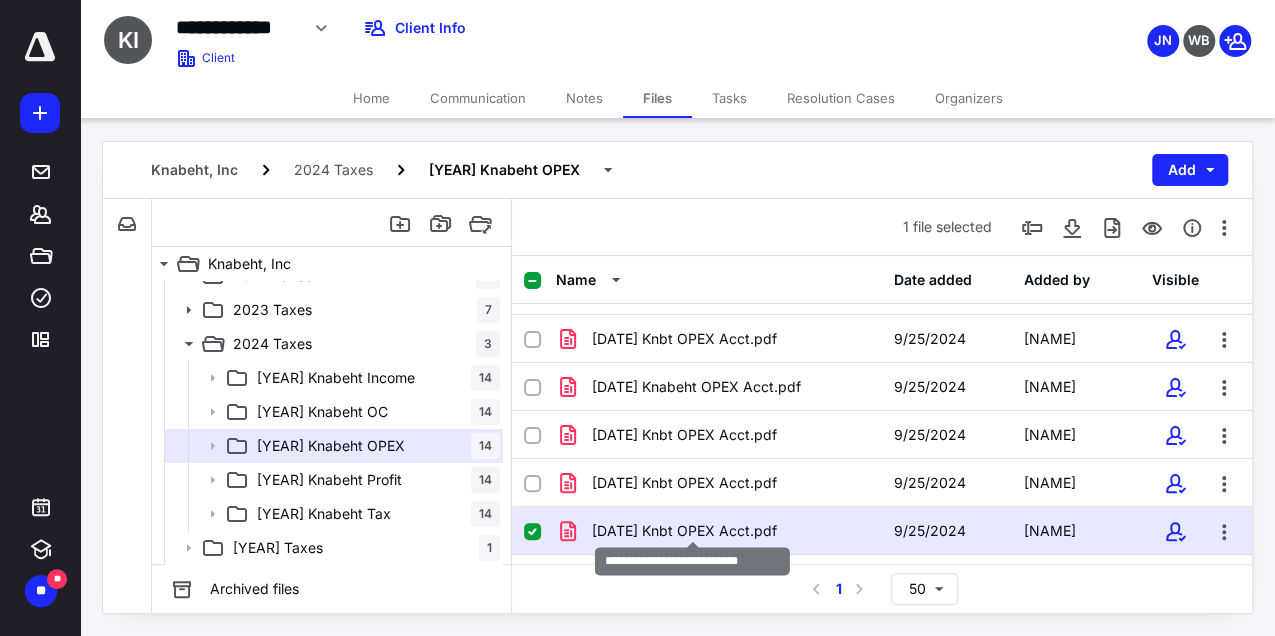 click on "[DATE] Knbt OPEX Acct.pdf" at bounding box center (684, 531) 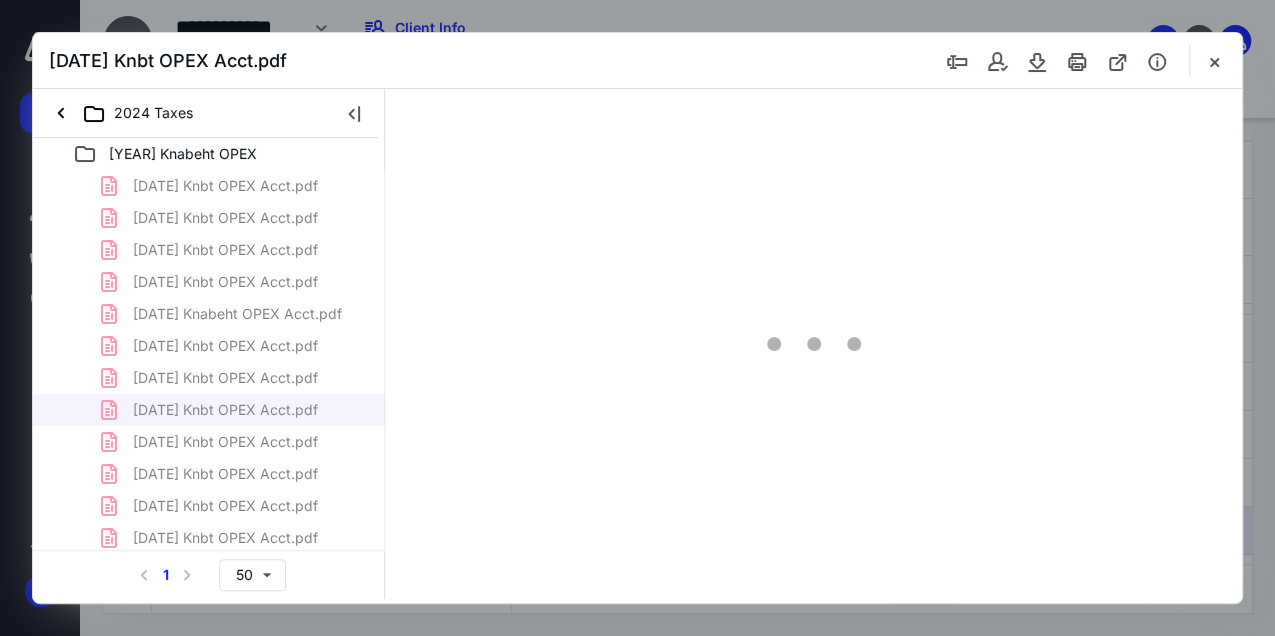 scroll, scrollTop: 0, scrollLeft: 0, axis: both 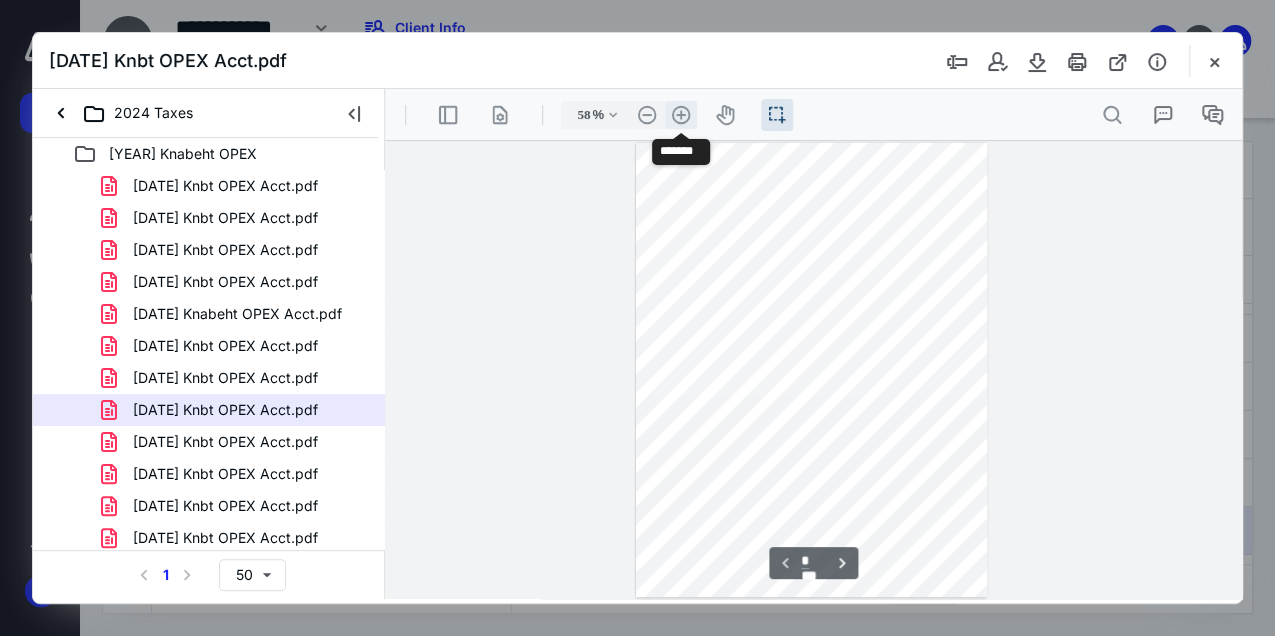 click on ".cls-1{fill:#abb0c4;} icon - header - zoom - in - line" at bounding box center (681, 115) 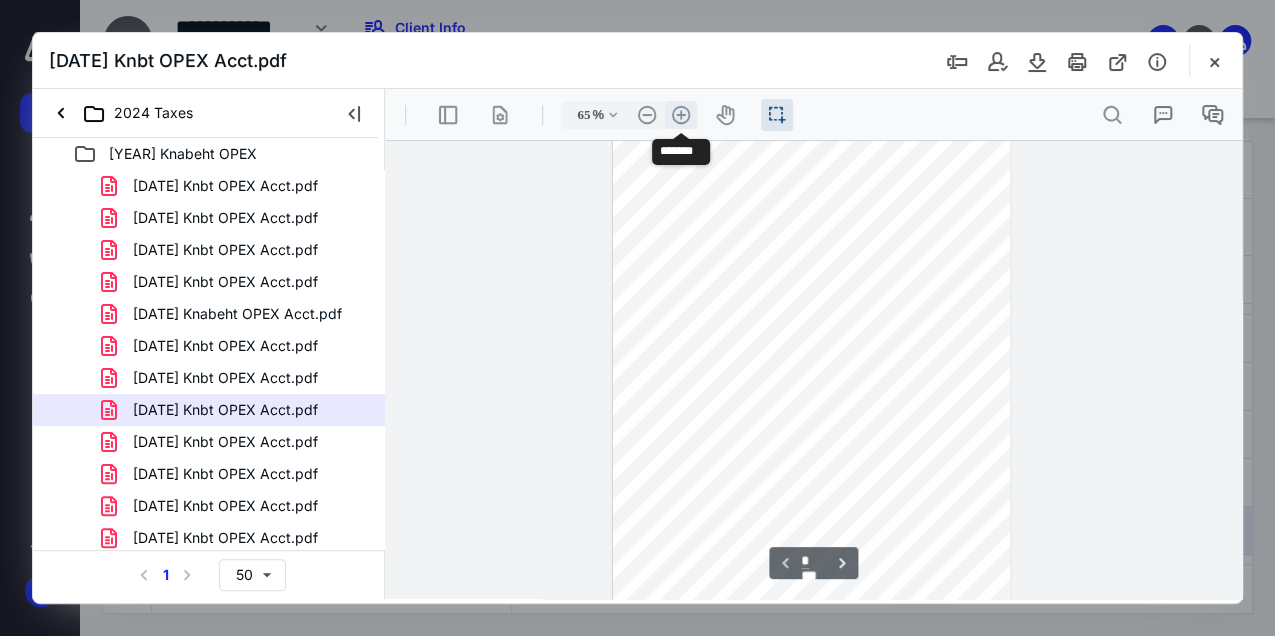 click on ".cls-1{fill:#abb0c4;} icon - header - zoom - in - line" at bounding box center [681, 115] 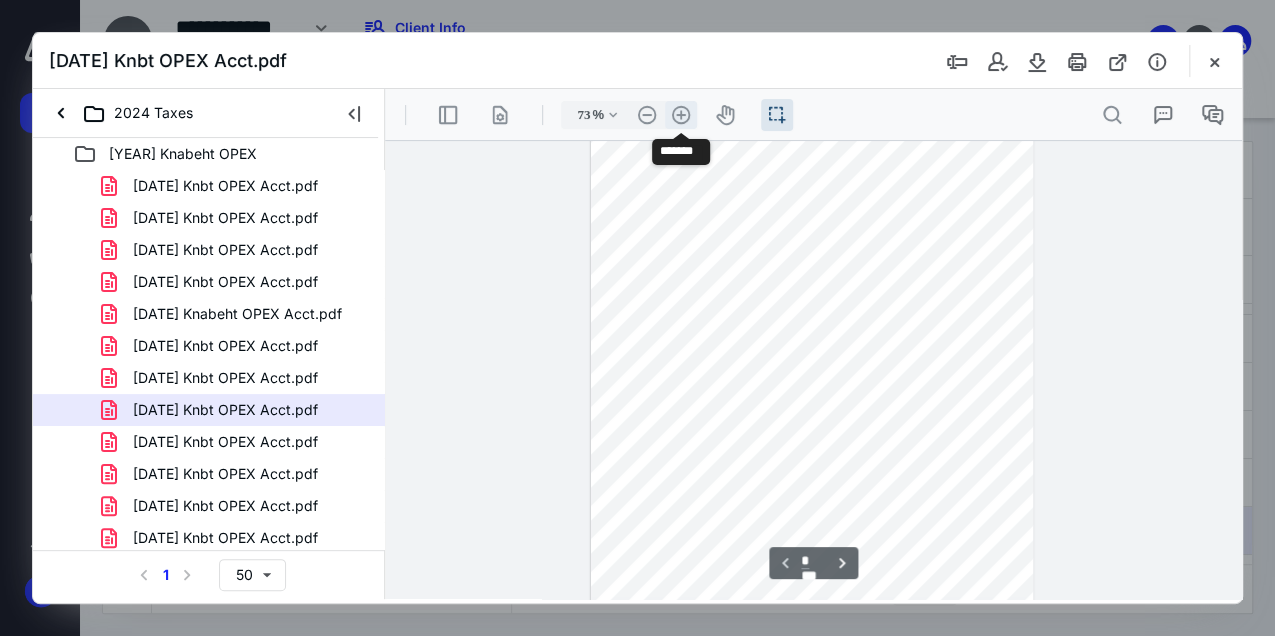 click on ".cls-1{fill:#abb0c4;} icon - header - zoom - in - line" at bounding box center [681, 115] 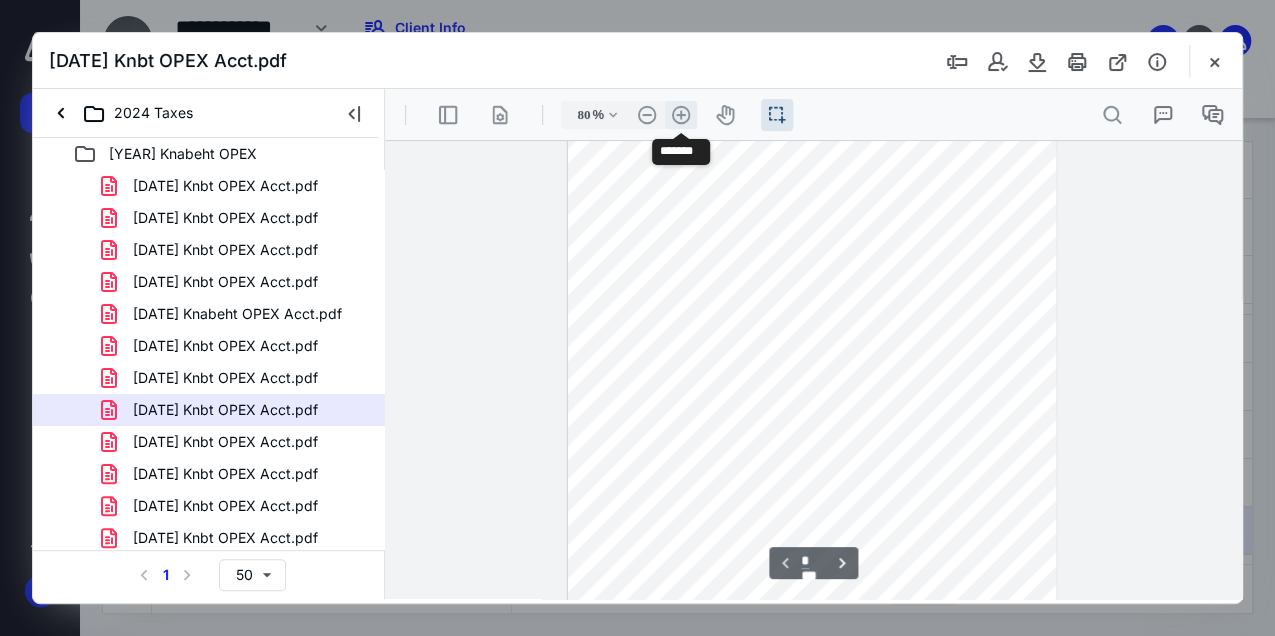click on ".cls-1{fill:#abb0c4;} icon - header - zoom - in - line" at bounding box center (681, 115) 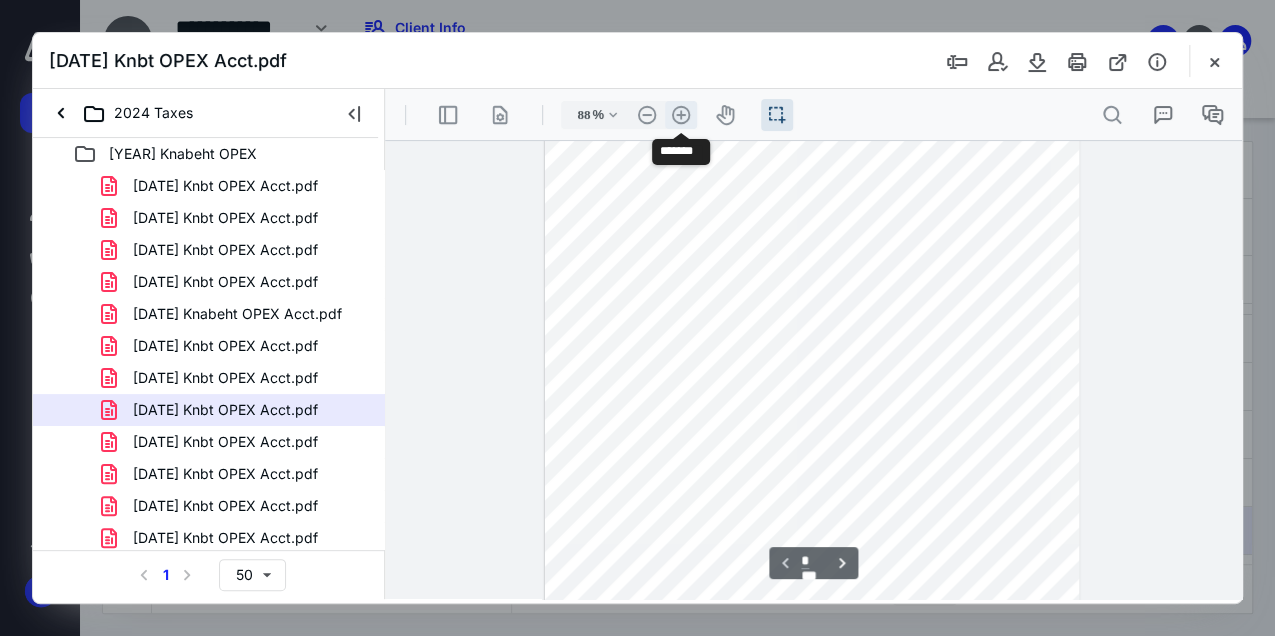 click on ".cls-1{fill:#abb0c4;} icon - header - zoom - in - line" at bounding box center (681, 115) 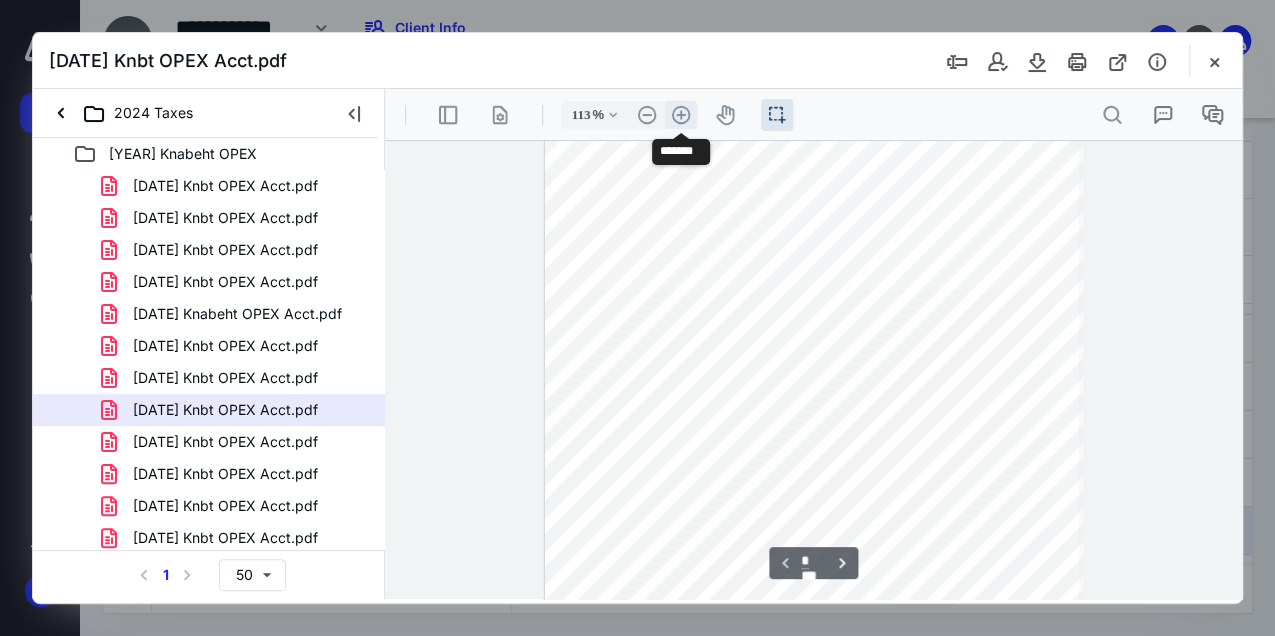 scroll, scrollTop: 195, scrollLeft: 0, axis: vertical 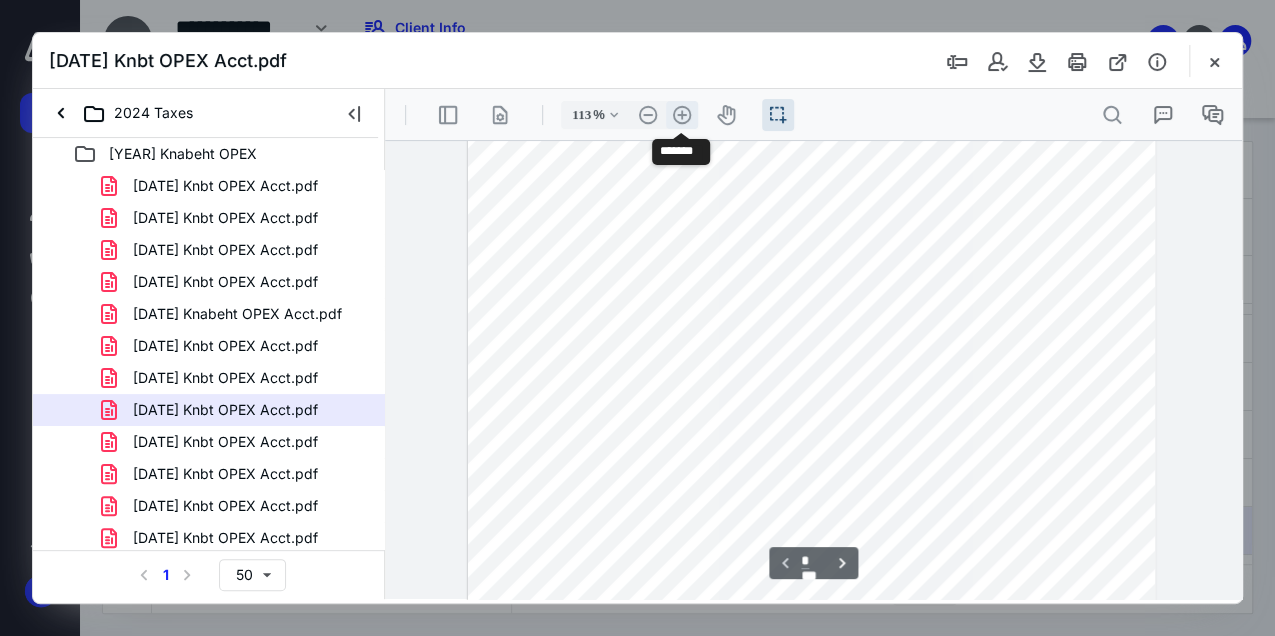 click on ".cls-1{fill:#abb0c4;} icon - header - zoom - in - line" at bounding box center [682, 115] 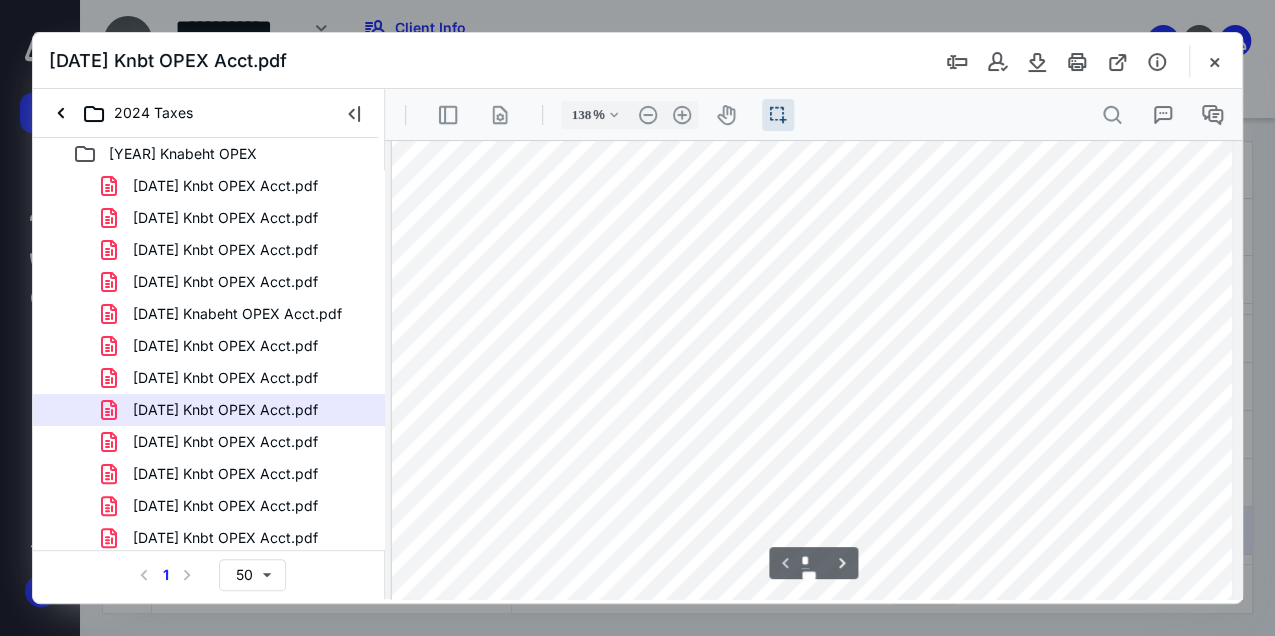 scroll, scrollTop: 684, scrollLeft: 2, axis: both 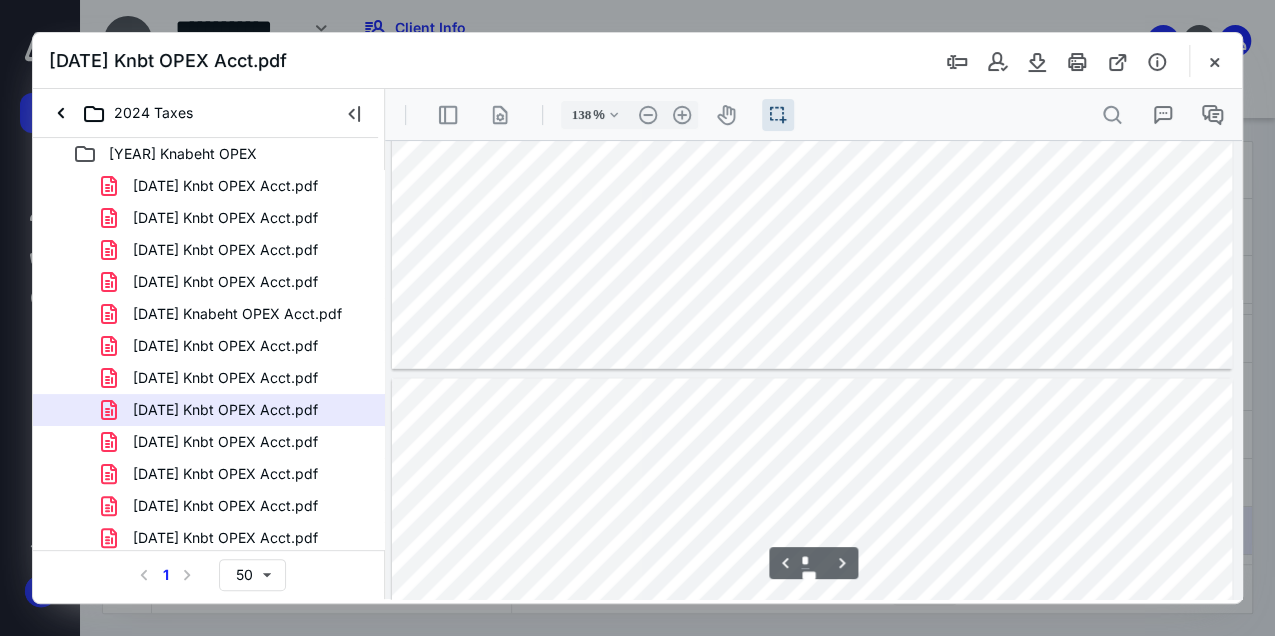 type on "*" 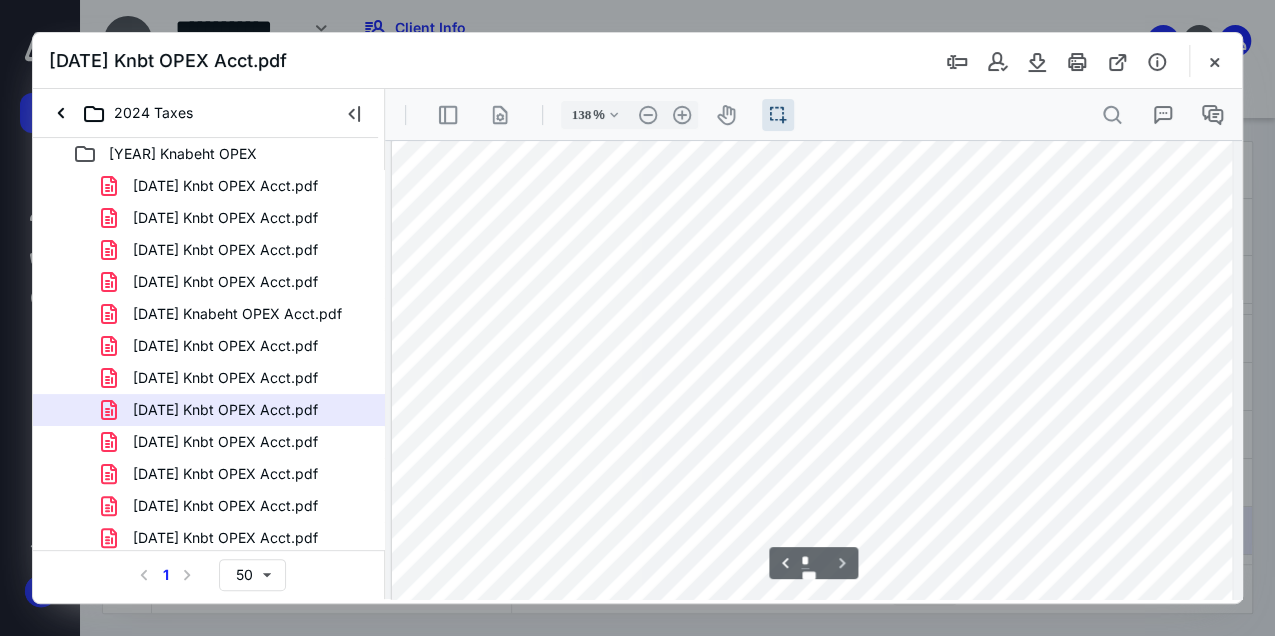 scroll, scrollTop: 2350, scrollLeft: 2, axis: both 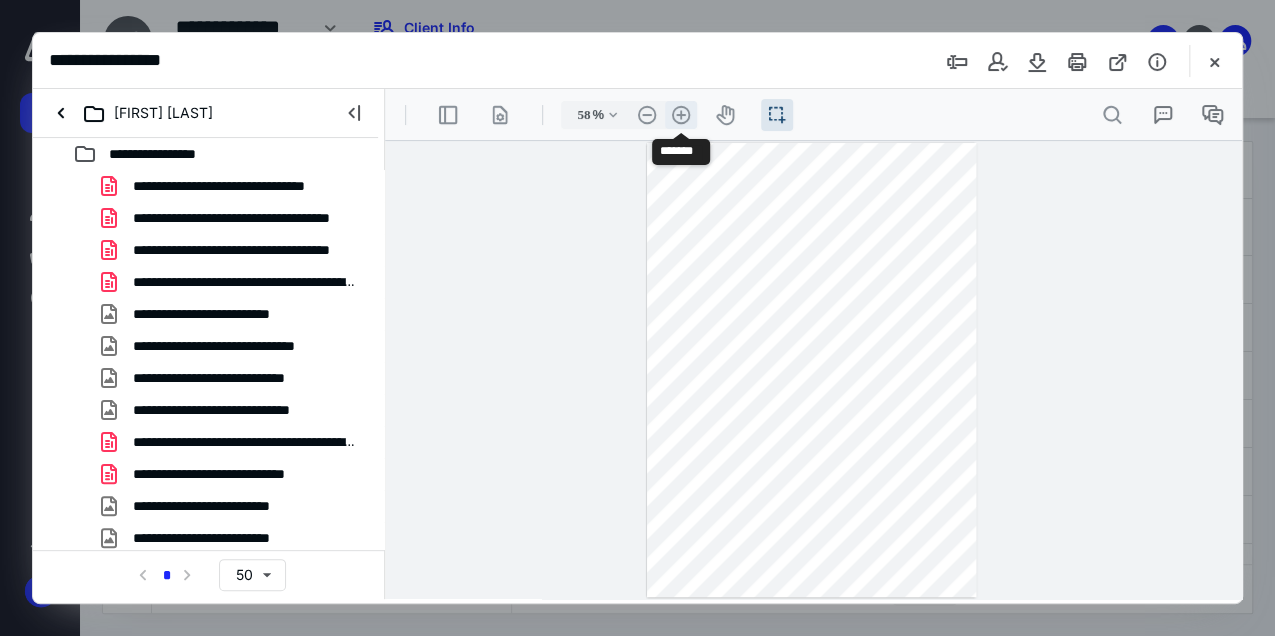 click on ".cls-1{fill:#abb0c4;} icon - header - zoom - in - line" at bounding box center (681, 115) 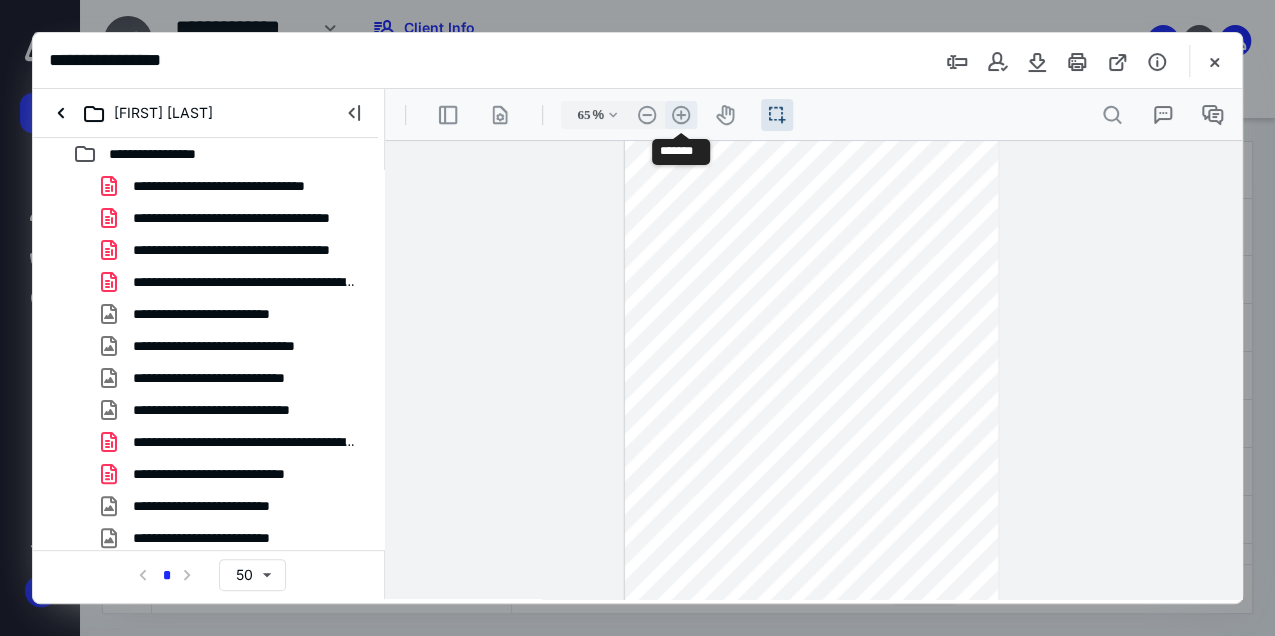 click on ".cls-1{fill:#abb0c4;} icon - header - zoom - in - line" at bounding box center (681, 115) 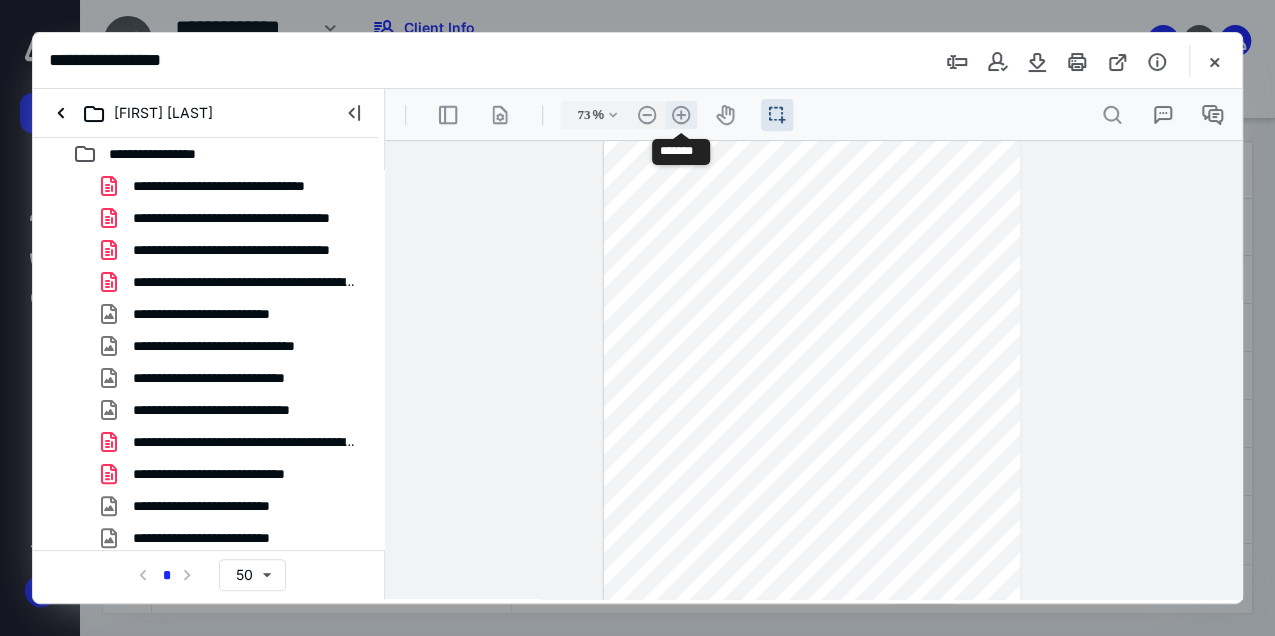click on ".cls-1{fill:#abb0c4;} icon - header - zoom - in - line" at bounding box center [681, 115] 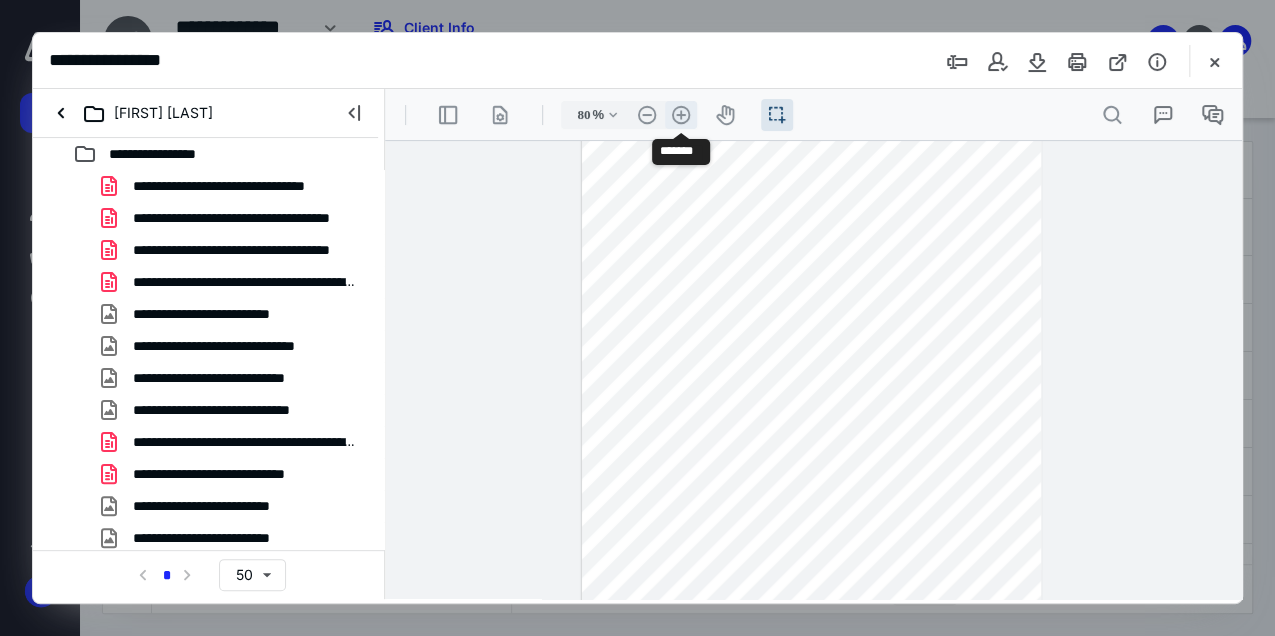 click on ".cls-1{fill:#abb0c4;} icon - header - zoom - in - line" at bounding box center (681, 115) 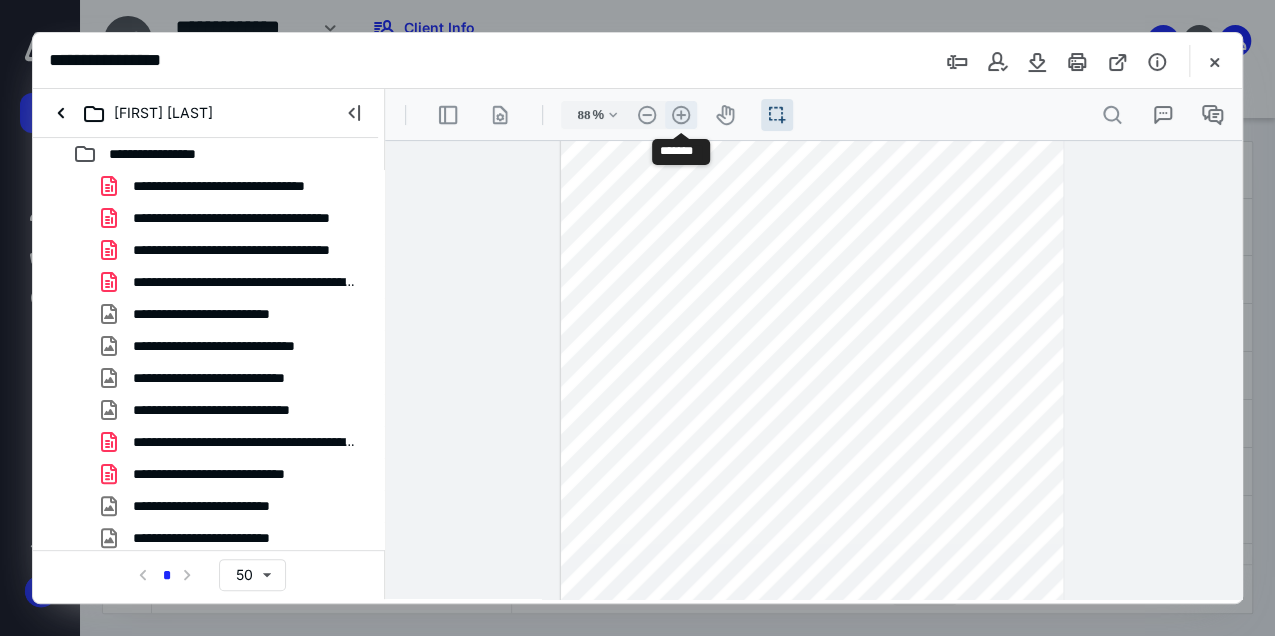 click on ".cls-1{fill:#abb0c4;} icon - header - zoom - in - line" at bounding box center [681, 115] 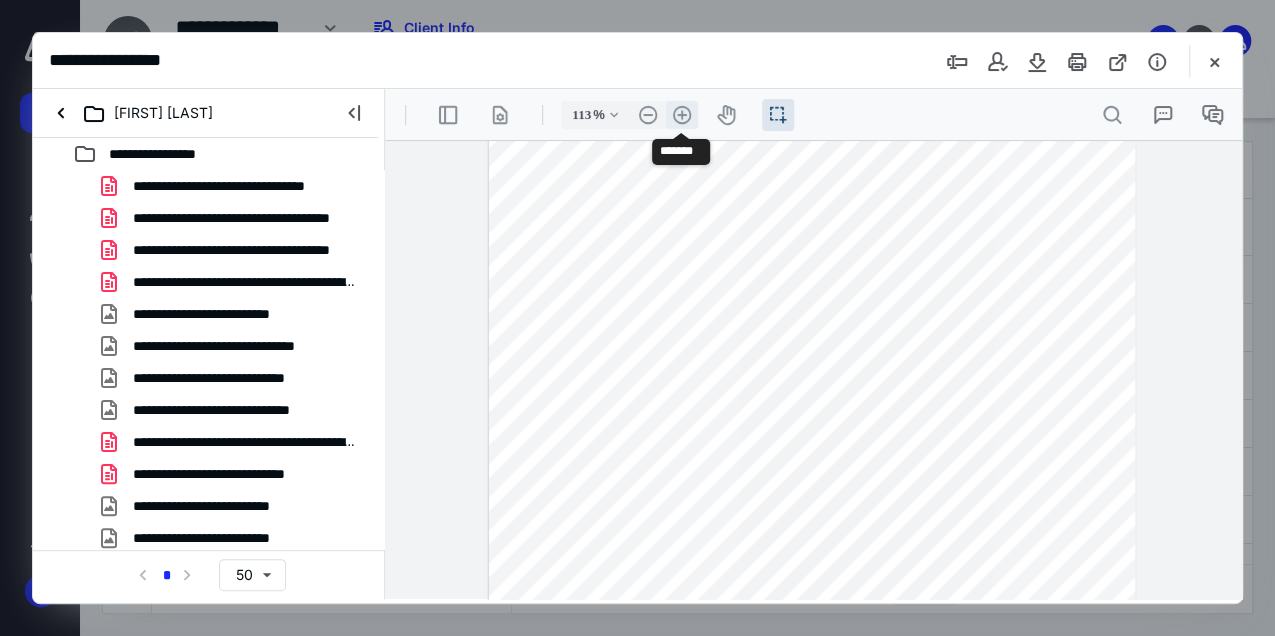 click on ".cls-1{fill:#abb0c4;} icon - header - zoom - in - line" at bounding box center (682, 115) 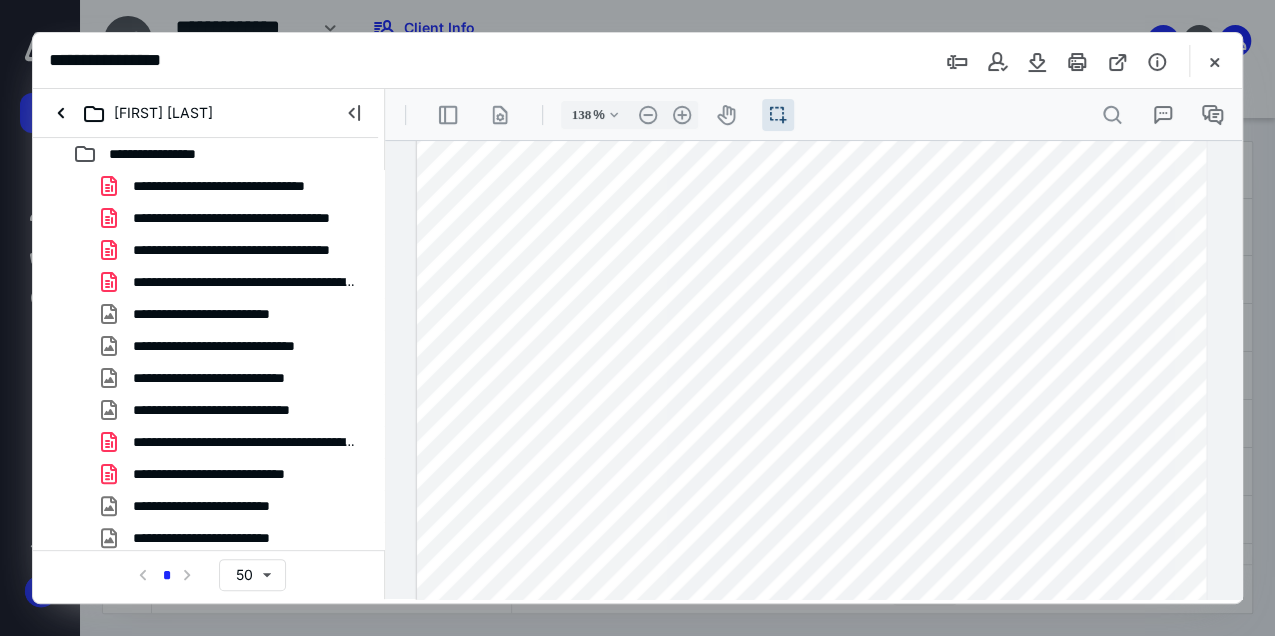 scroll, scrollTop: 150, scrollLeft: 0, axis: vertical 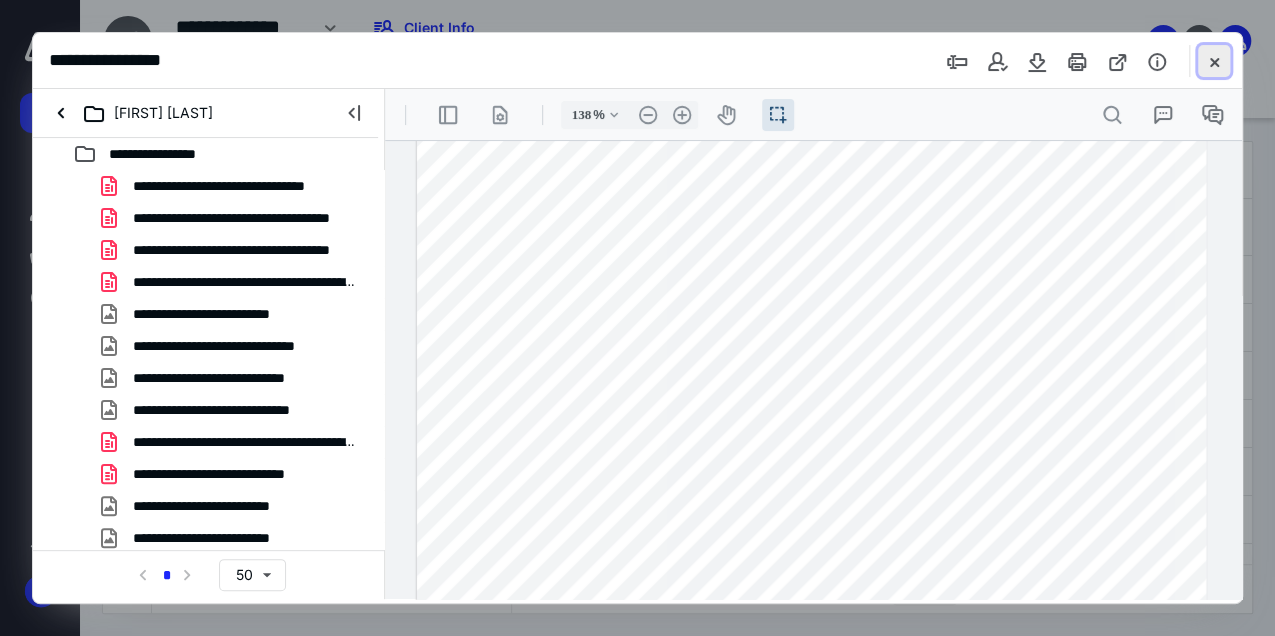 click at bounding box center [1214, 61] 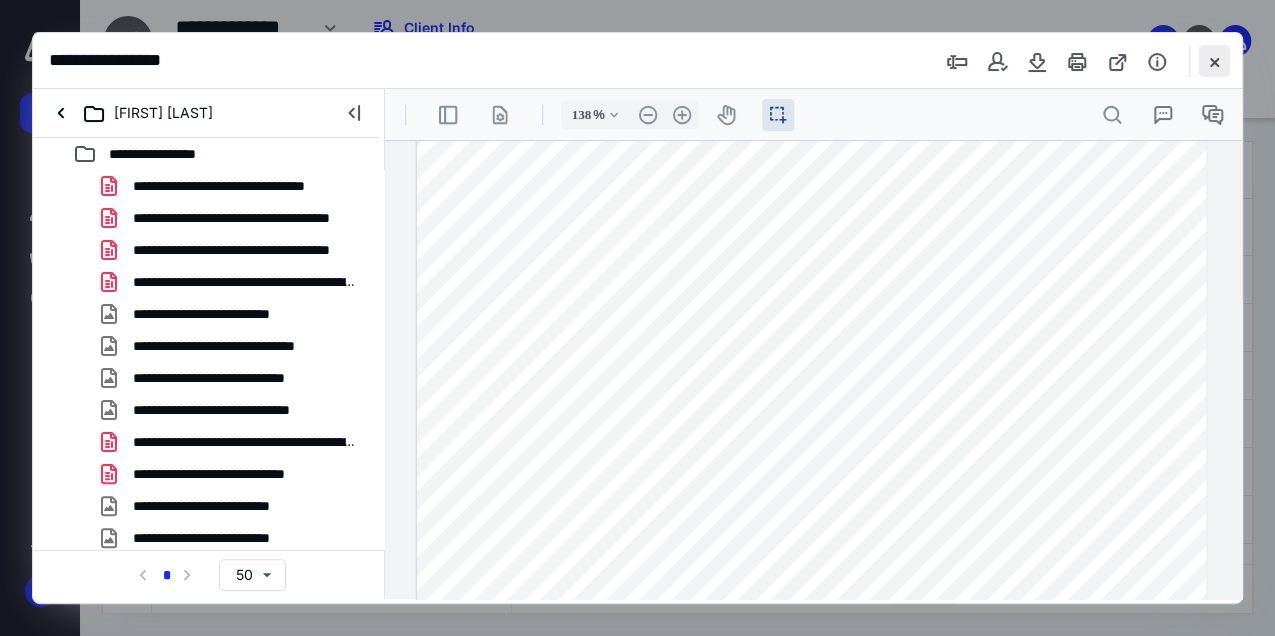 checkbox on "false" 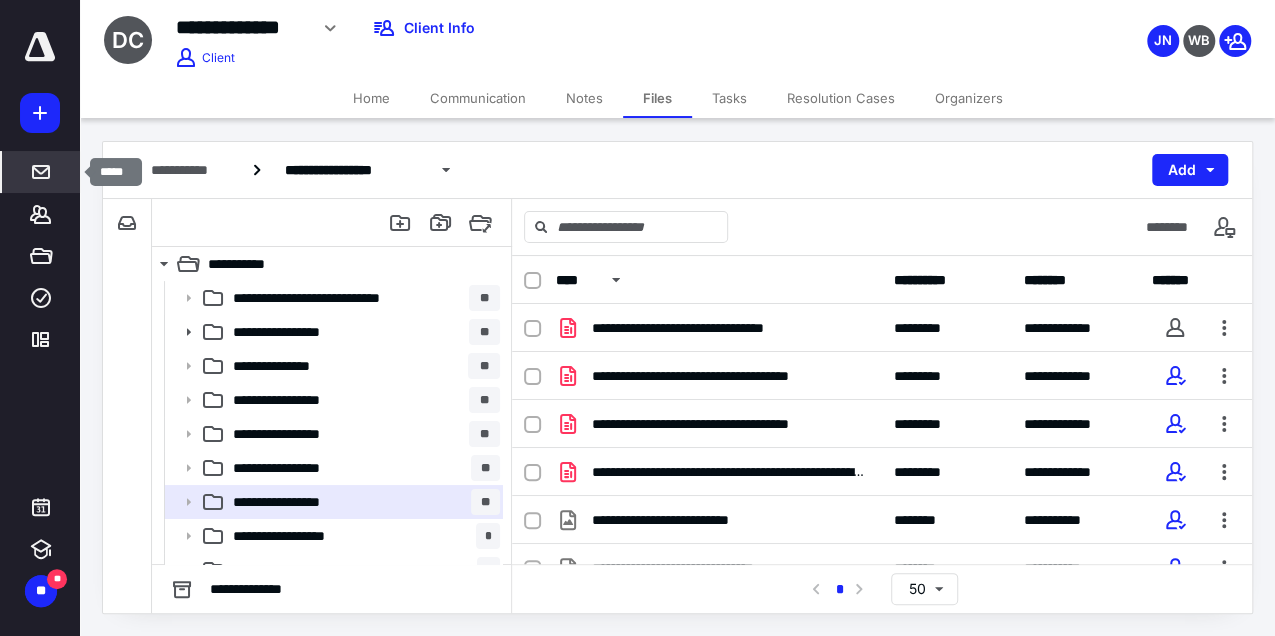 click 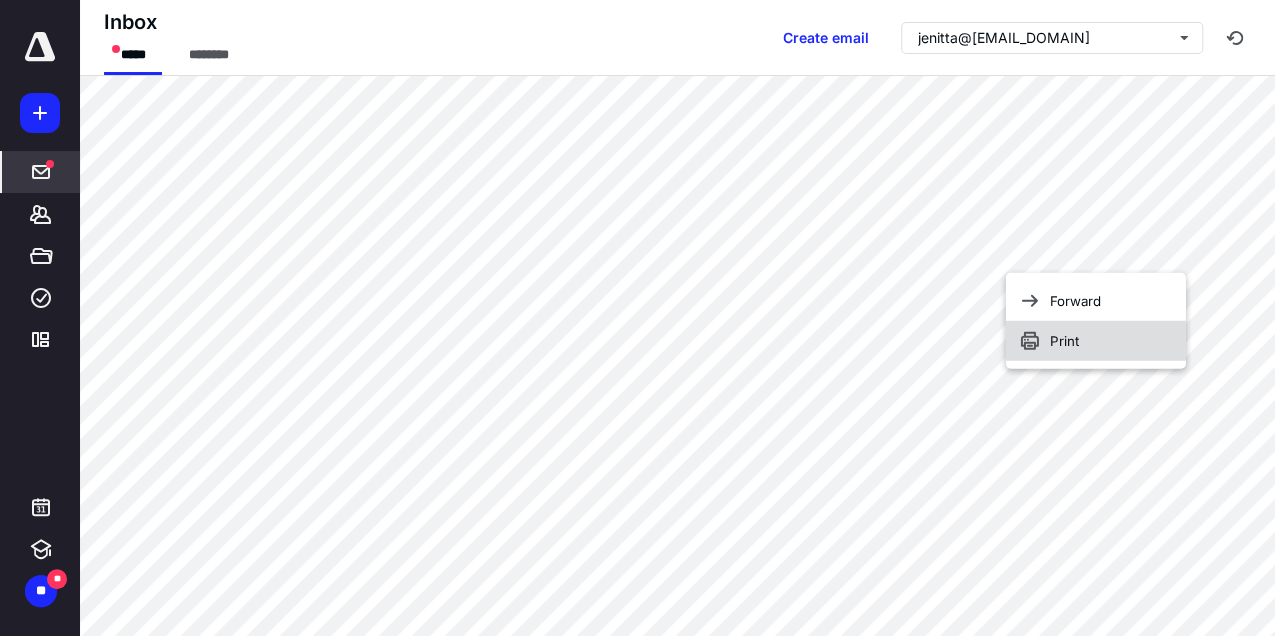click on "Print" at bounding box center [1095, 341] 